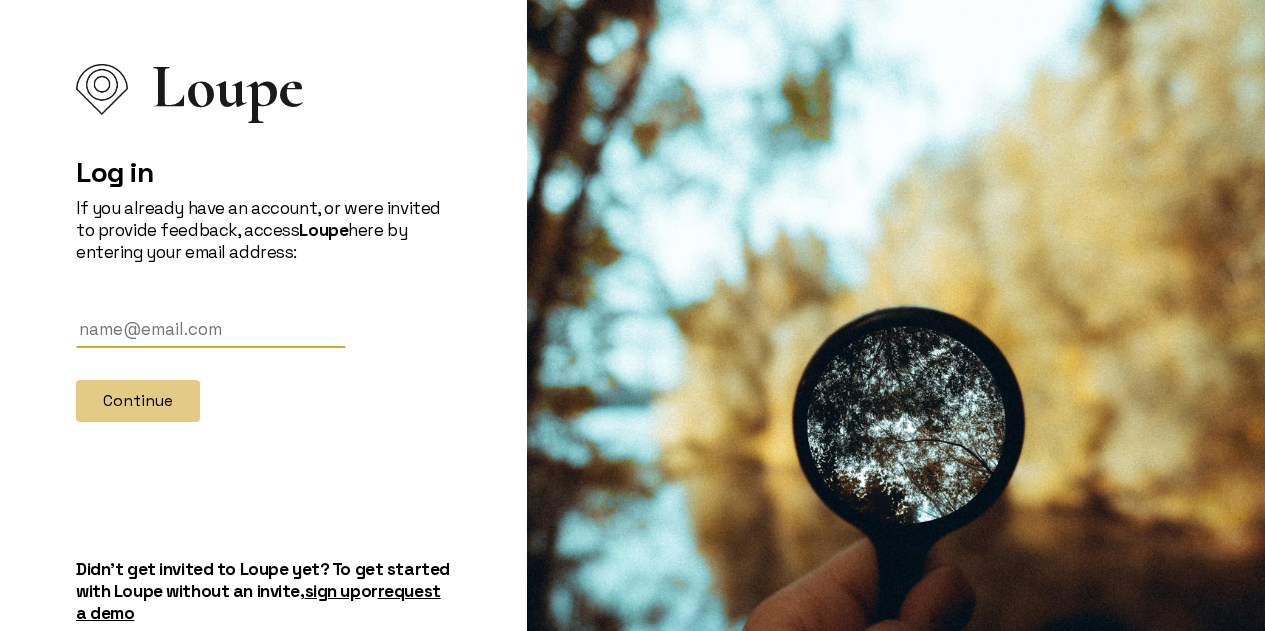 scroll, scrollTop: 0, scrollLeft: 0, axis: both 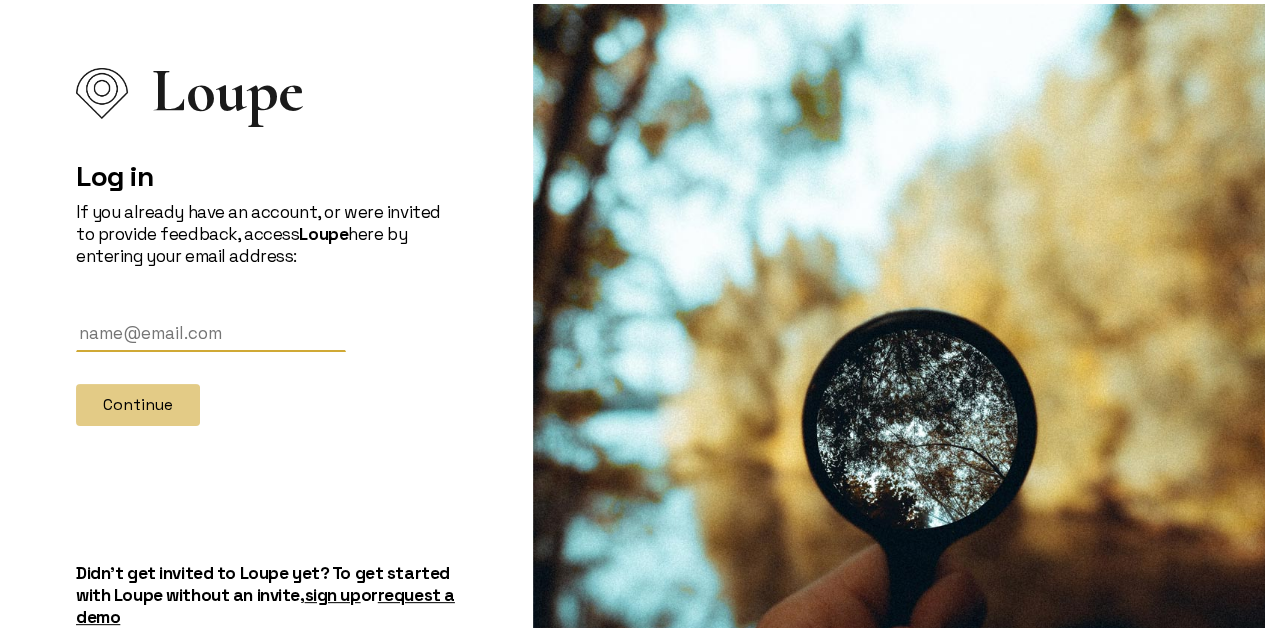 click at bounding box center (211, 329) 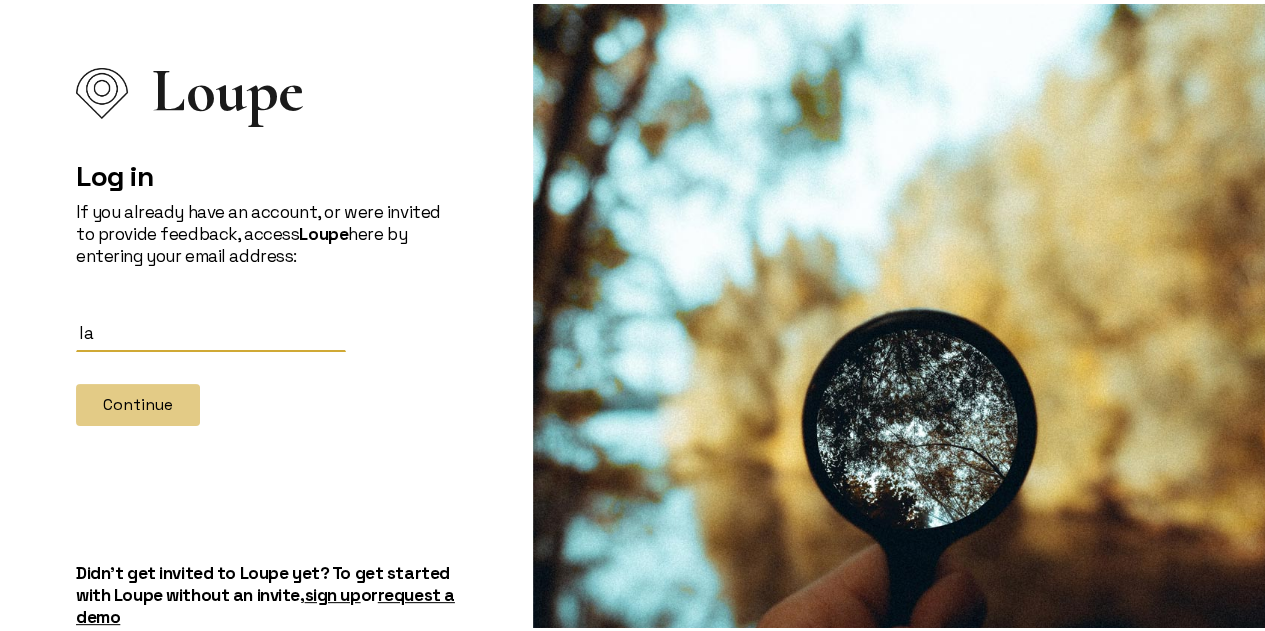 type on "l" 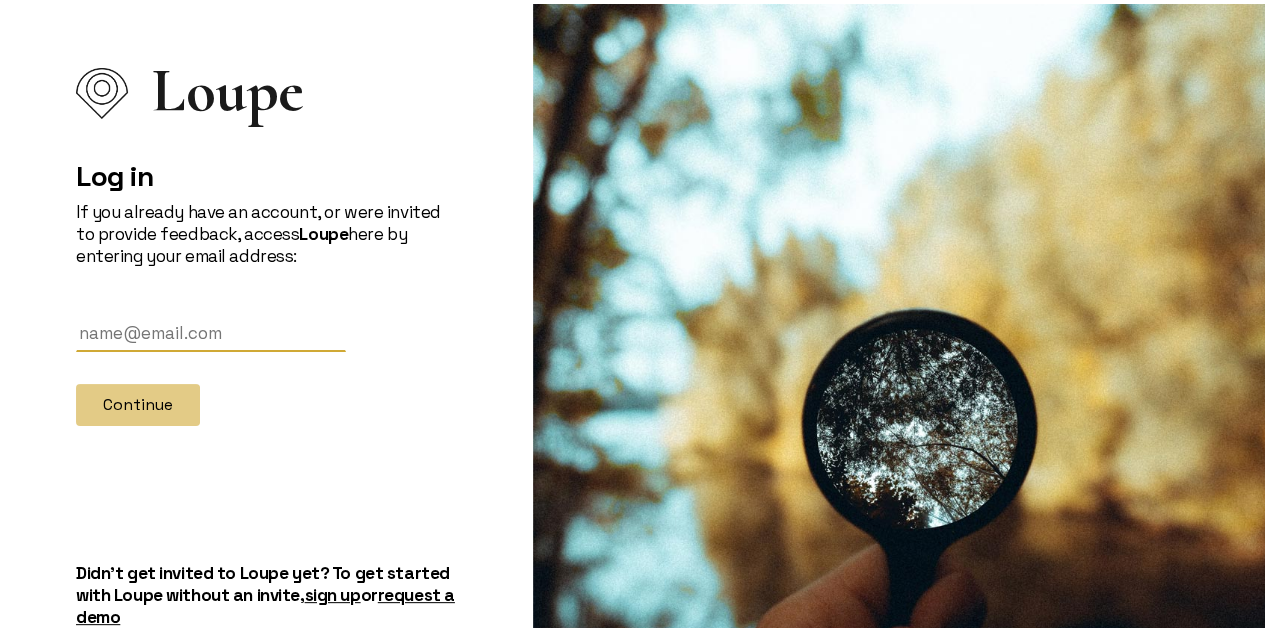 type on "l" 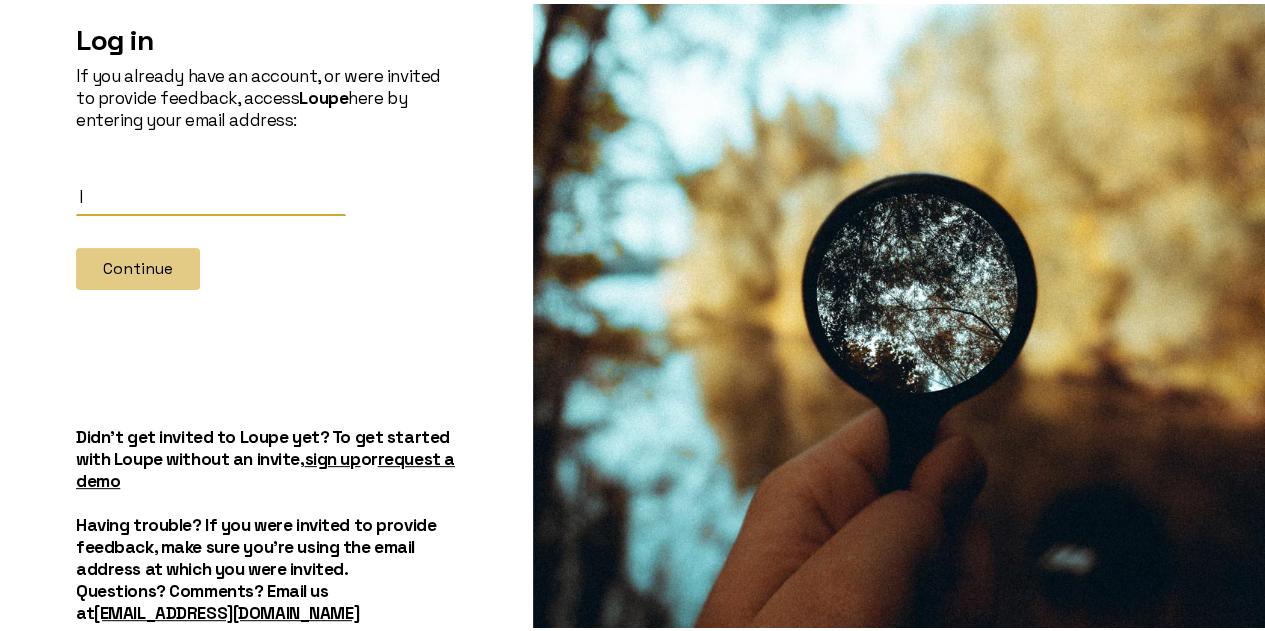 scroll, scrollTop: 204, scrollLeft: 0, axis: vertical 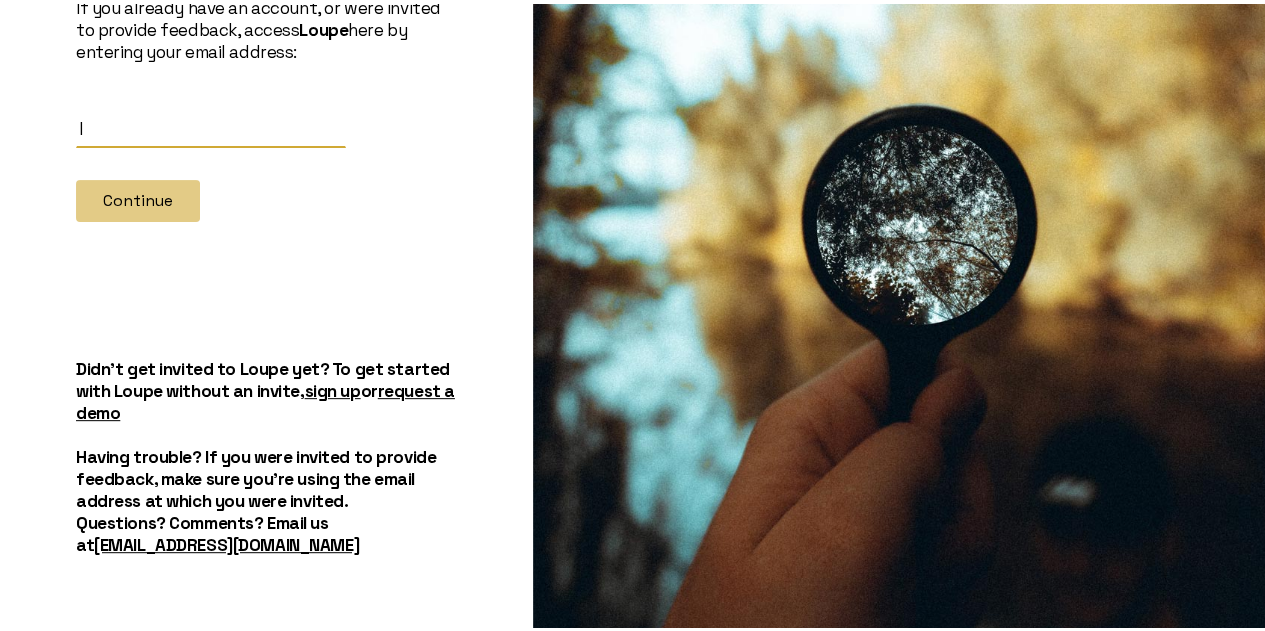 type 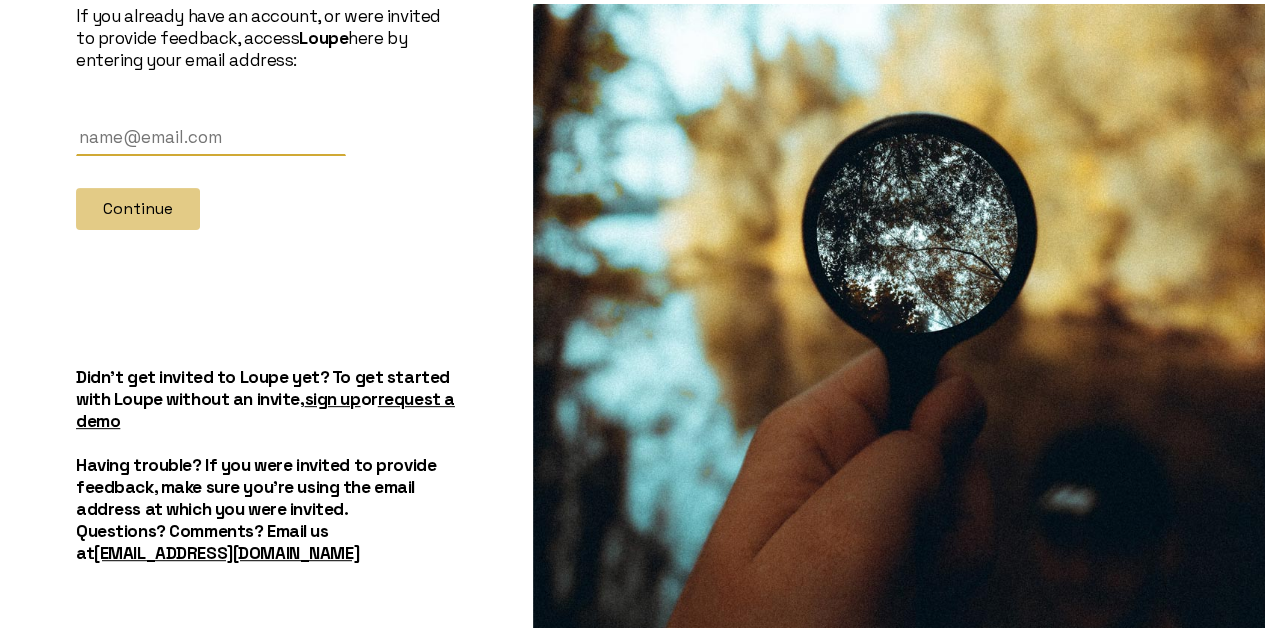 scroll, scrollTop: 0, scrollLeft: 0, axis: both 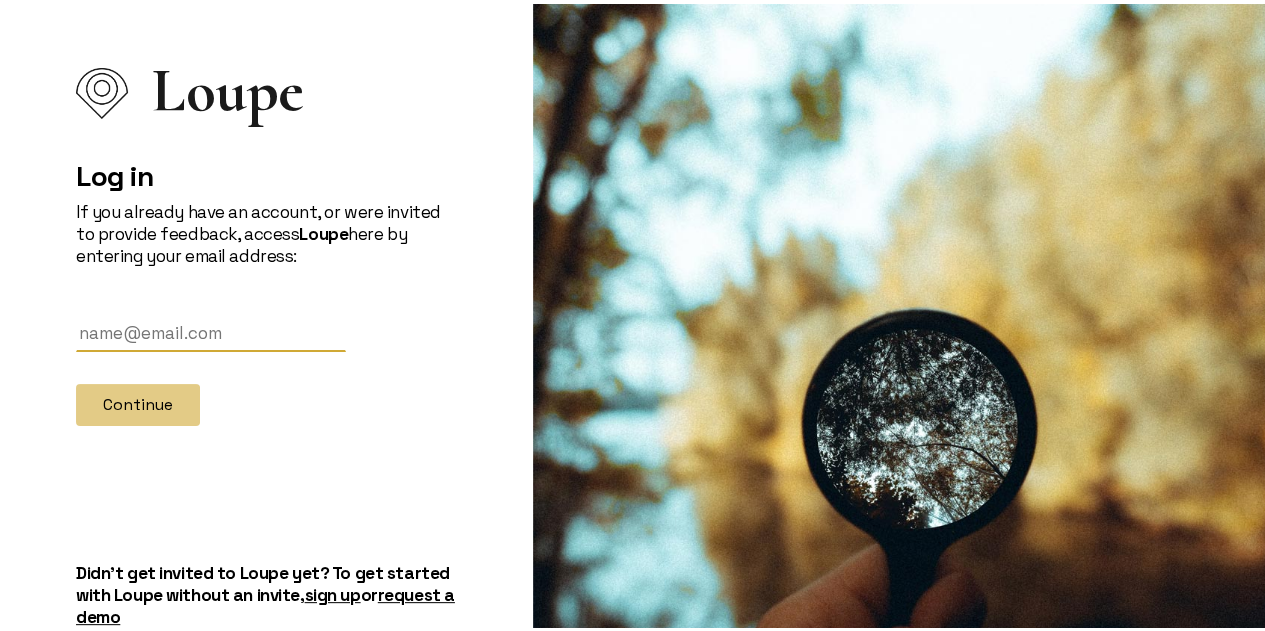 click at bounding box center [211, 329] 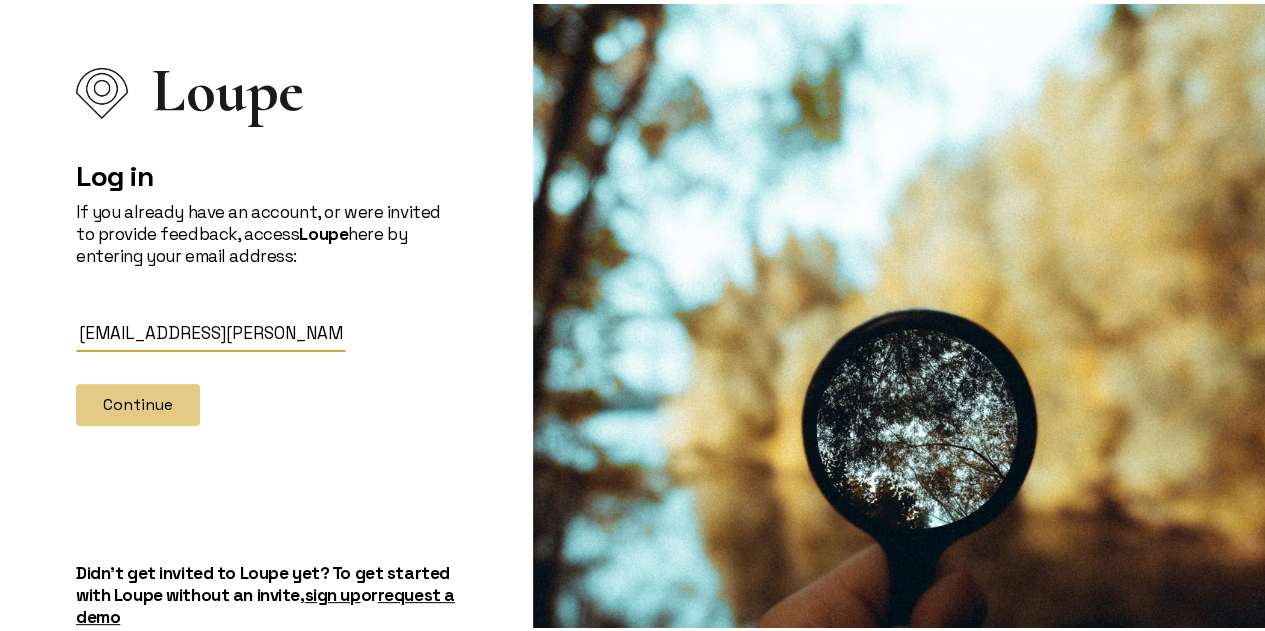 type on "[EMAIL_ADDRESS][PERSON_NAME][DOMAIN_NAME]" 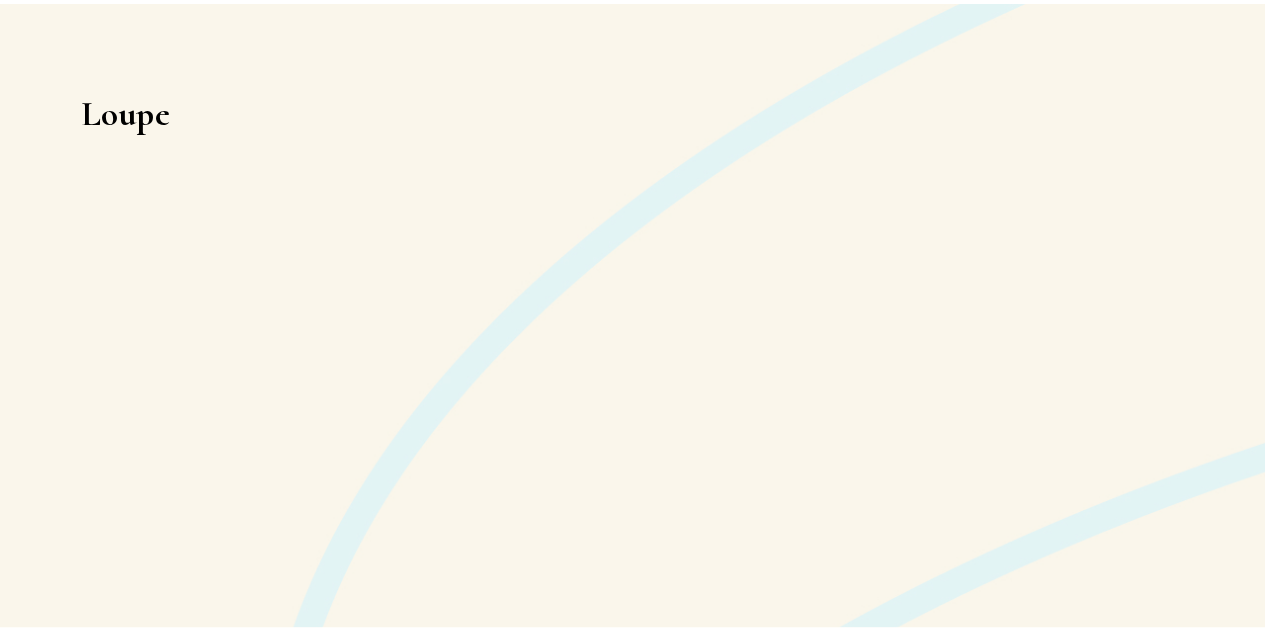 scroll, scrollTop: 0, scrollLeft: 0, axis: both 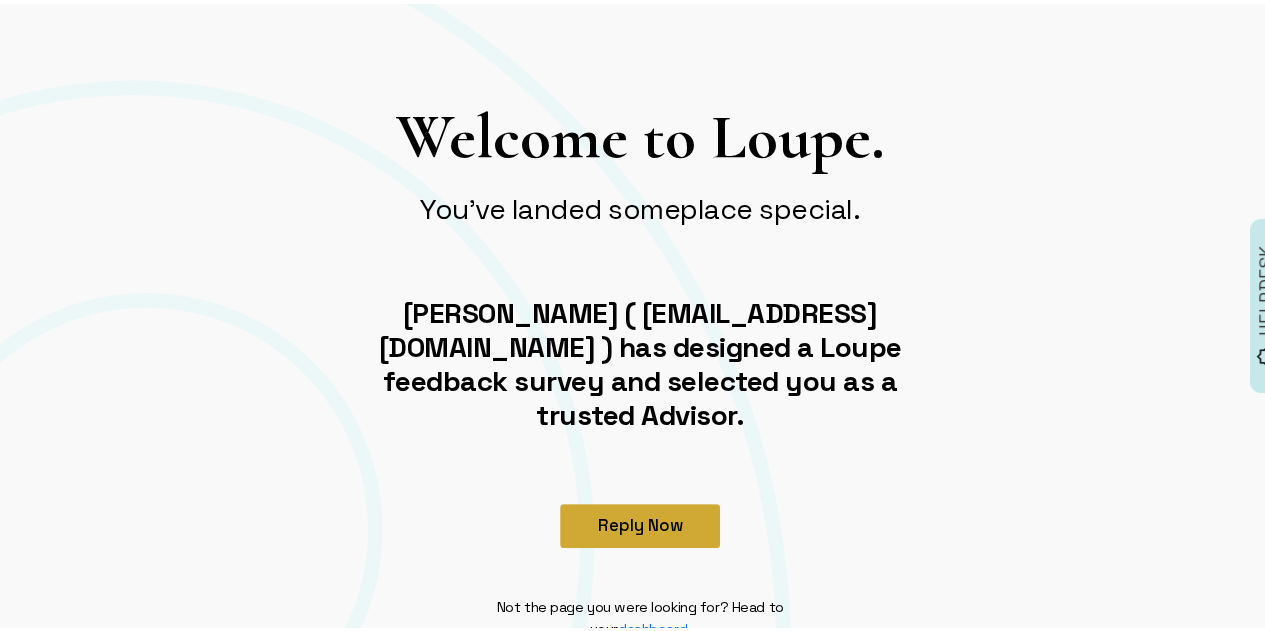 click on "Reply Now" 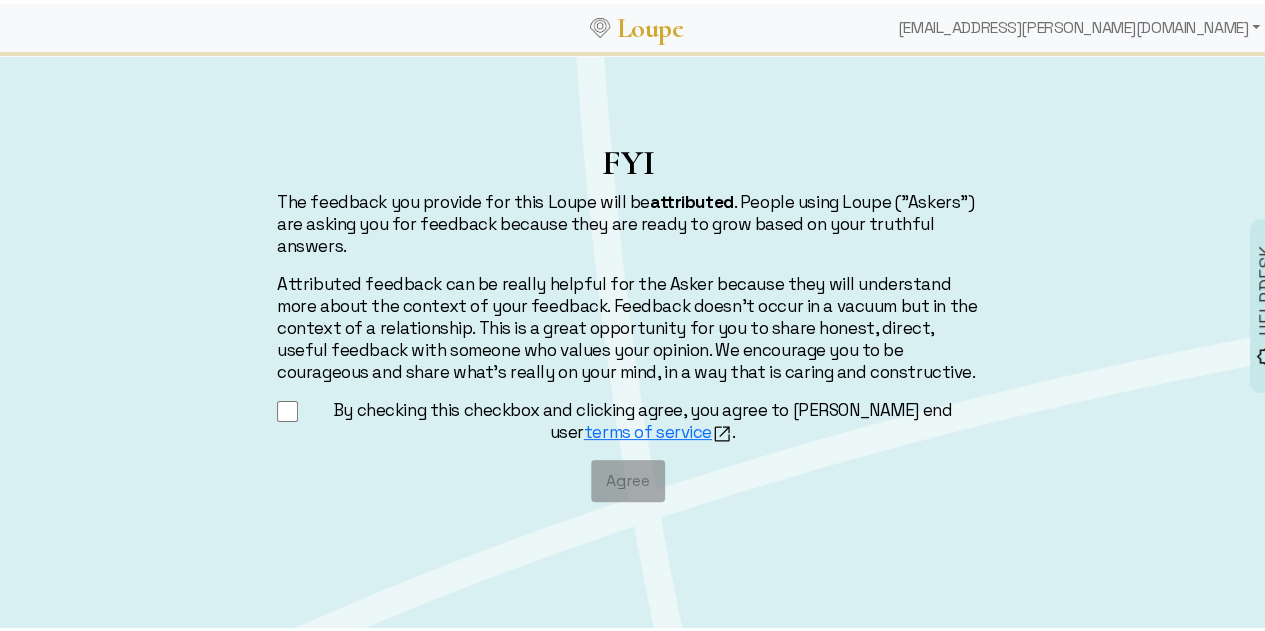 click on "By checking this checkbox and clicking agree, you agree to [PERSON_NAME] end user  terms of service ." 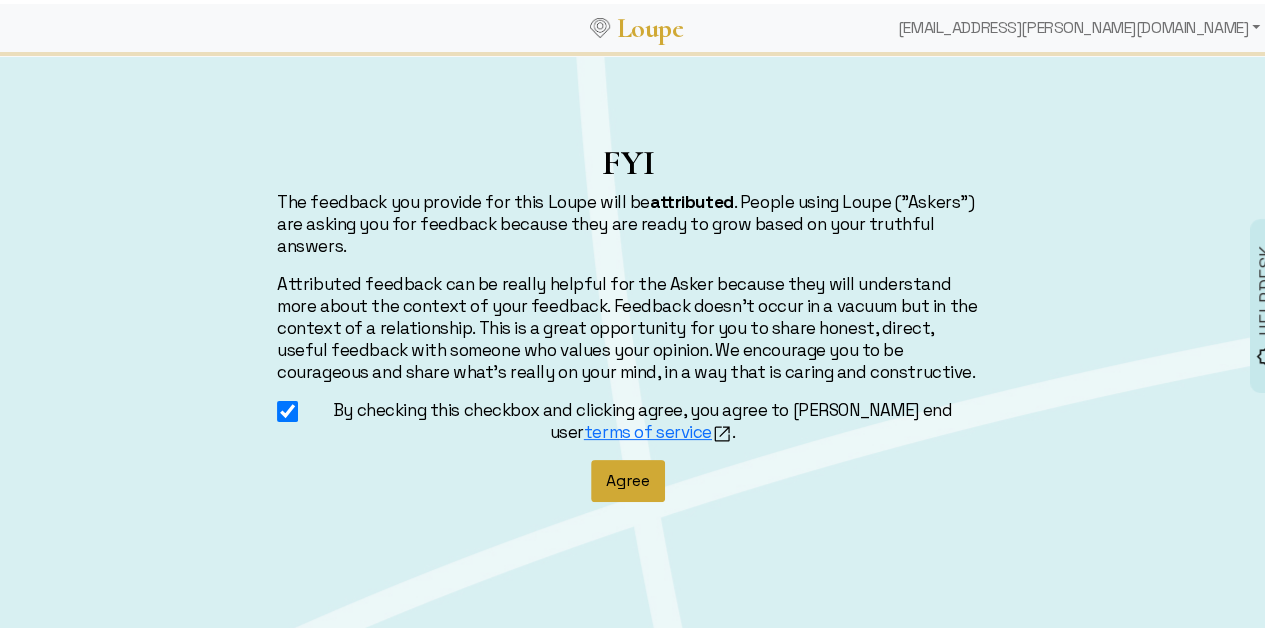click on "Agree" 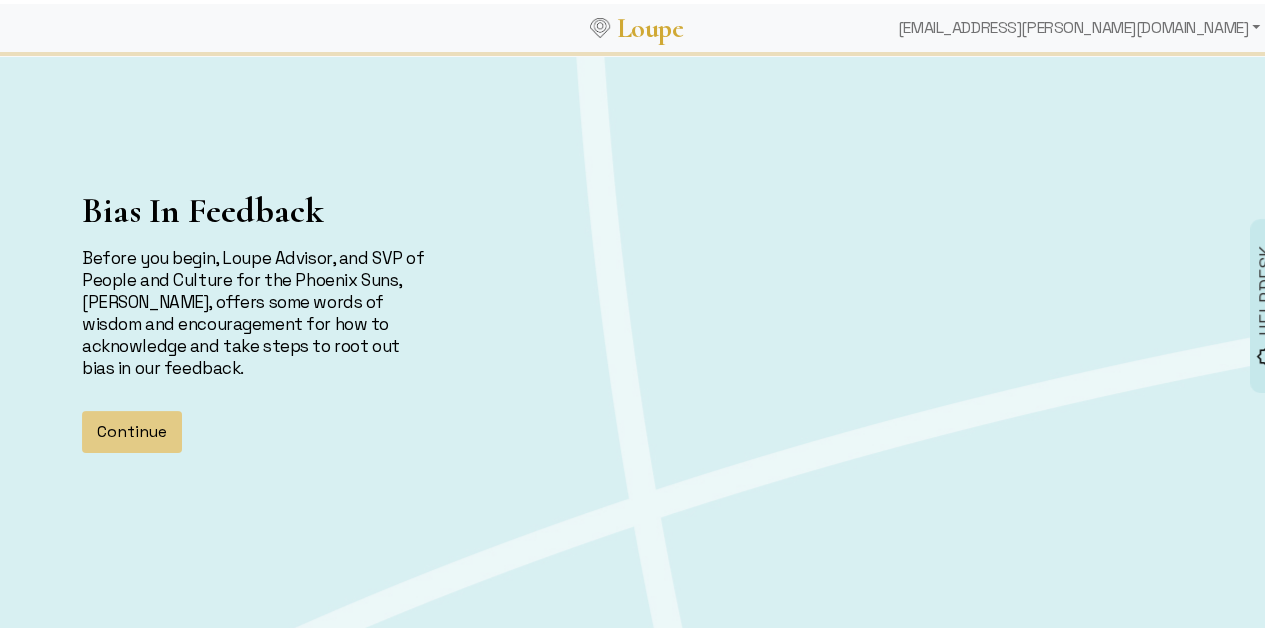 scroll, scrollTop: 19, scrollLeft: 0, axis: vertical 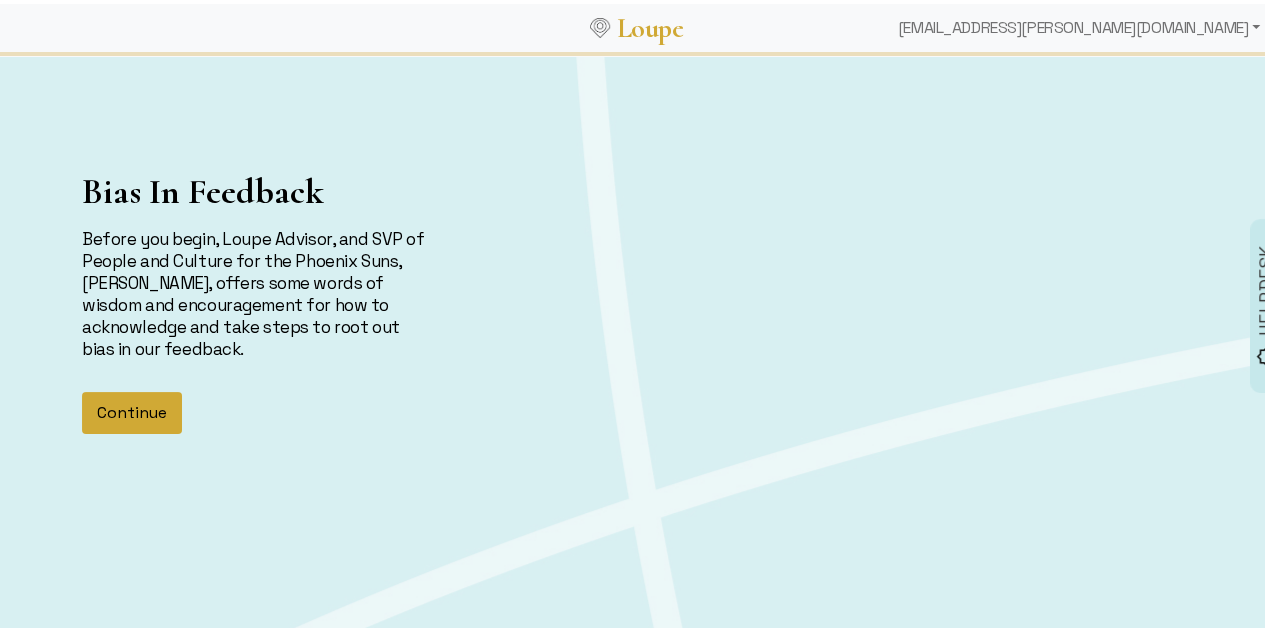 click on "Continue" 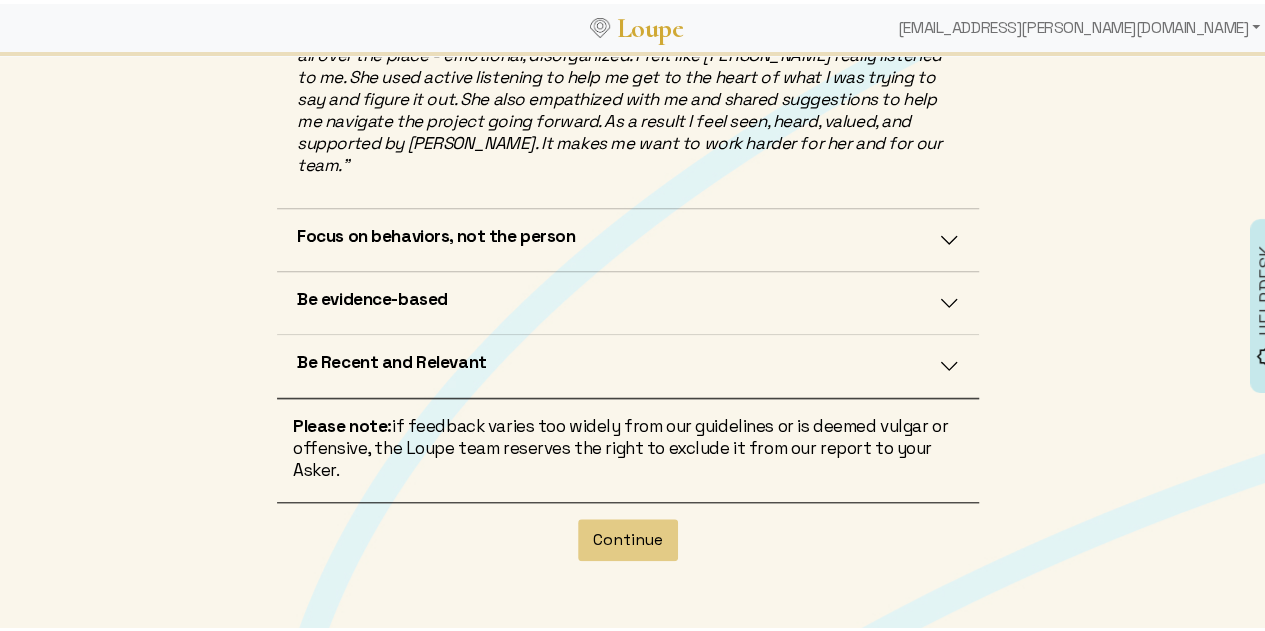 scroll, scrollTop: 720, scrollLeft: 0, axis: vertical 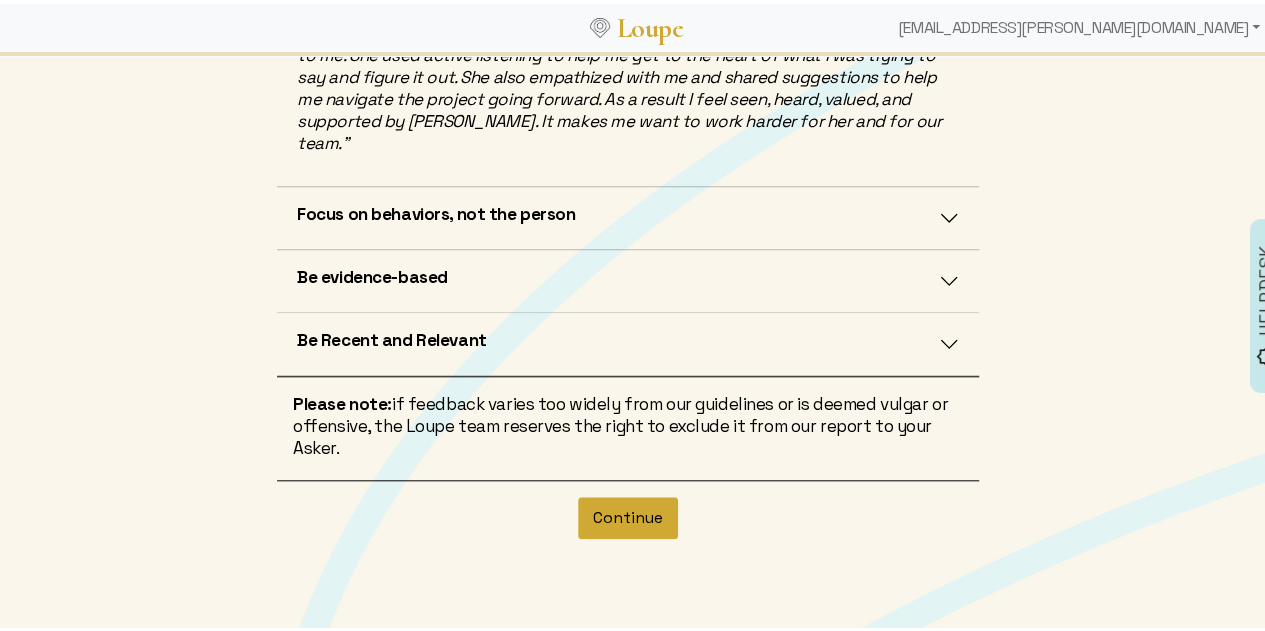 click on "Continue" 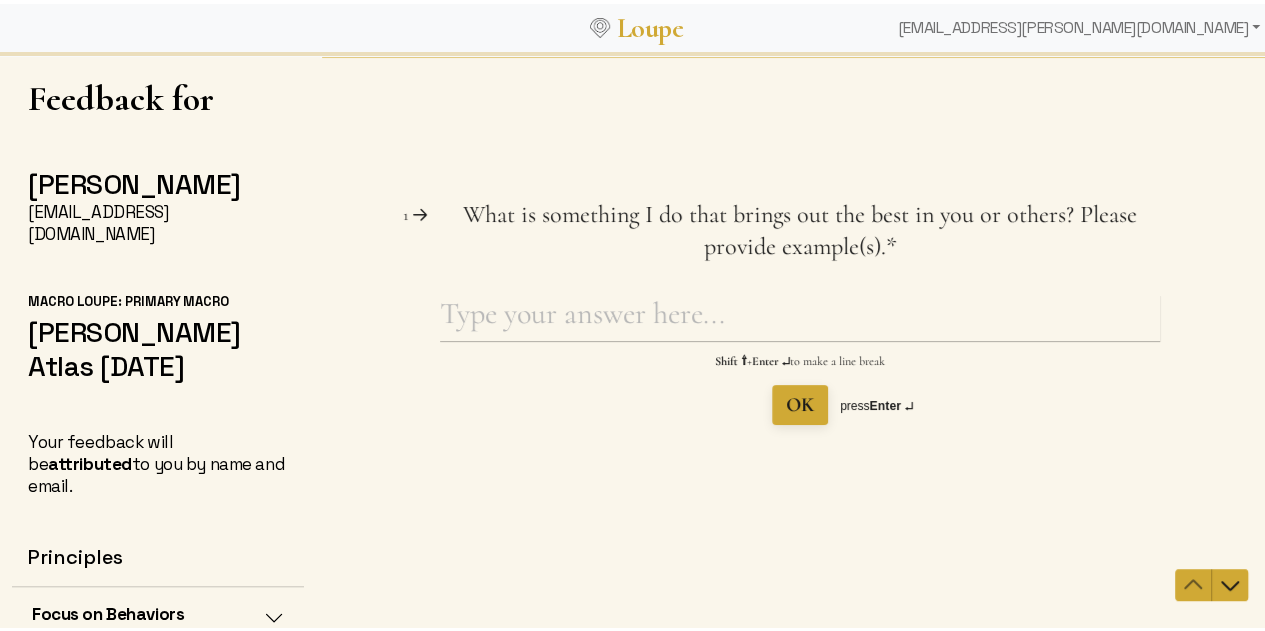 scroll, scrollTop: 0, scrollLeft: 0, axis: both 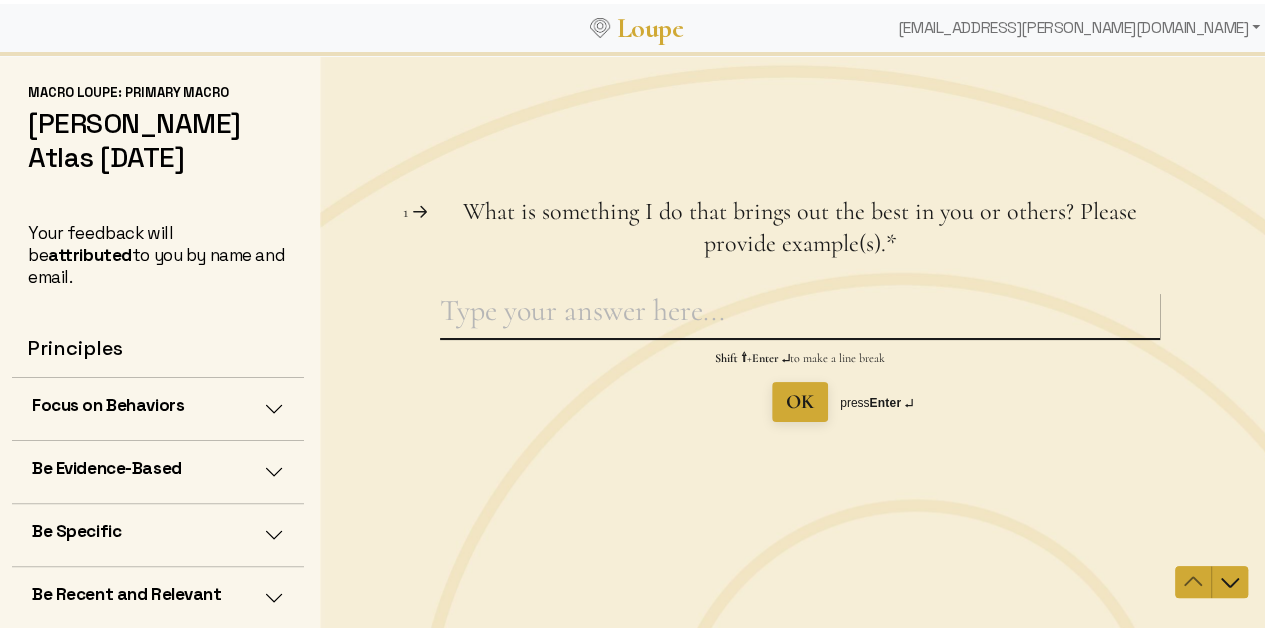 click on "What is something I do that brings out the best in you or others? Please provide example(s).  This question is required." at bounding box center (800, 314) 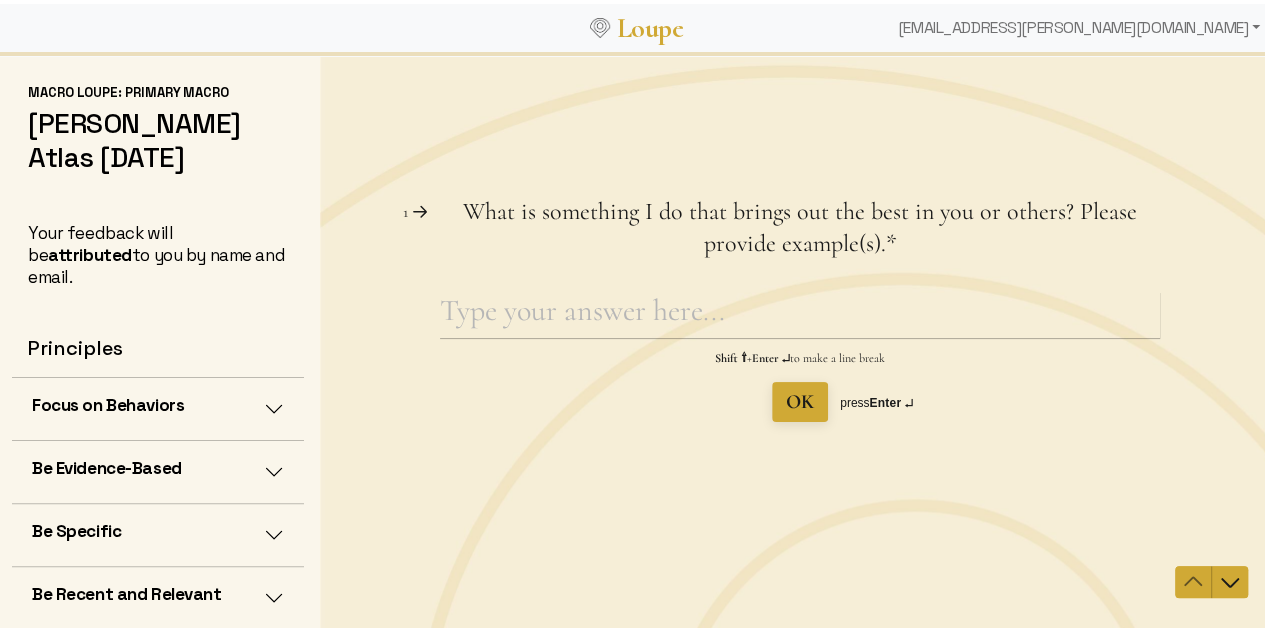 click on "Focus on Behaviors" at bounding box center (158, 405) 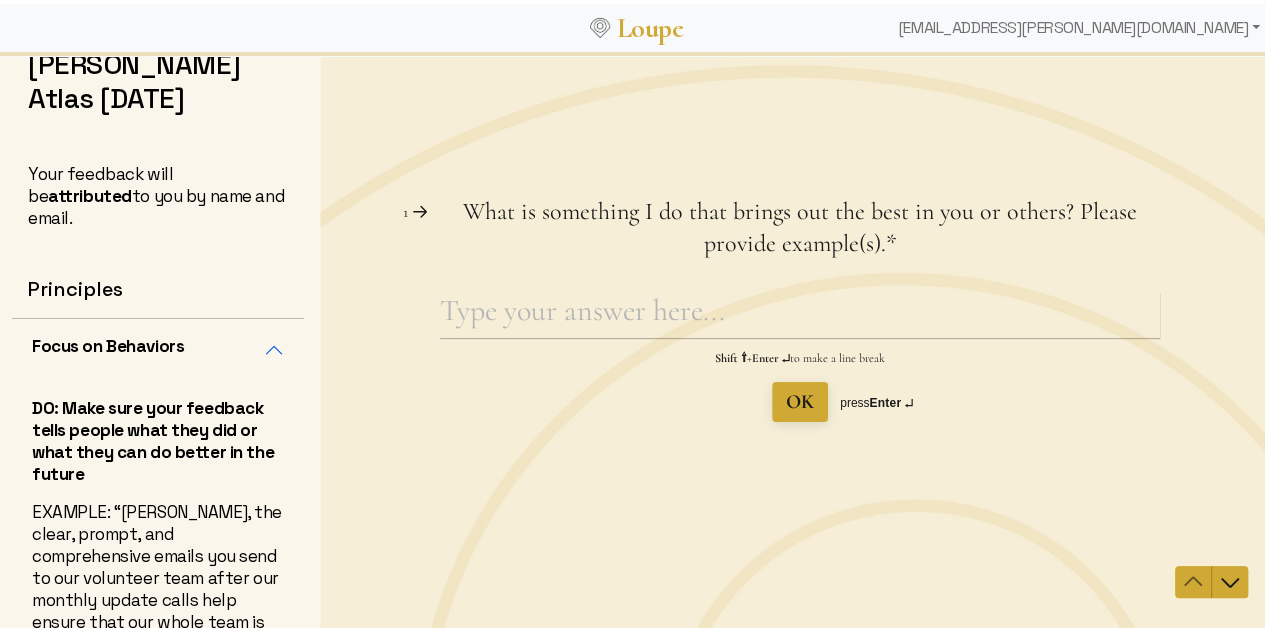 click on "Focus on Behaviors" at bounding box center [158, 346] 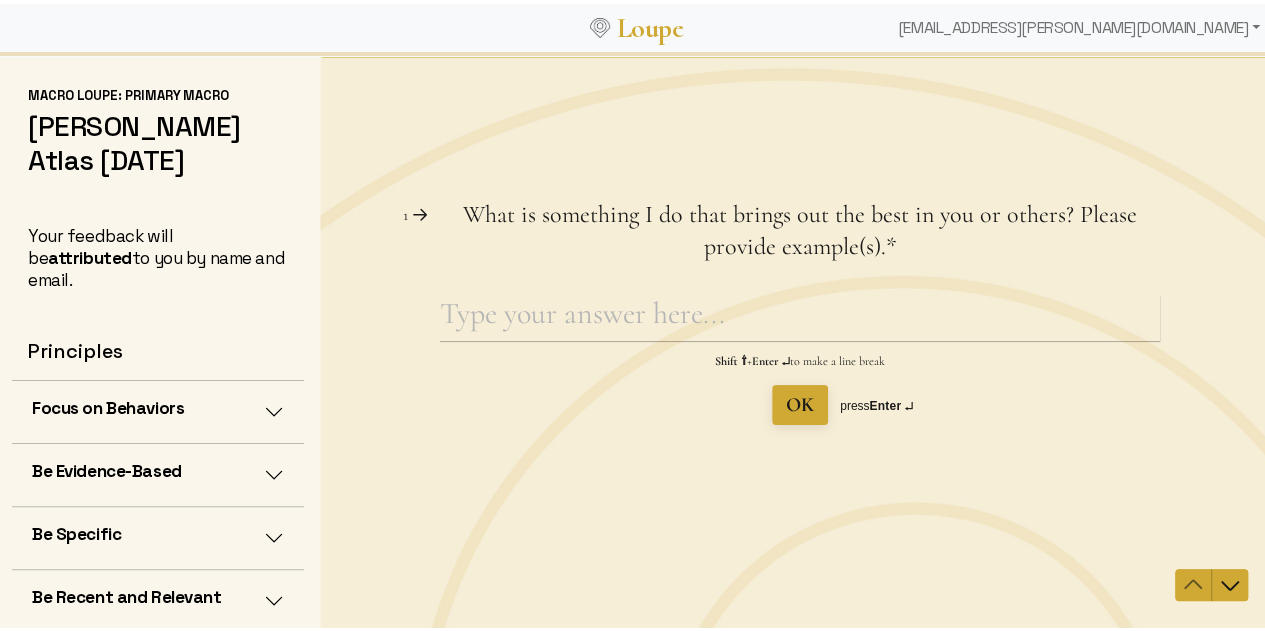 scroll, scrollTop: 3, scrollLeft: 0, axis: vertical 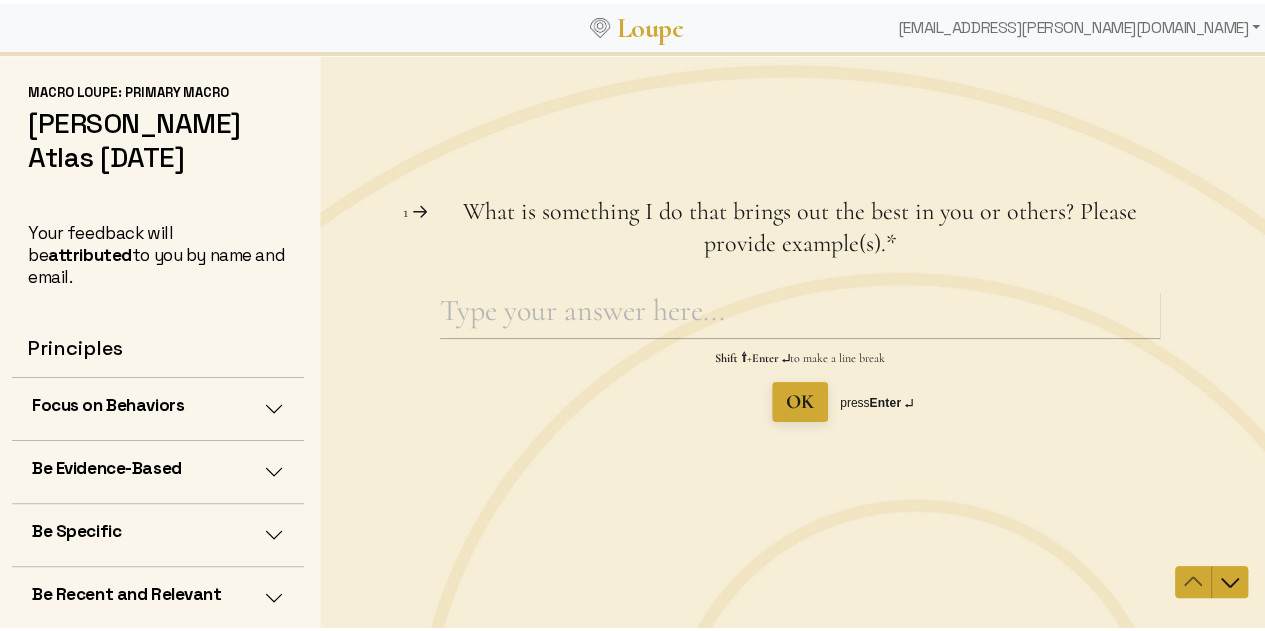 click on "What is something I do that brings out the best in you or others? Please provide example(s).  This question is required." at bounding box center [800, 314] 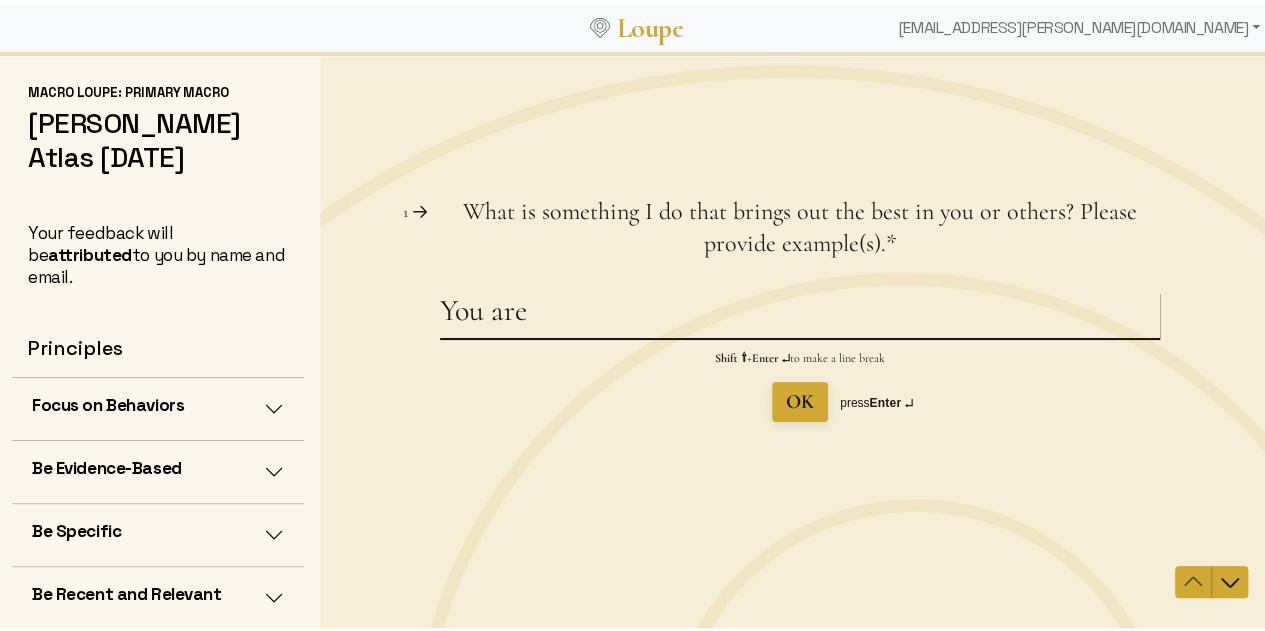 drag, startPoint x: 541, startPoint y: 320, endPoint x: 522, endPoint y: 326, distance: 19.924858 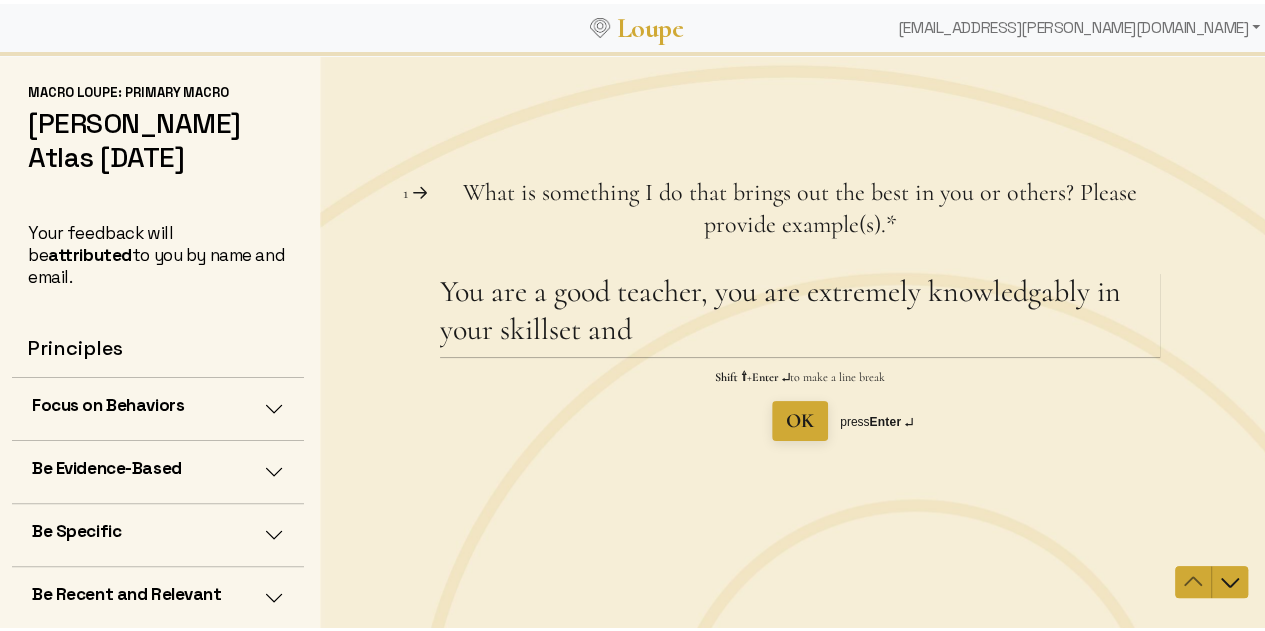 click on "Question 1 1 What is something I do that brings out the best in you or others? Please provide example(s).  This question is required. * You are a good teacher, you are extremely knowledgably in your skillset and  [PERSON_NAME] ⇧  +  Enter ↵  to make a line break OK press  Enter ↵" at bounding box center (800, 308) 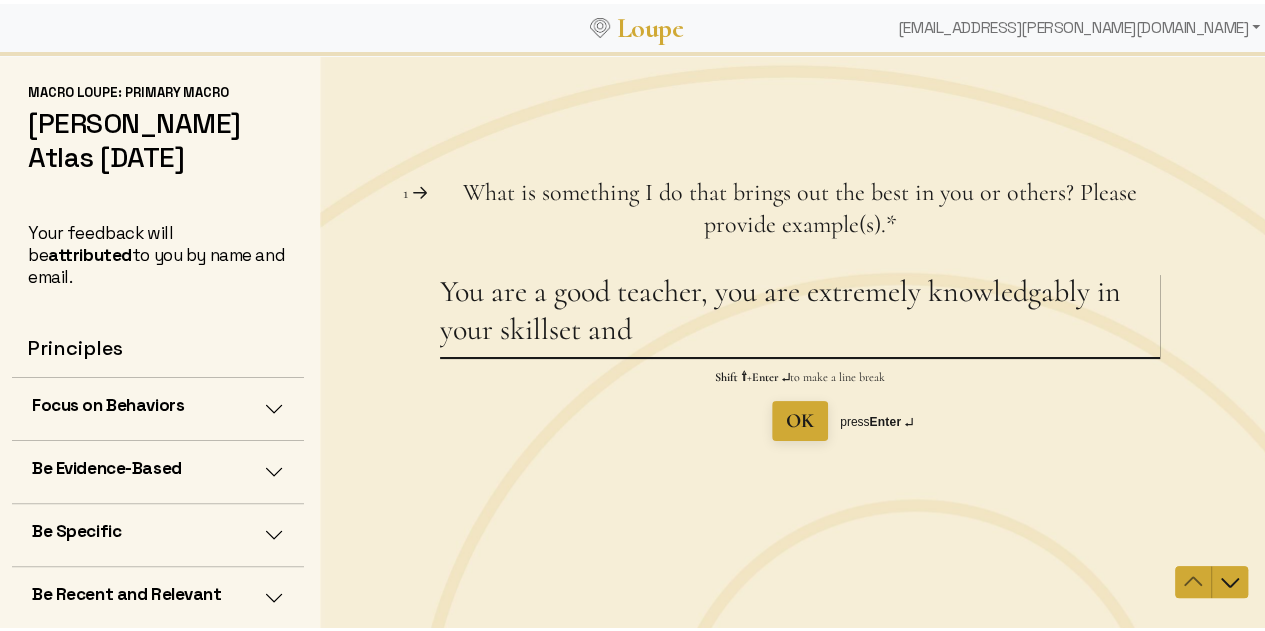 click on "You are a good teacher, you are extremely knowledgably in your skillset and" at bounding box center (800, 314) 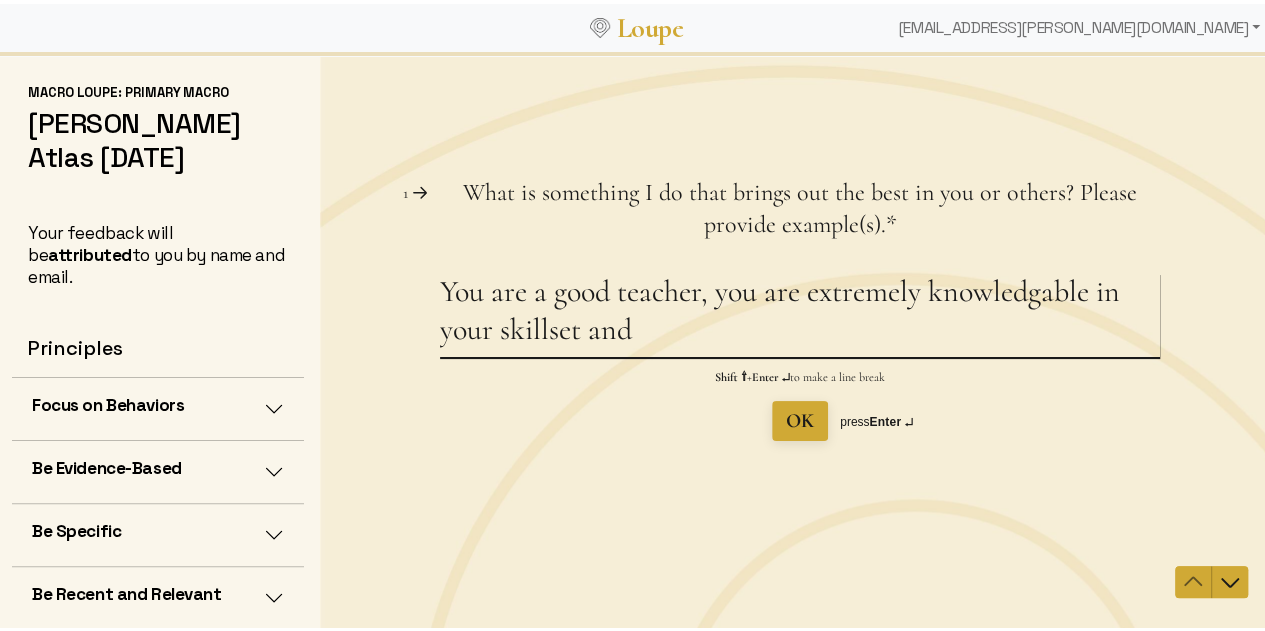 click on "You are a good teacher, you are extremely knowledgable in your skillset and" at bounding box center (800, 314) 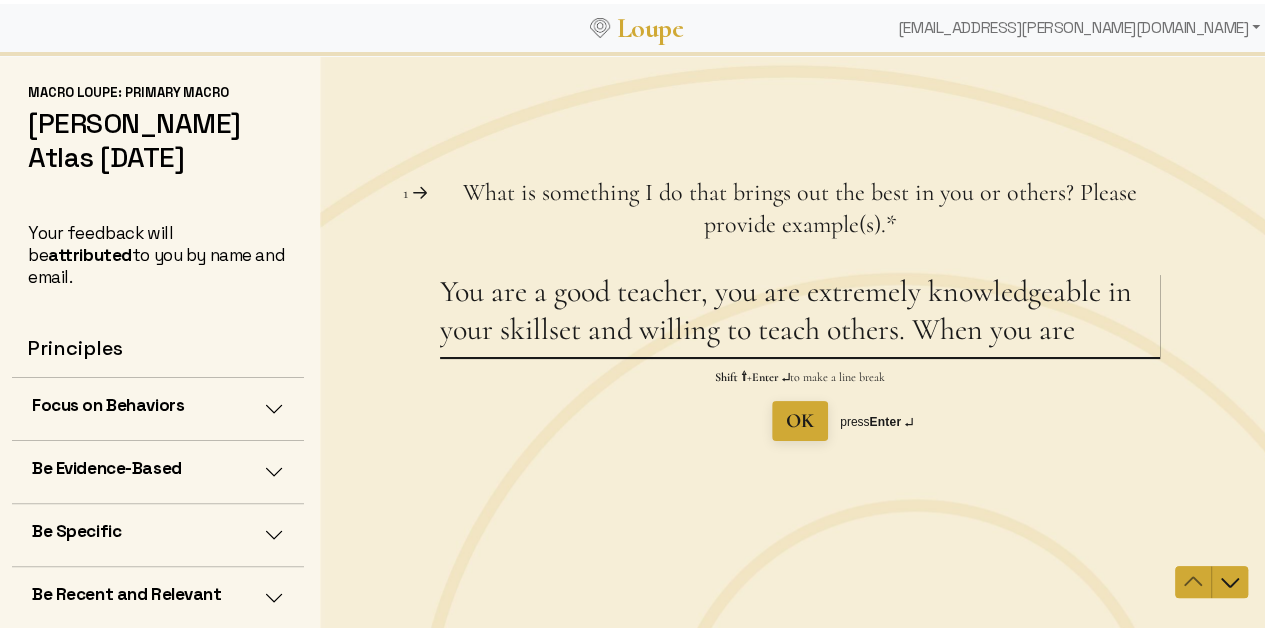 click on "You are a good teacher, you are extremely knowledgeable in your skillset and willing to teach others. When you are" at bounding box center (800, 314) 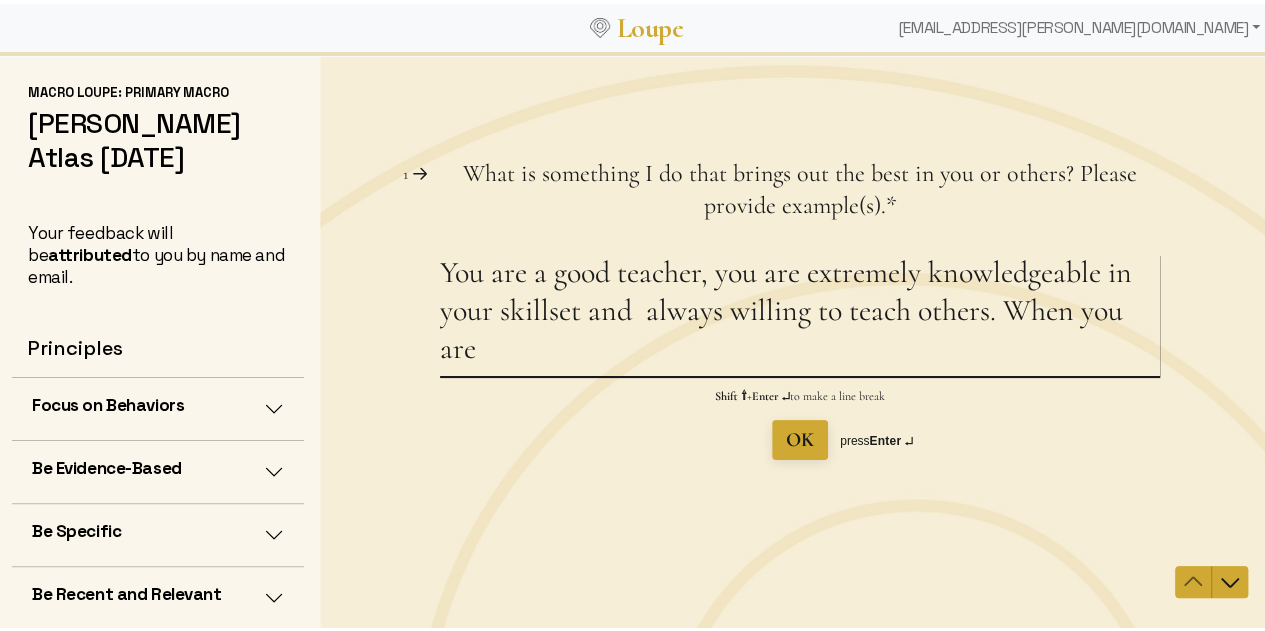 click on "You are a good teacher, you are extremely knowledgeable in your skillset and  always willing to teach others. When you are" at bounding box center (800, 314) 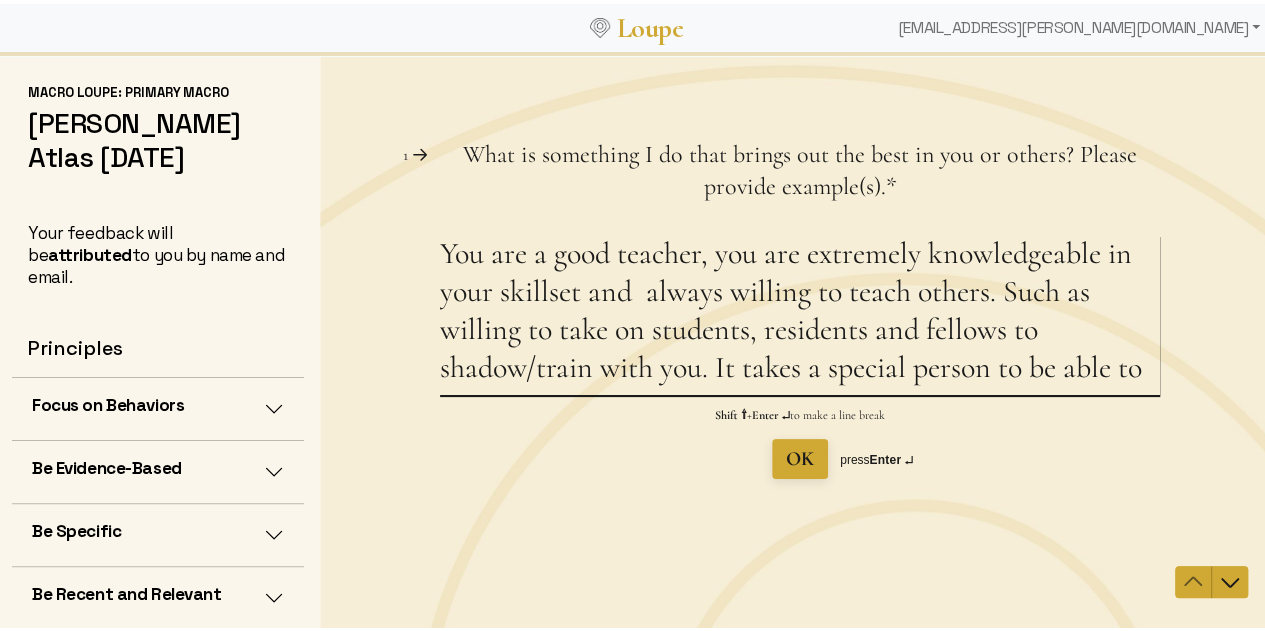click on "You are a good teacher, you are extremely knowledgeable in your skillset and  always willing to teach others. Such as willing to take on students, residents and fellows to shadow/train with you. It takes a special person to be able to" at bounding box center [800, 314] 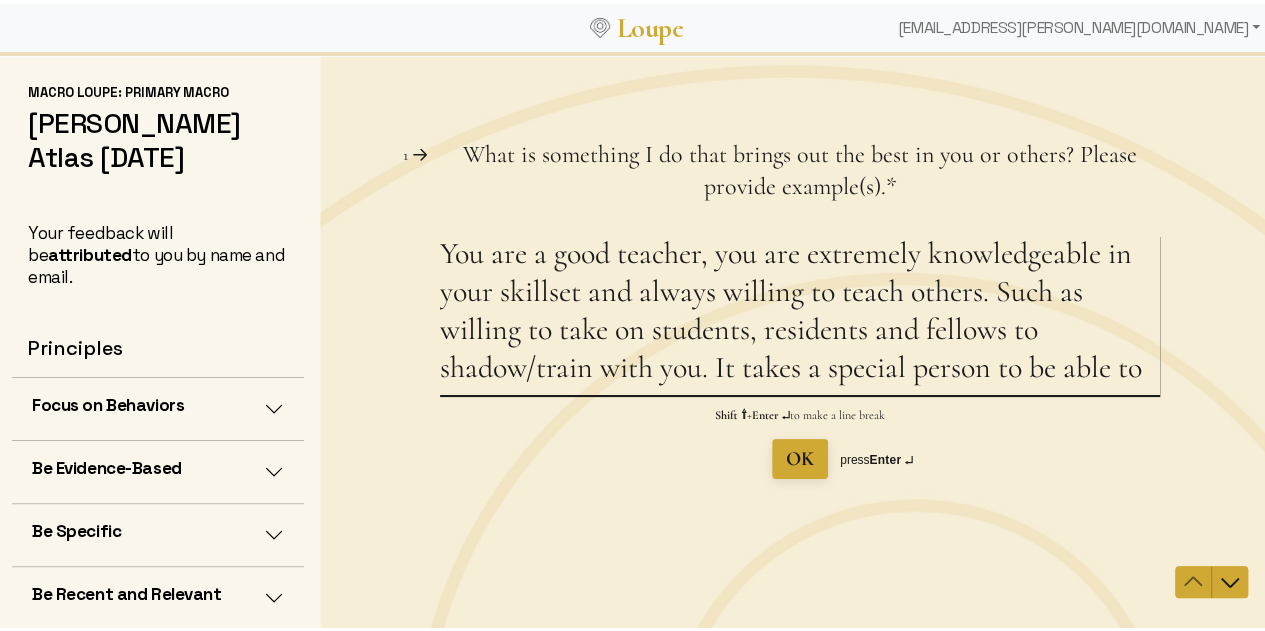 click on "You are a good teacher, you are extremely knowledgeable in your skillset and always willing to teach others. Such as willing to take on students, residents and fellows to shadow/train with you. It takes a special person to be able to" at bounding box center (800, 314) 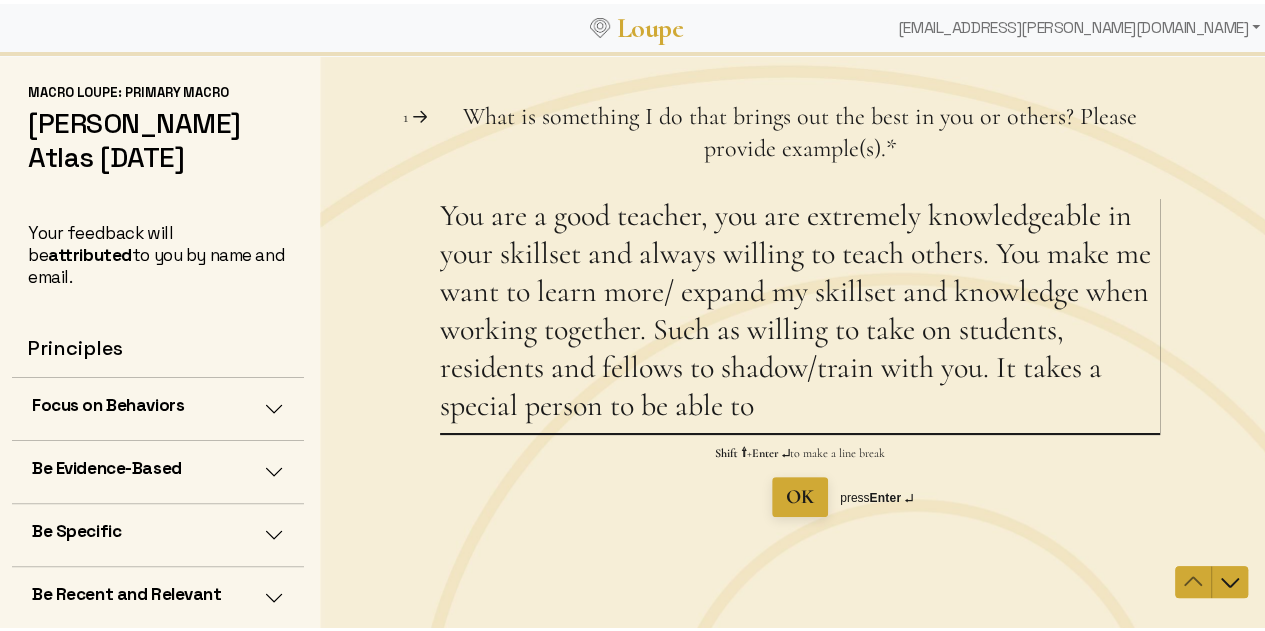 click on "You are a good teacher, you are extremely knowledgeable in your skillset and always willing to teach others. You make me want to learn more/ expand my skillset and knowledge when working together. Such as willing to take on students, residents and fellows to shadow/train with you. It takes a special person to be able to" at bounding box center [800, 314] 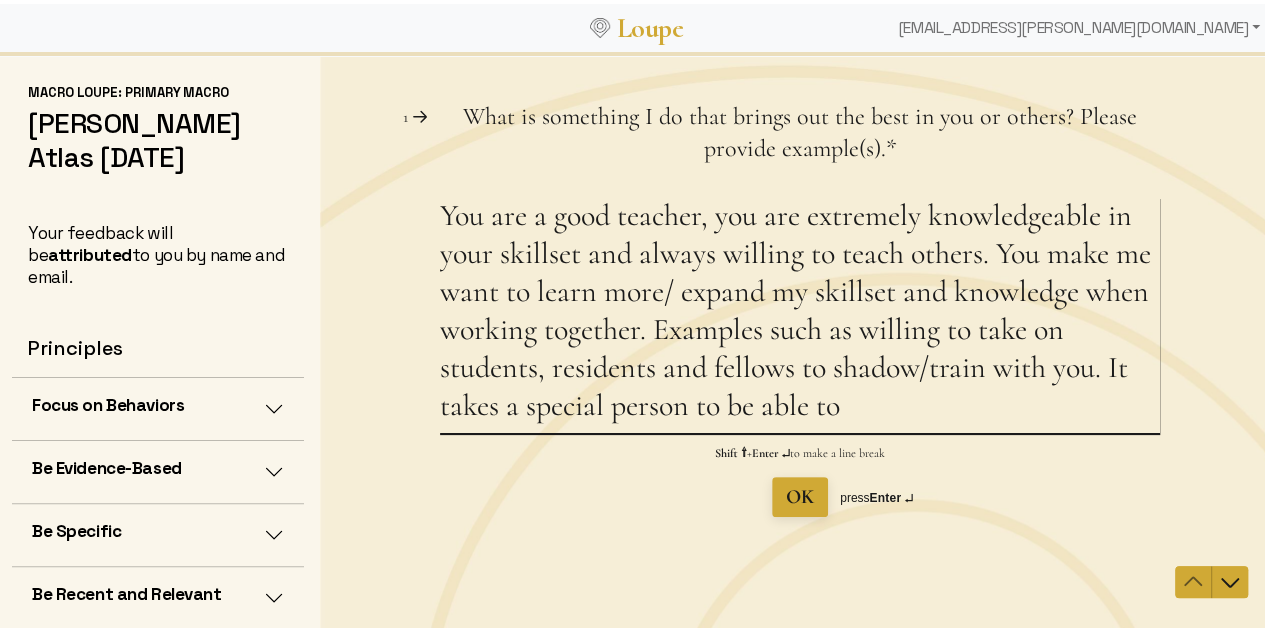 drag, startPoint x: 883, startPoint y: 413, endPoint x: 1109, endPoint y: 361, distance: 231.90515 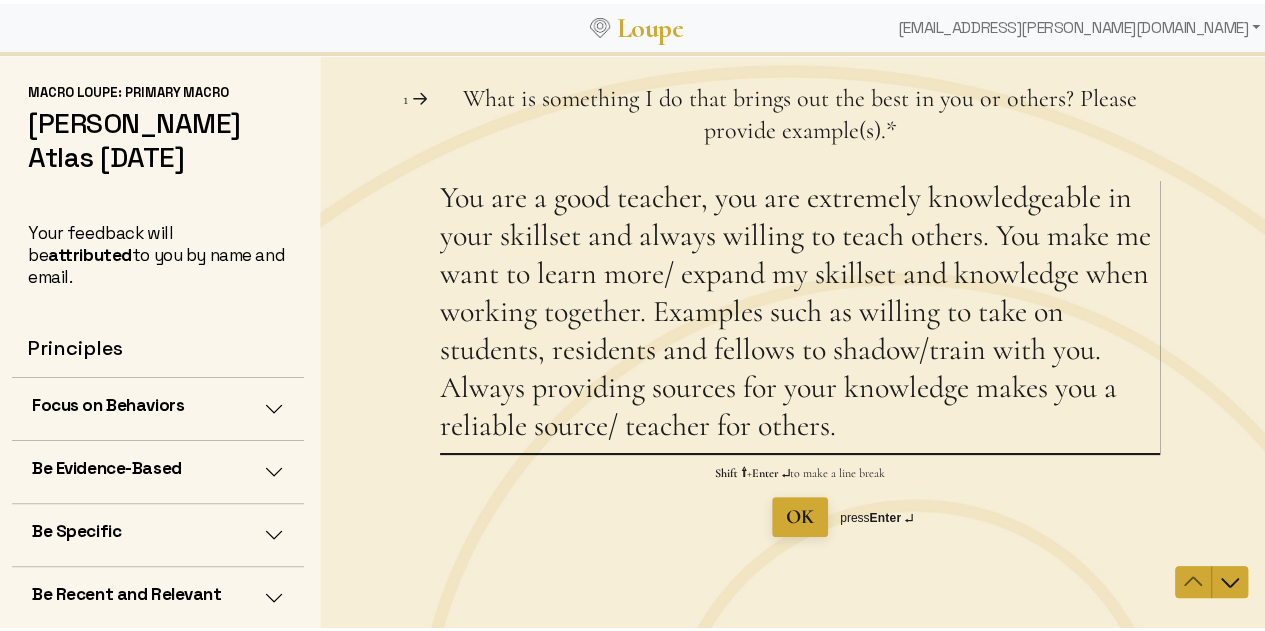 click on "You are a good teacher, you are extremely knowledgeable in your skillset and always willing to teach others. You make me want to learn more/ expand my skillset and knowledge when working together. Examples such as willing to take on students, residents and fellows to shadow/train with you. Always providing sources for your knowledge makes you a reliable source/ teacher for others." at bounding box center (800, 315) 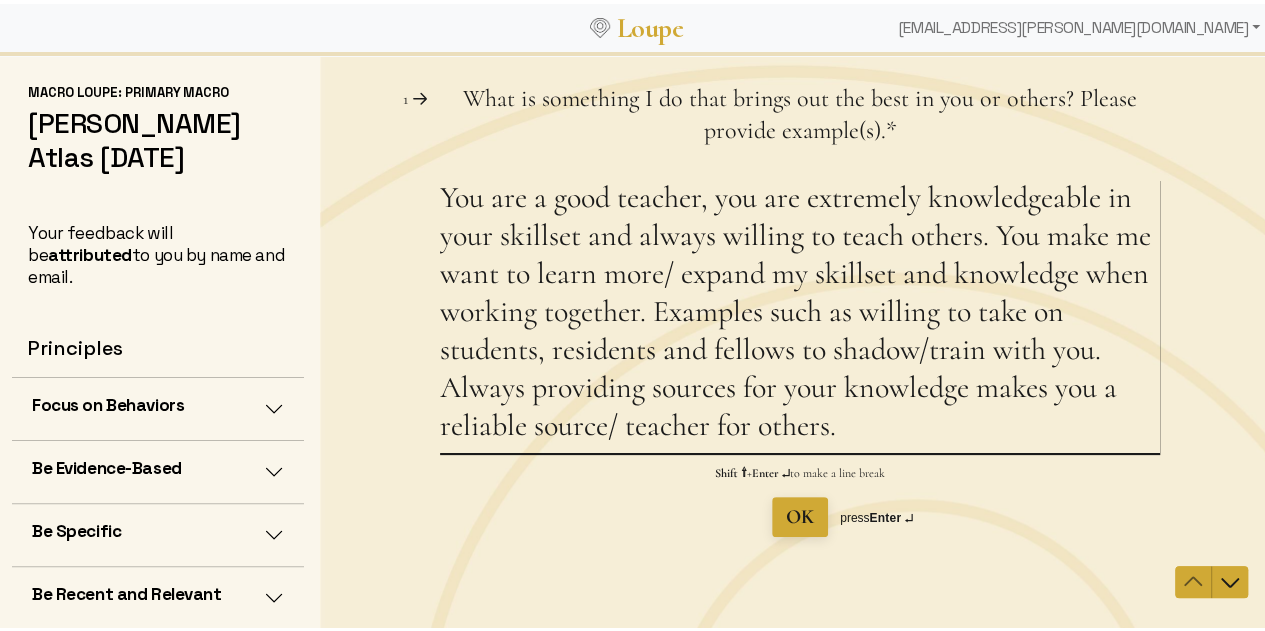 scroll, scrollTop: 2, scrollLeft: 0, axis: vertical 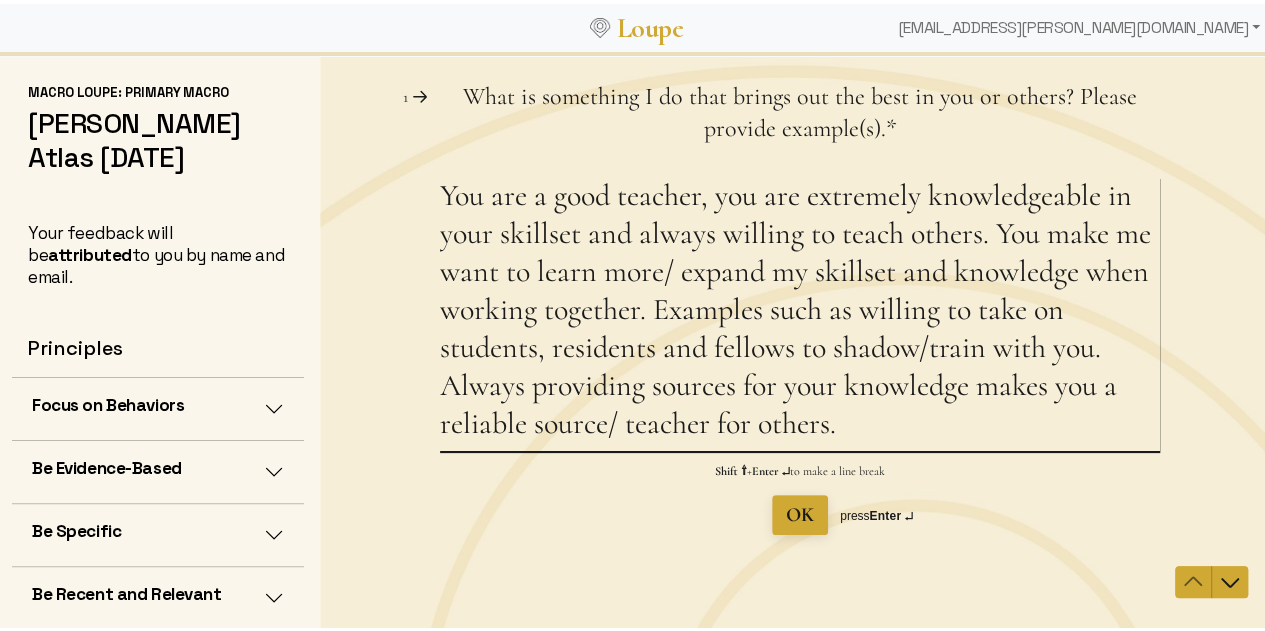 click on "You are a good teacher, you are extremely knowledgeable in your skillset and always willing to teach others. You make me want to learn more/ expand my skillset and knowledge when working together. Examples such as willing to take on students, residents and fellows to shadow/train with you. Always providing sources for your knowledge makes you a reliable source/ teacher for others." at bounding box center (800, 313) 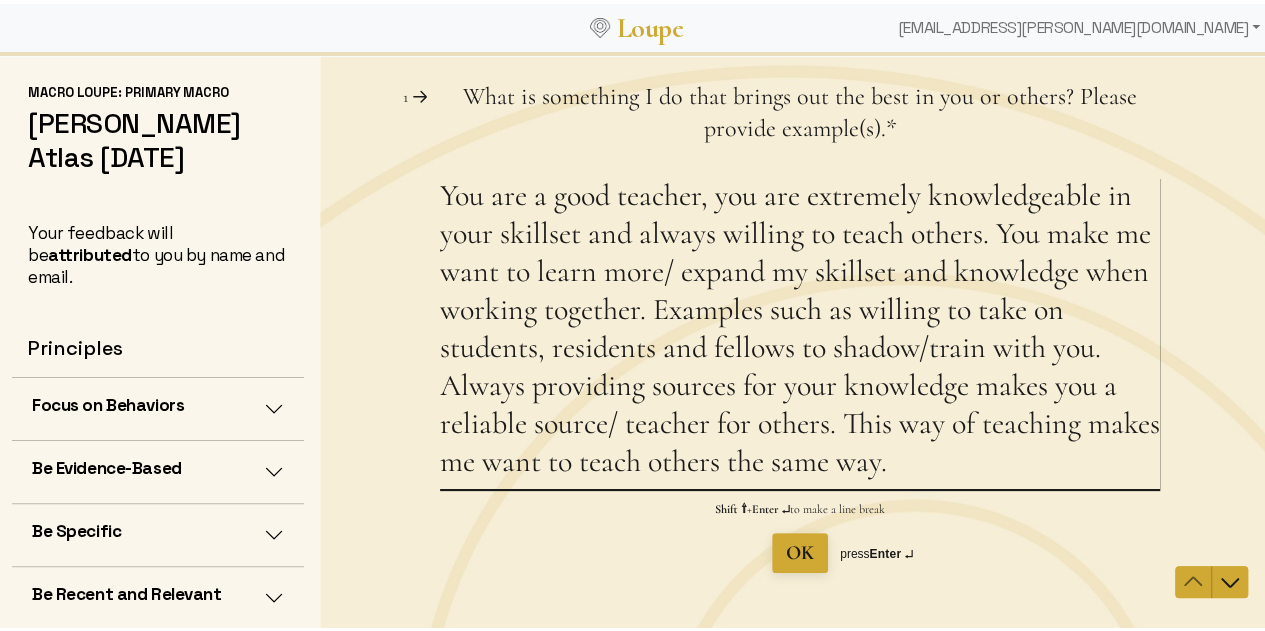 click on "You are a good teacher, you are extremely knowledgeable in your skillset and always willing to teach others. You make me want to learn more/ expand my skillset and knowledge when working together. Examples such as willing to take on students, residents and fellows to shadow/train with you. Always providing sources for your knowledge makes you a reliable source/ teacher for others. This way of teaching makes me want to teach others the same way." at bounding box center [800, 332] 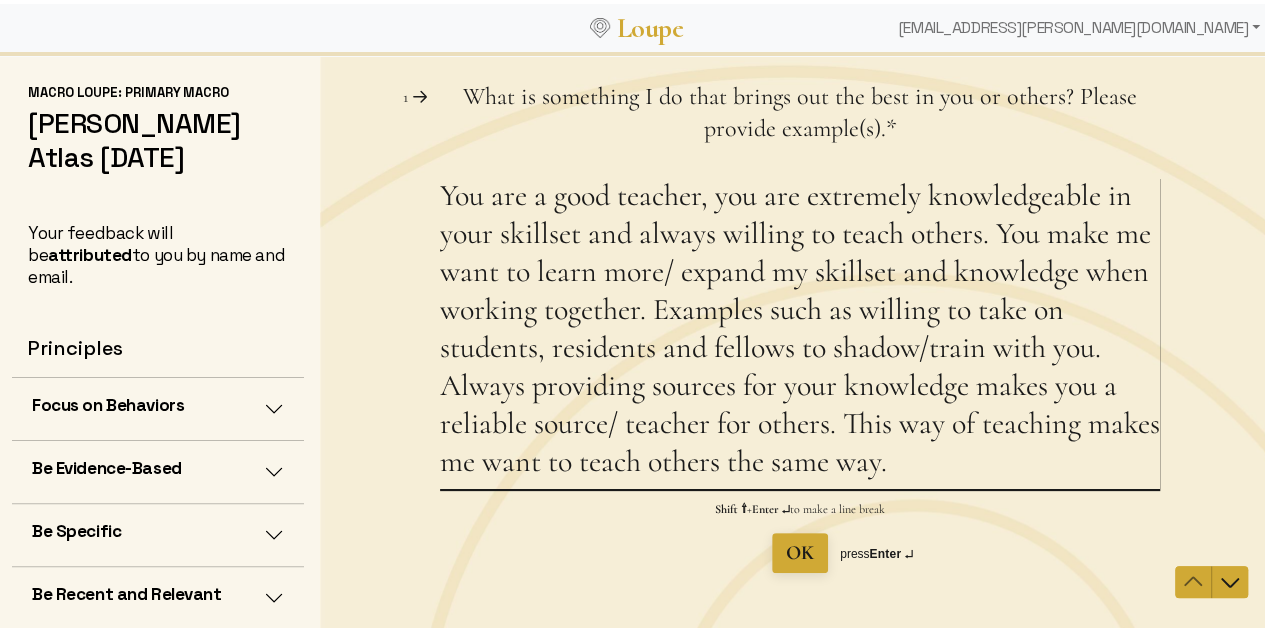 drag, startPoint x: 568, startPoint y: 232, endPoint x: 487, endPoint y: 247, distance: 82.37718 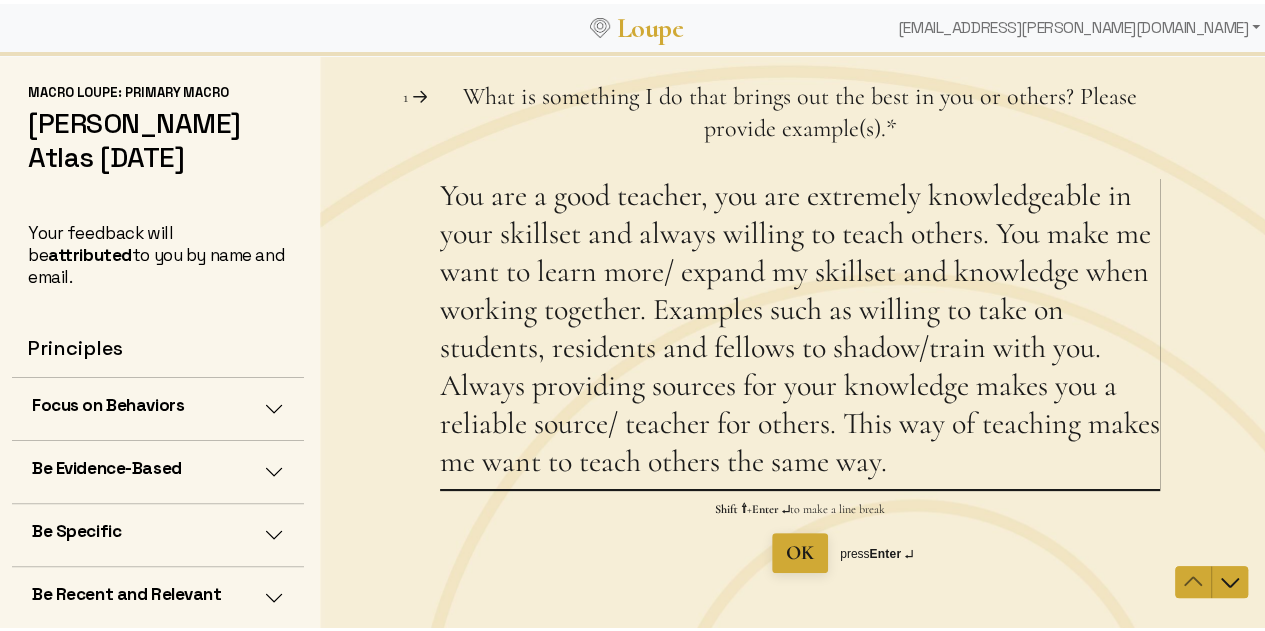 click on "You are a good teacher, you are extremely knowledgeable in your skillset and always willing to teach others. You make me want to learn more/ expand my skillset and knowledge when working together. Examples such as willing to take on students, residents and fellows to shadow/train with you. Always providing sources for your knowledge makes you a reliable source/ teacher for others. This way of teaching makes me want to teach others the same way." at bounding box center [800, 332] 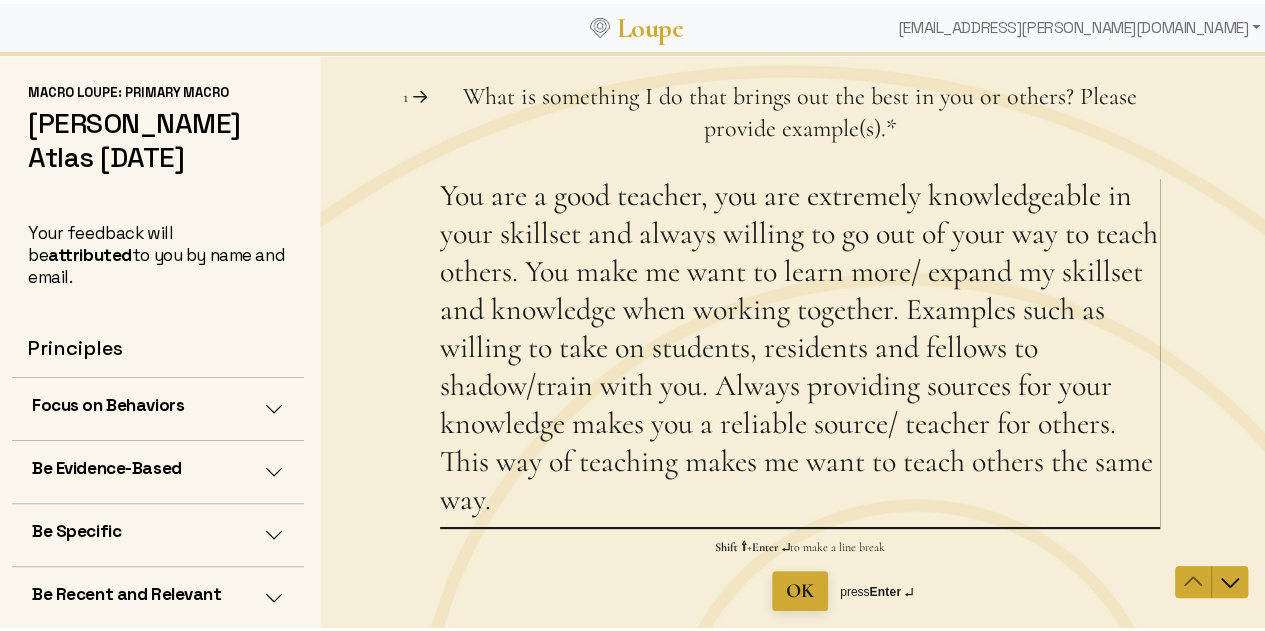 drag, startPoint x: 595, startPoint y: 312, endPoint x: 915, endPoint y: 251, distance: 325.76218 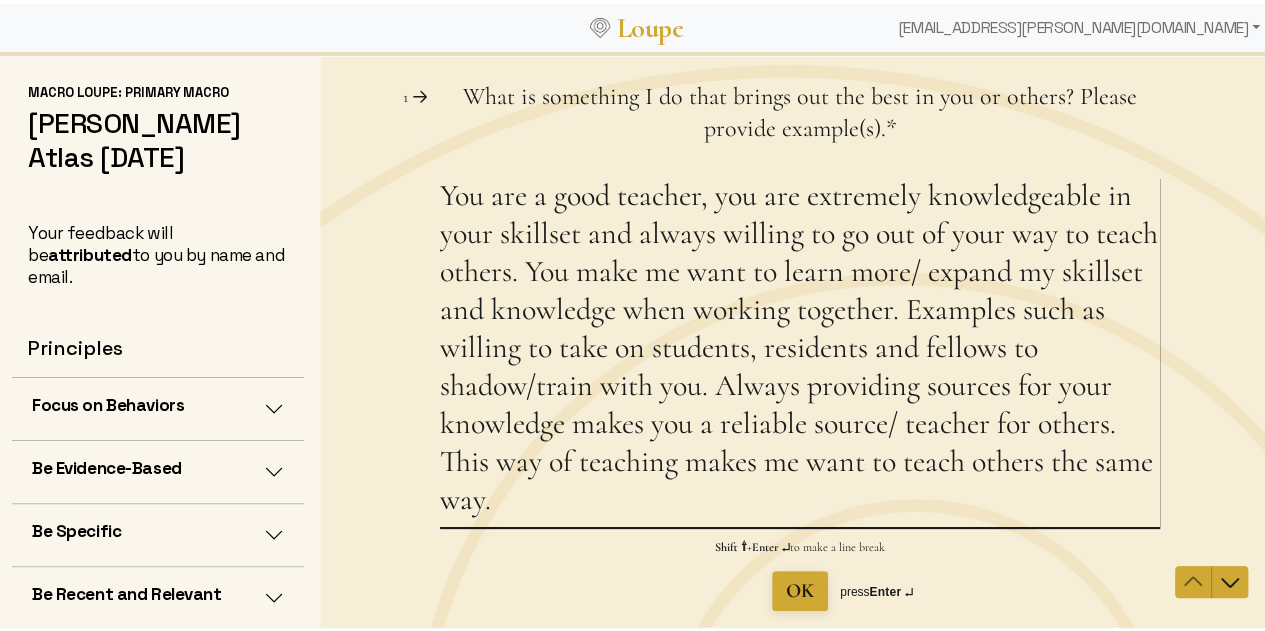 click on "You are a good teacher, you are extremely knowledgeable in your skillset and always willing to go out of your way to teach others. You make me want to learn more/ expand my skillset and knowledge when working together. Examples such as willing to take on students, residents and fellows to shadow/train with you. Always providing sources for your knowledge makes you a reliable source/ teacher for others. This way of teaching makes me want to teach others the same way." at bounding box center [800, 351] 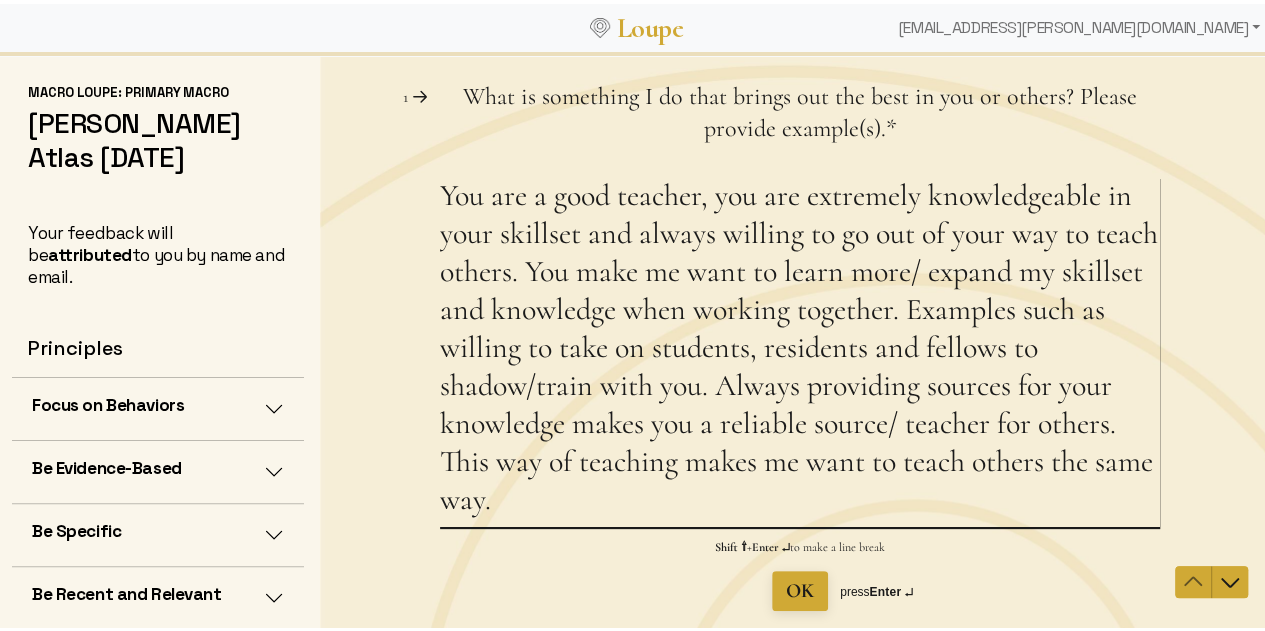 drag, startPoint x: 908, startPoint y: 277, endPoint x: 600, endPoint y: 325, distance: 311.71783 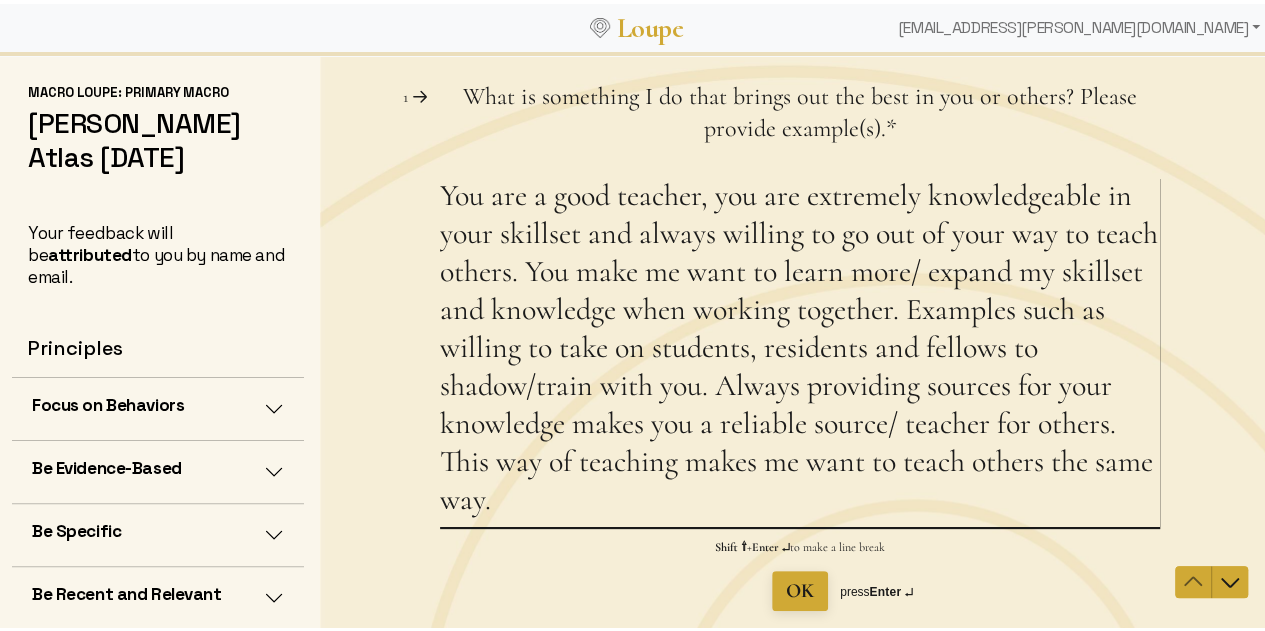 click on "You are a good teacher, you are extremely knowledgeable in your skillset and always willing to go out of your way to teach others. You make me want to learn more/ expand my skillset and knowledge when working together. Examples such as willing to take on students, residents and fellows to shadow/train with you. Always providing sources for your knowledge makes you a reliable source/ teacher for others. This way of teaching makes me want to teach others the same way." at bounding box center [800, 351] 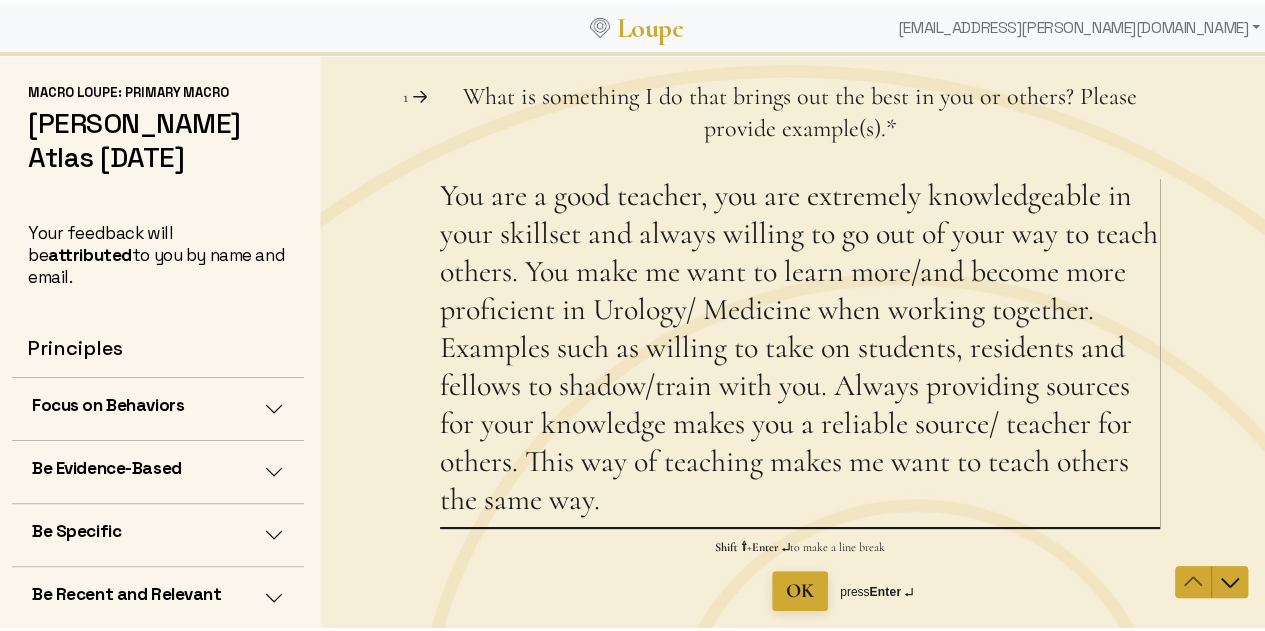 click on "You are a good teacher, you are extremely knowledgeable in your skillset and always willing to go out of your way to teach others. You make me want to learn more/and become more proficient in Urology/ Medicine when working together. Examples such as willing to take on students, residents and fellows to shadow/train with you. Always providing sources for your knowledge makes you a reliable source/ teacher for others. This way of teaching makes me want to teach others the same way." at bounding box center [800, 351] 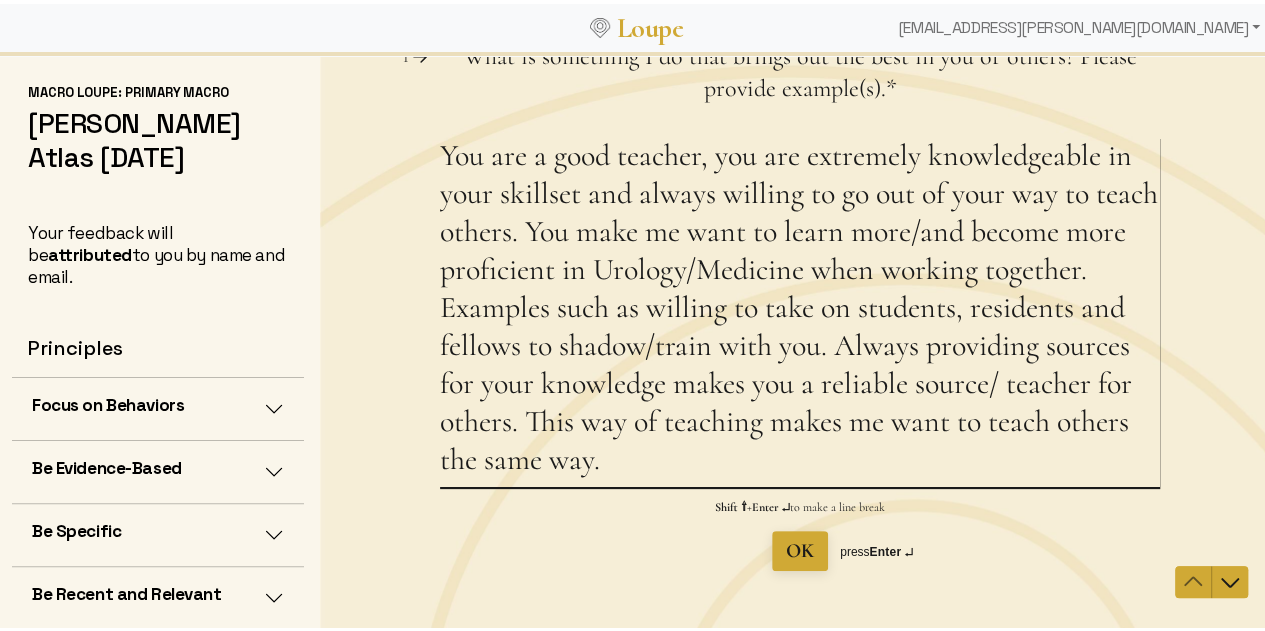 scroll, scrollTop: 50, scrollLeft: 0, axis: vertical 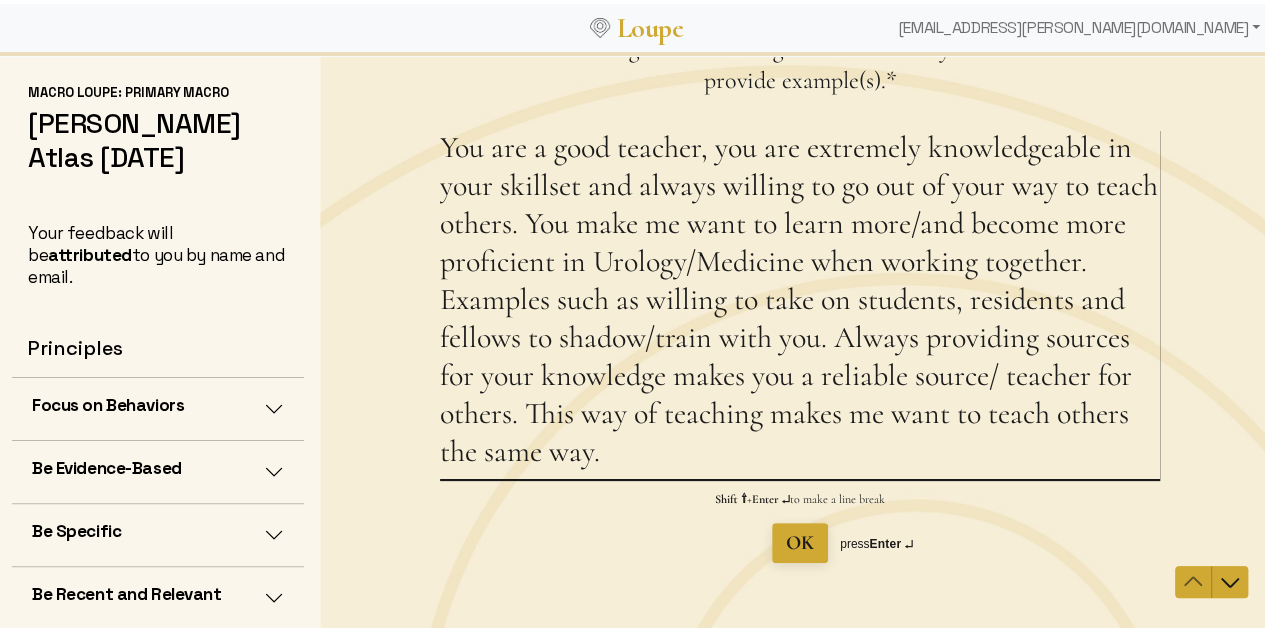click on "You are a good teacher, you are extremely knowledgeable in your skillset and always willing to go out of your way to teach others. You make me want to learn more/and become more proficient in Urology/Medicine when working together. Examples such as willing to take on students, residents and fellows to shadow/train with you. Always providing sources for your knowledge makes you a reliable source/ teacher for others. This way of teaching makes me want to teach others the same way." at bounding box center [800, 303] 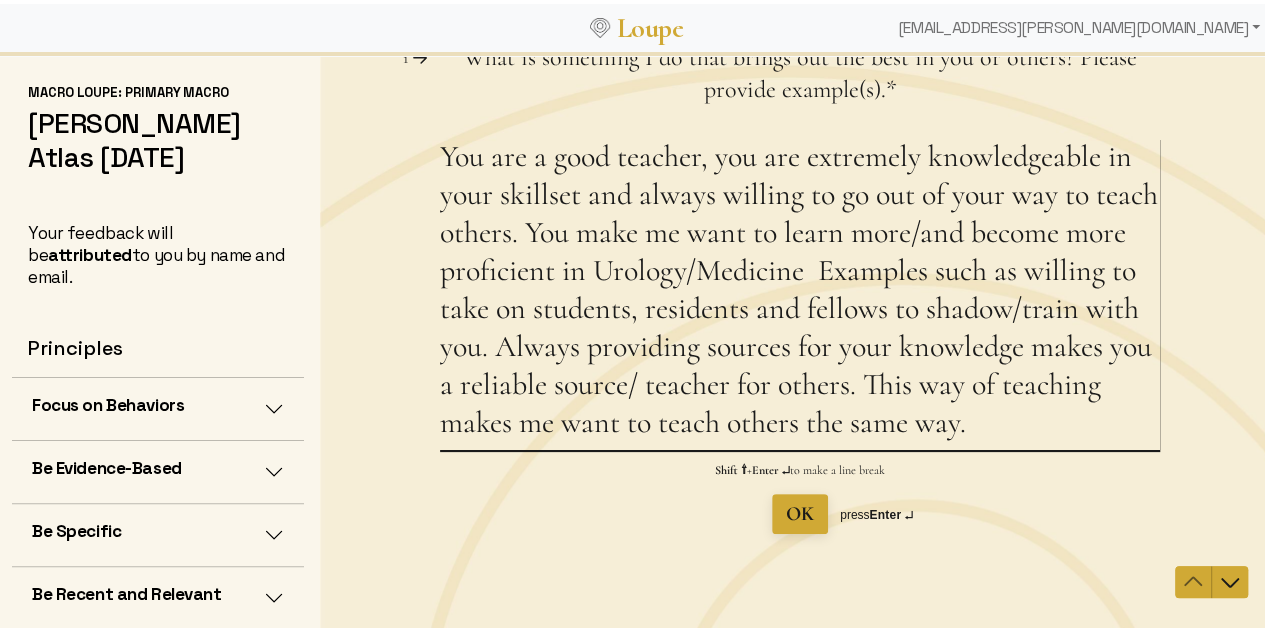 scroll, scrollTop: 40, scrollLeft: 0, axis: vertical 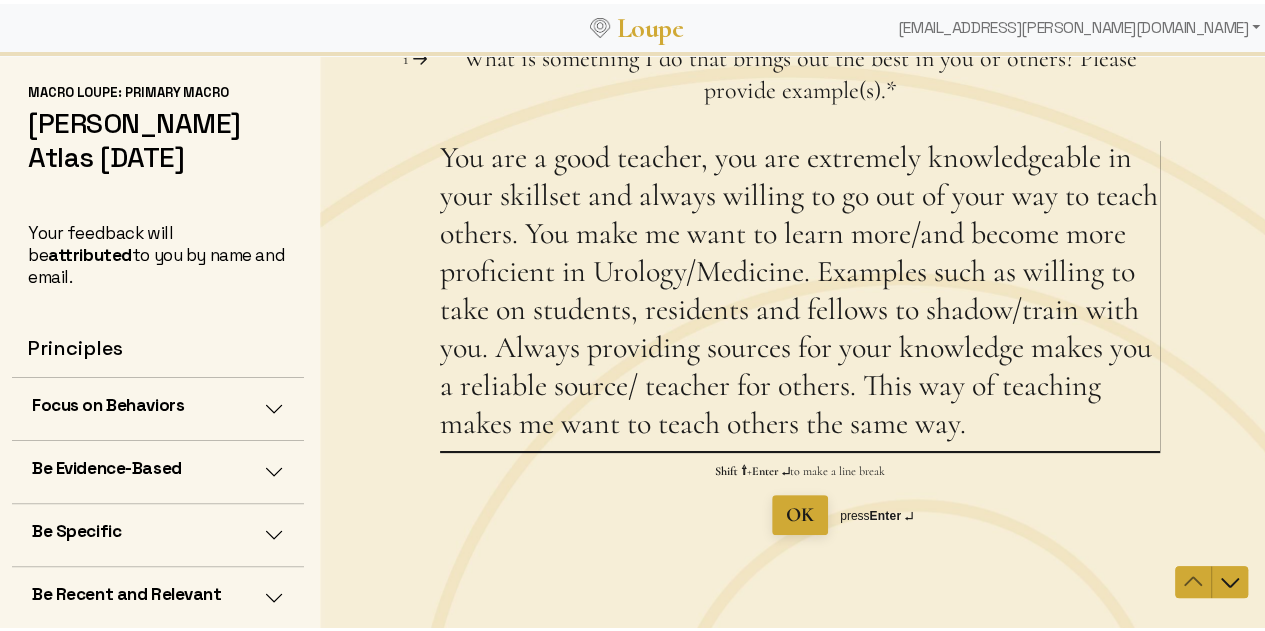 click on "You are a good teacher, you are extremely knowledgeable in your skillset and always willing to go out of your way to teach others. You make me want to learn more/and become more proficient in Urology/Medicine. Examples such as willing to take on students, residents and fellows to shadow/train with you. Always providing sources for your knowledge makes you a reliable source/ teacher for others. This way of teaching makes me want to teach others the same way." at bounding box center (800, 294) 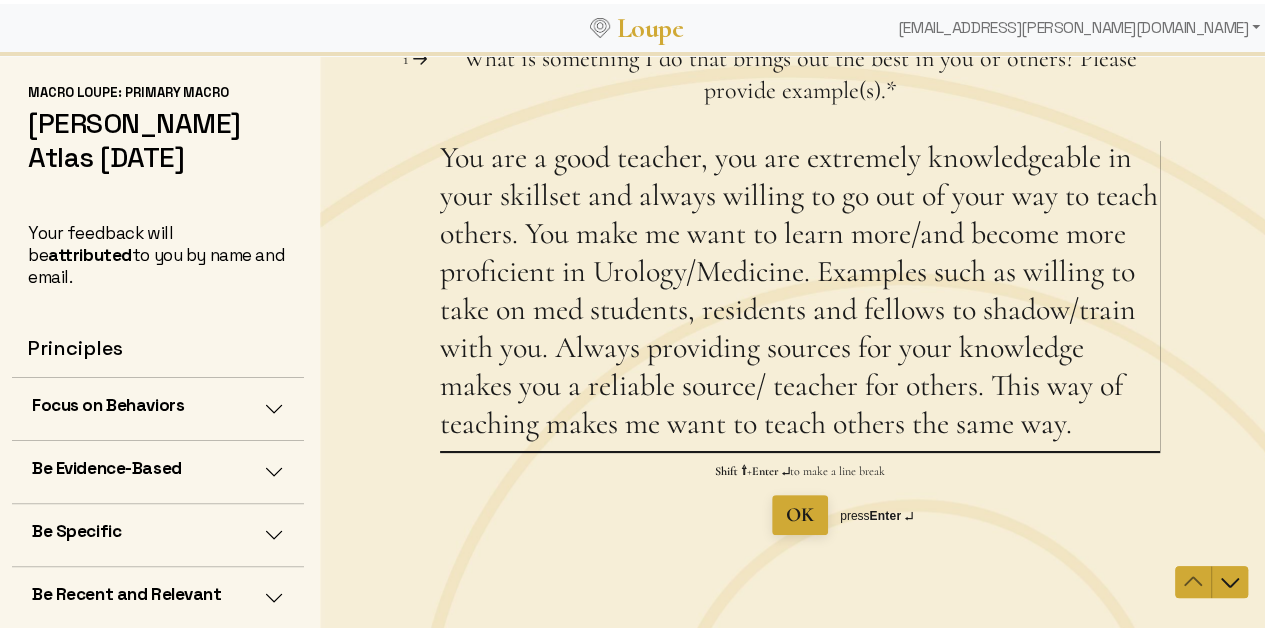 type on "You are a good teacher, you are extremely knowledgeable in your skillset and always willing to go out of your way to teach others. You make me want to learn more/and become more proficient in Urology/Medicine. Examples such as willing to take on med students, residents and fellows to shadow/train with you. Always providing sources for your knowledge makes you a reliable source/ teacher for others. This way of teaching makes me want to teach others the same way." 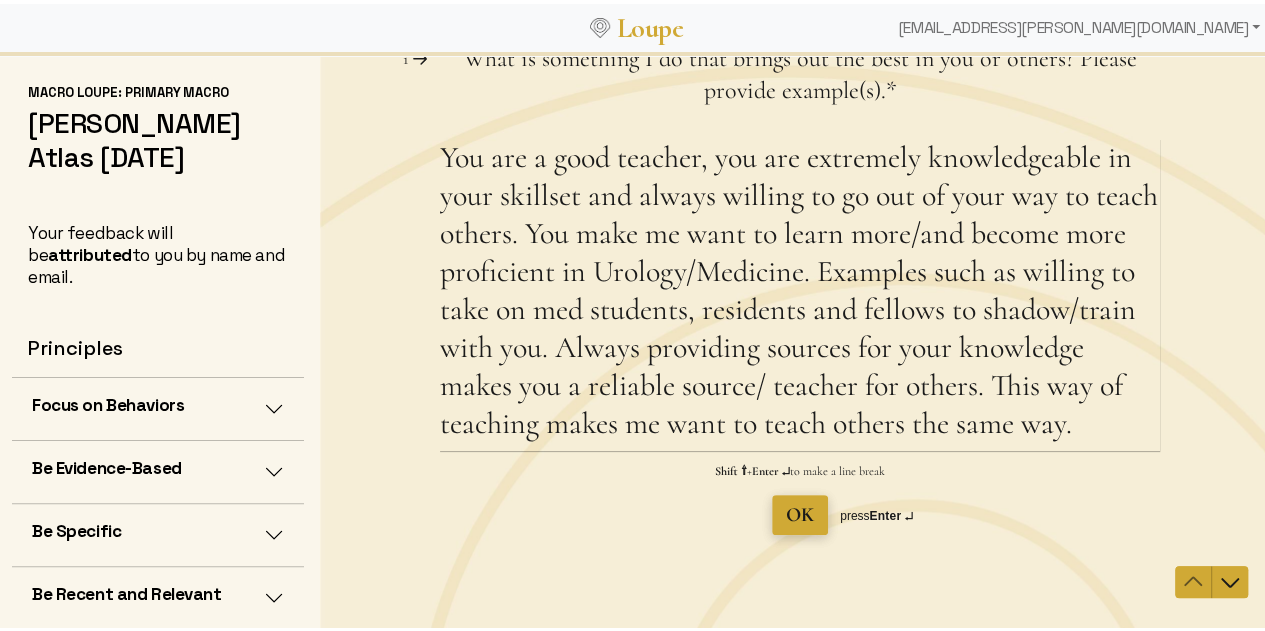 click on "OK" at bounding box center (800, 514) 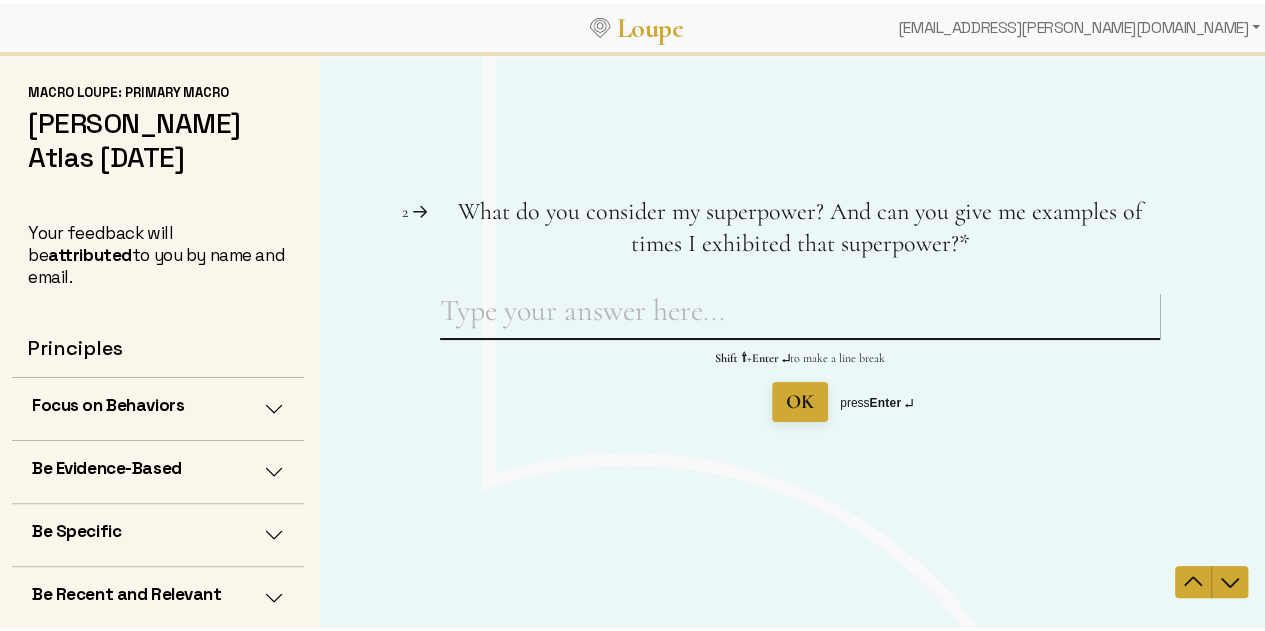 scroll, scrollTop: 0, scrollLeft: 0, axis: both 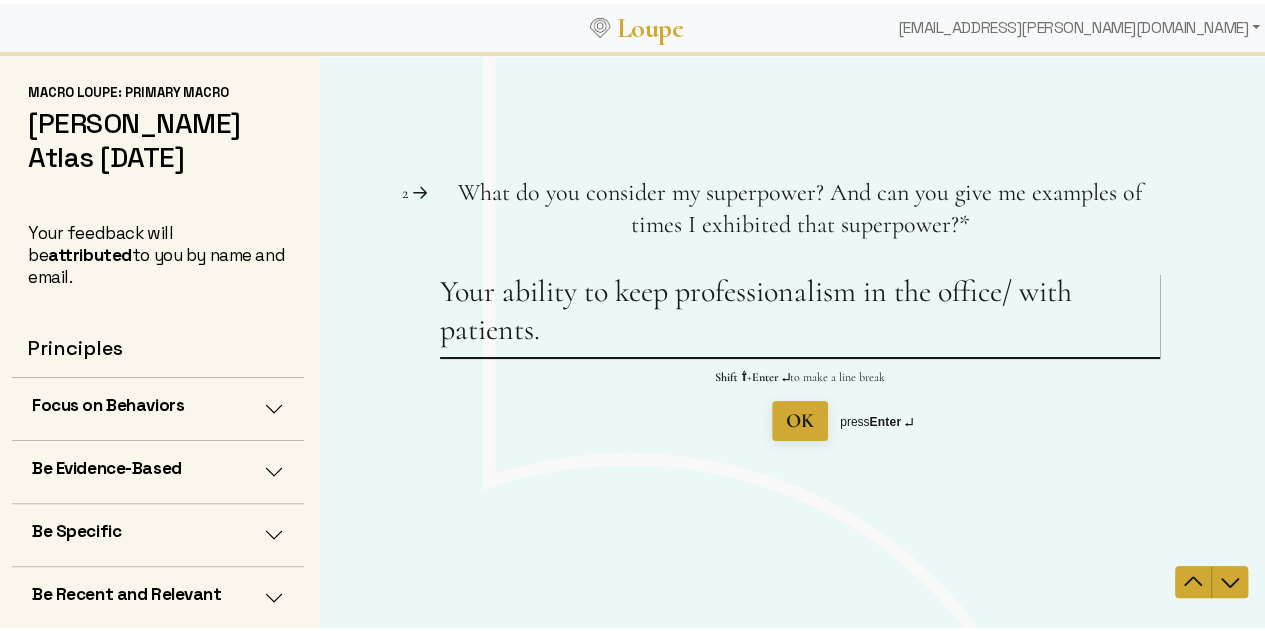 drag, startPoint x: 1011, startPoint y: 295, endPoint x: 860, endPoint y: 303, distance: 151.21178 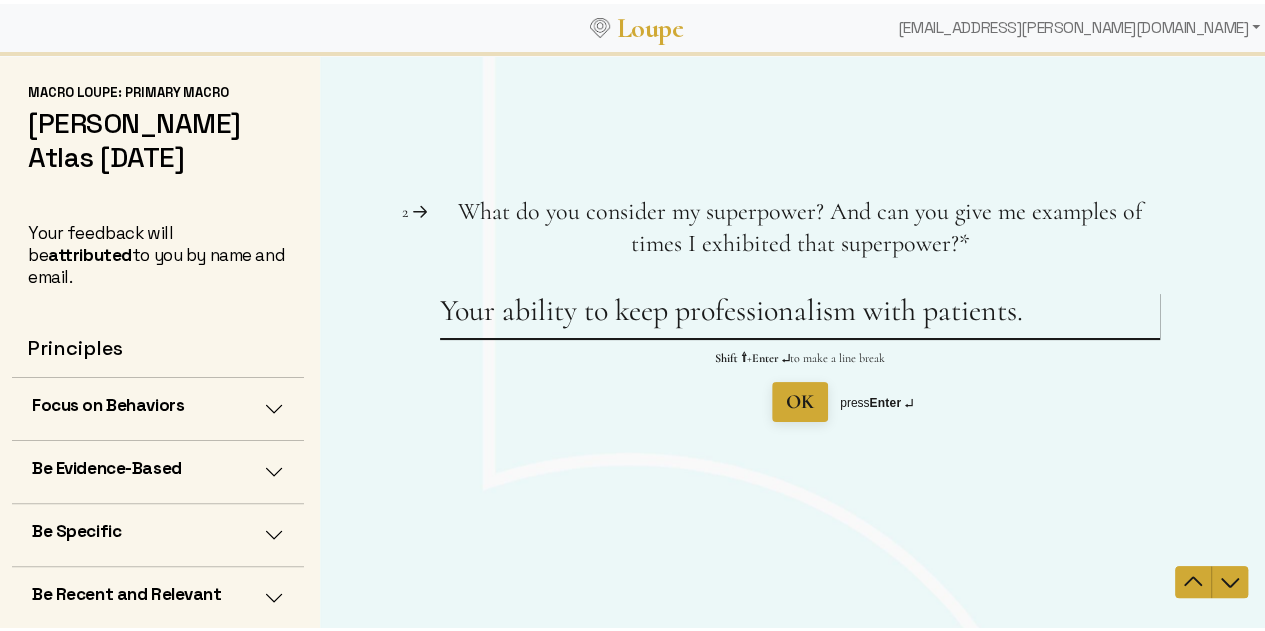 click on "Your ability to keep professionalism with patients." at bounding box center (800, 314) 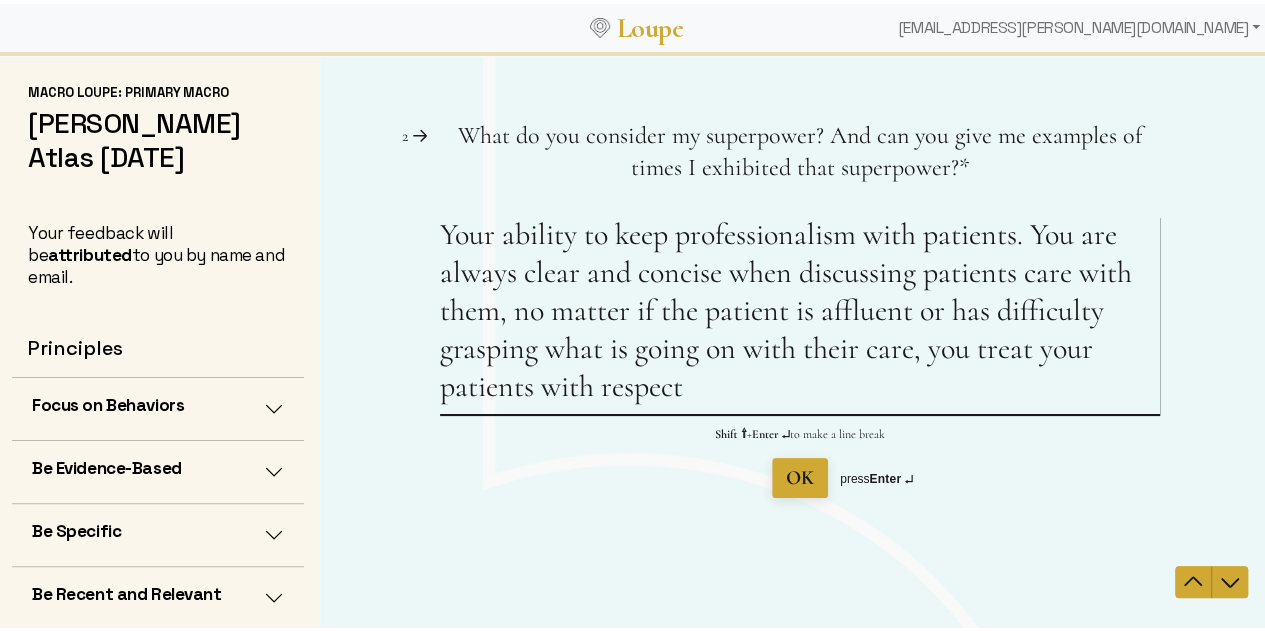 click on "Your ability to keep professionalism with patients. You are always clear and concise when discussing patients care with them, no matter if the patient is affluent or has difficulty grasping what is going on with their care, you treat your patients with respect" at bounding box center [800, 314] 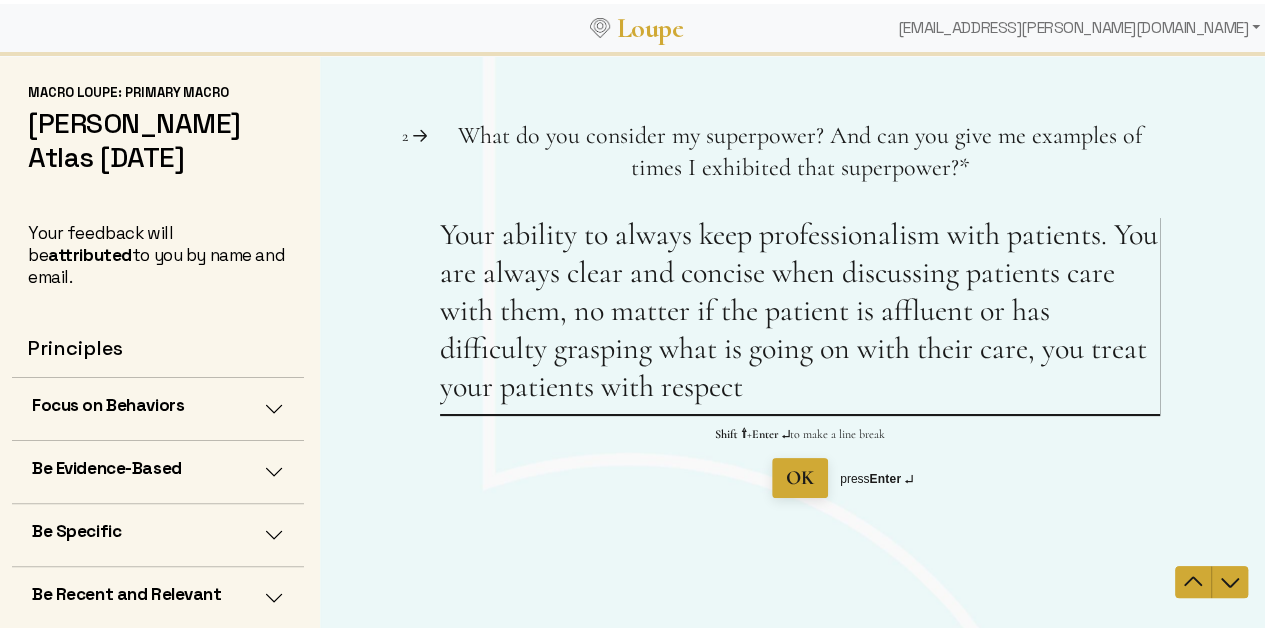 click on "Your ability to always keep professionalism with patients. You are always clear and concise when discussing patients care with them, no matter if the patient is affluent or has difficulty grasping what is going on with their care, you treat your patients with respect" at bounding box center [800, 314] 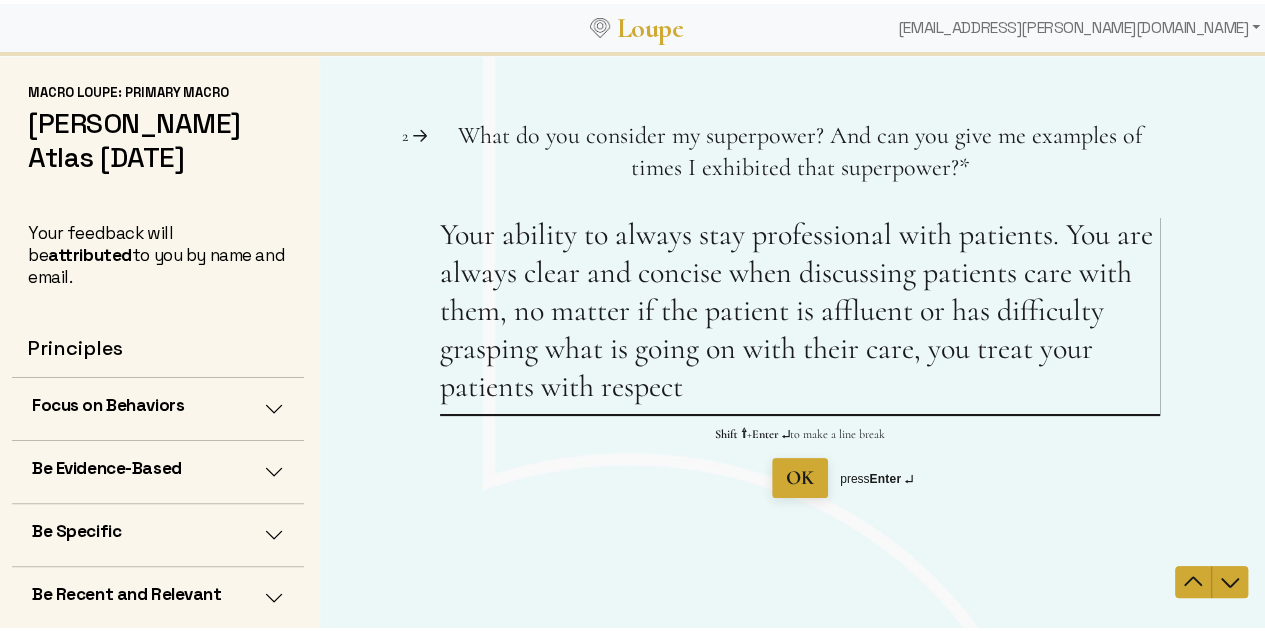drag, startPoint x: 905, startPoint y: 317, endPoint x: 815, endPoint y: 320, distance: 90.04999 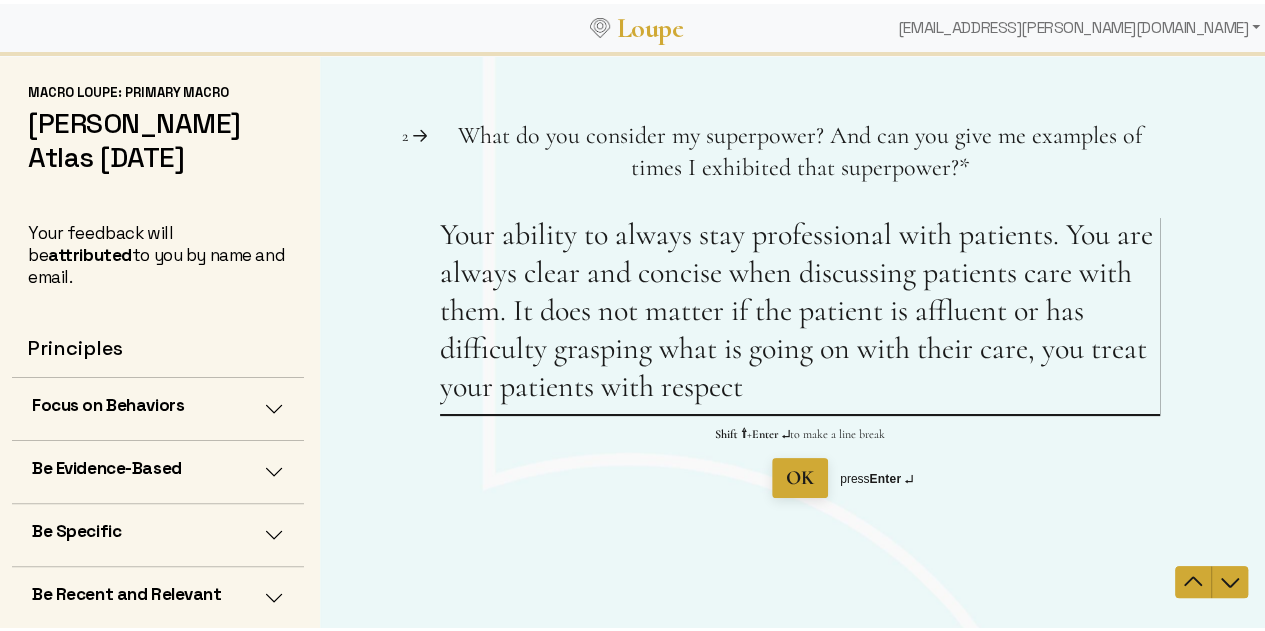 click on "Your ability to always stay professional with patients. You are always clear and concise when discussing patients care with them. It does not matter if the patient is affluent or has difficulty grasping what is going on with their care, you treat your patients with respect" at bounding box center (800, 314) 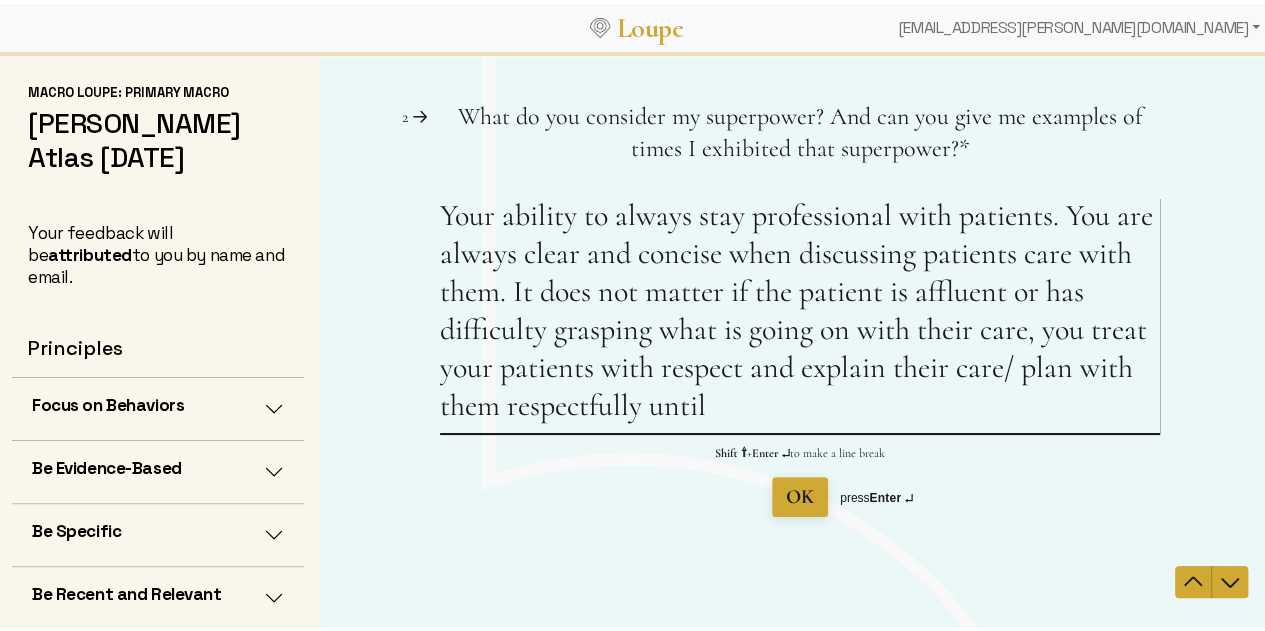 click on "Your ability to always stay professional with patients. You are always clear and concise when discussing patients care with them. It does not matter if the patient is affluent or has difficulty grasping what is going on with their care, you treat your patients with respect and explain their care/ plan with them respectfully until" at bounding box center [800, 314] 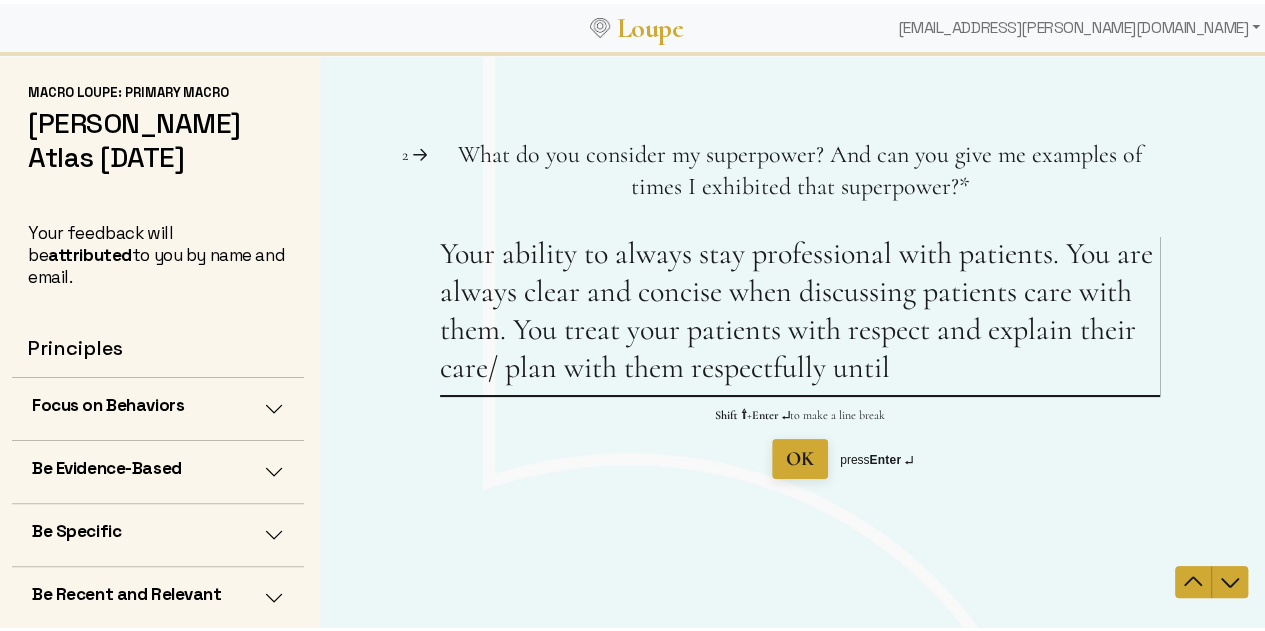 click on "Your ability to always stay professional with patients. You are always clear and concise when discussing patients care with them. You treat your patients with respect and explain their care/ plan with them respectfully until" at bounding box center [800, 314] 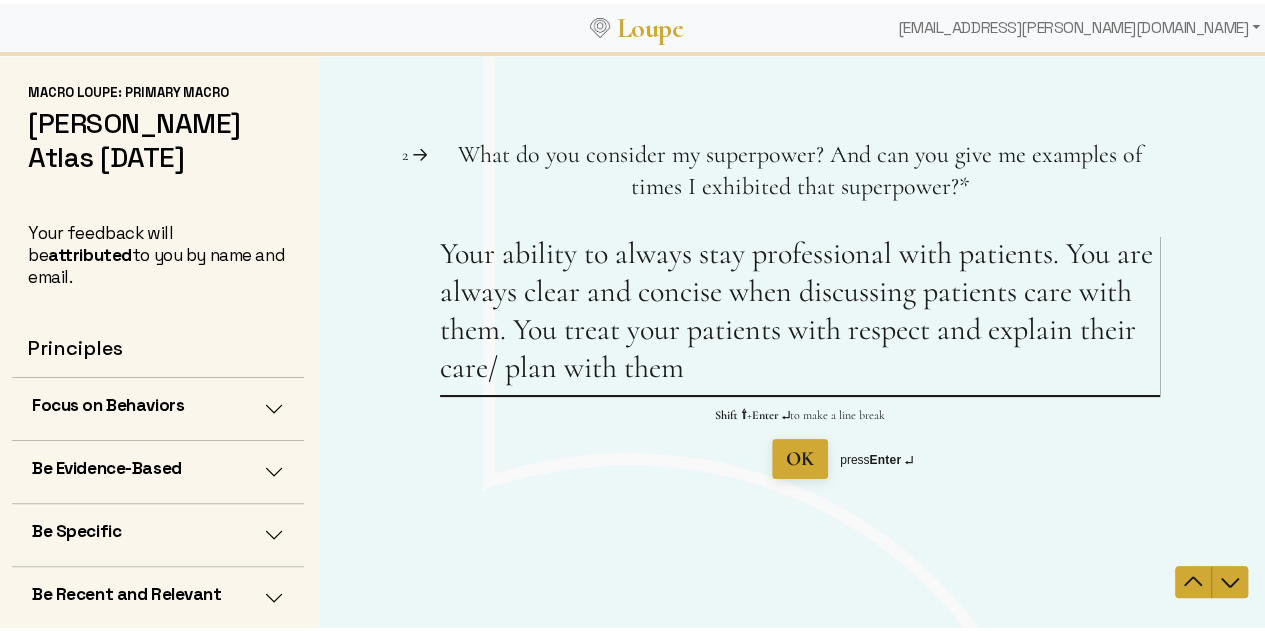 click on "Your ability to always stay professional with patients. You are always clear and concise when discussing patients care with them. You treat your patients with respect and explain their care/ plan with them" at bounding box center (800, 314) 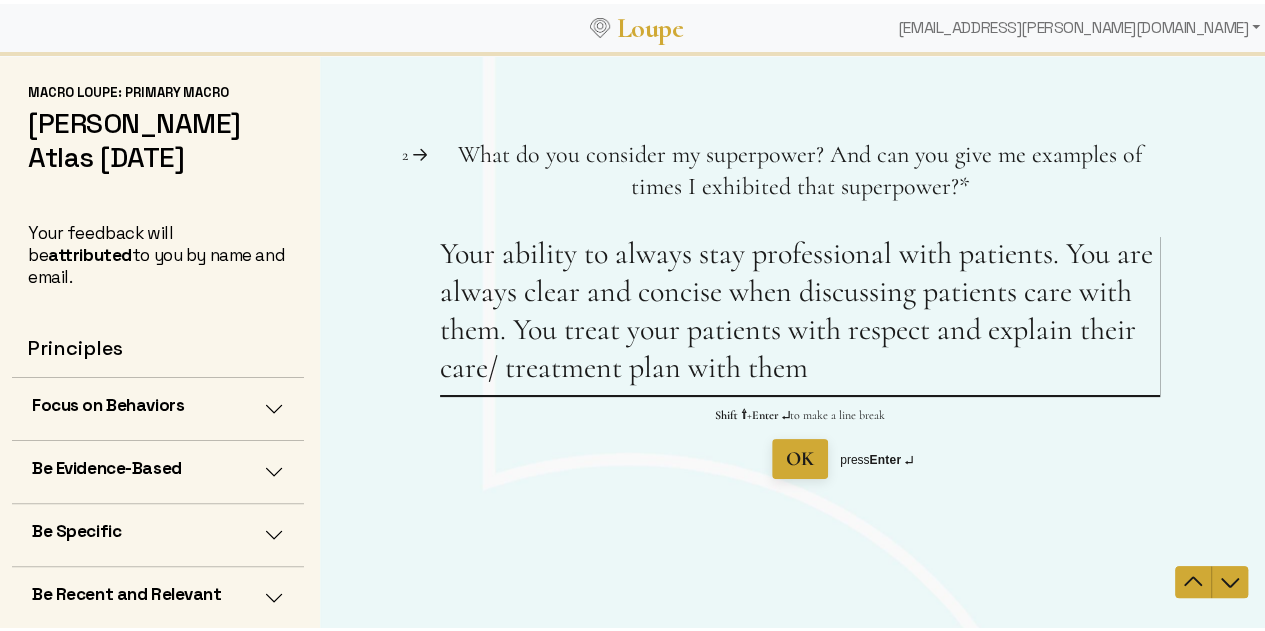 click on "Your ability to always stay professional with patients. You are always clear and concise when discussing patients care with them. You treat your patients with respect and explain their care/ treatment plan with them" at bounding box center (800, 314) 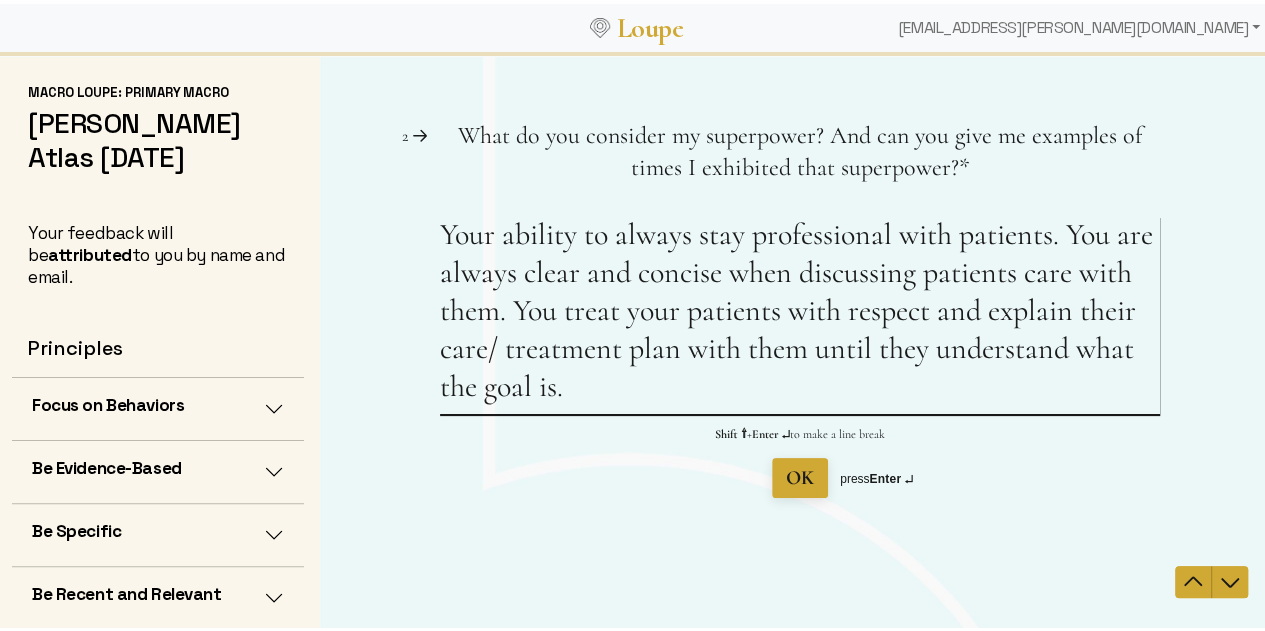 click on "Your ability to always stay professional with patients. You are always clear and concise when discussing patients care with them. You treat your patients with respect and explain their care/ treatment plan with them until they understand what the goal is." at bounding box center [800, 314] 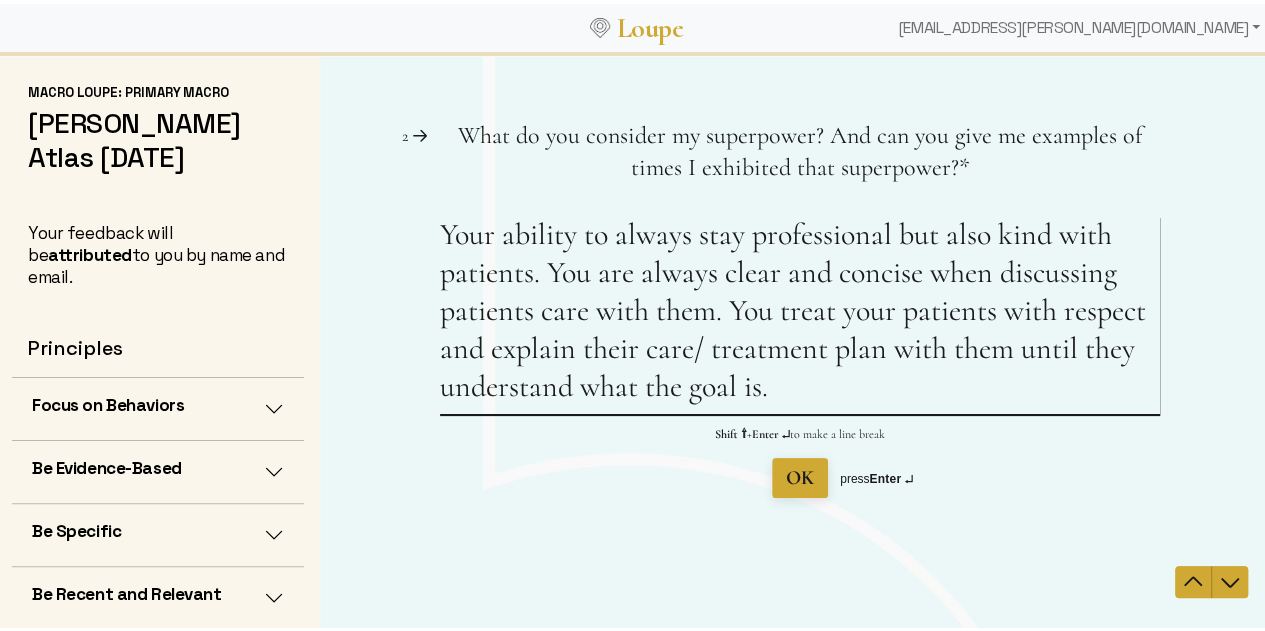 click on "Your ability to always stay professional but also kind with patients. You are always clear and concise when discussing patients care with them. You treat your patients with respect and explain their care/ treatment plan with them until they understand what the goal is." at bounding box center [800, 314] 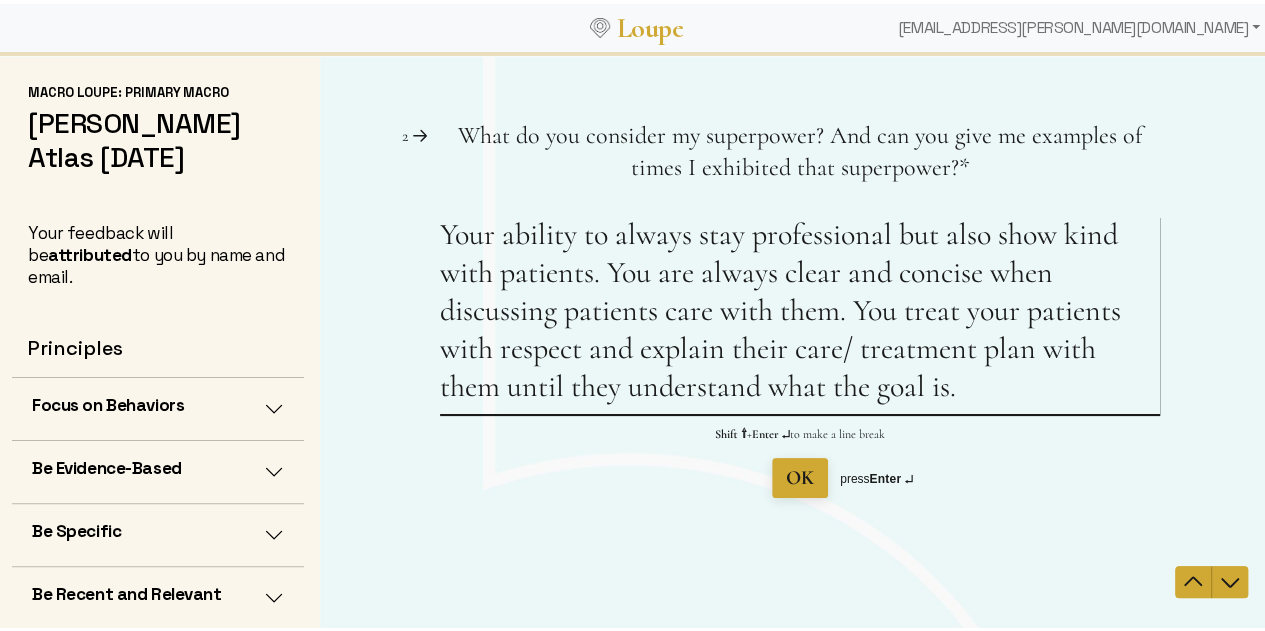 click on "Your ability to always stay professional but also show kind with patients. You are always clear and concise when discussing patients care with them. You treat your patients with respect and explain their care/ treatment plan with them until they understand what the goal is." at bounding box center (800, 314) 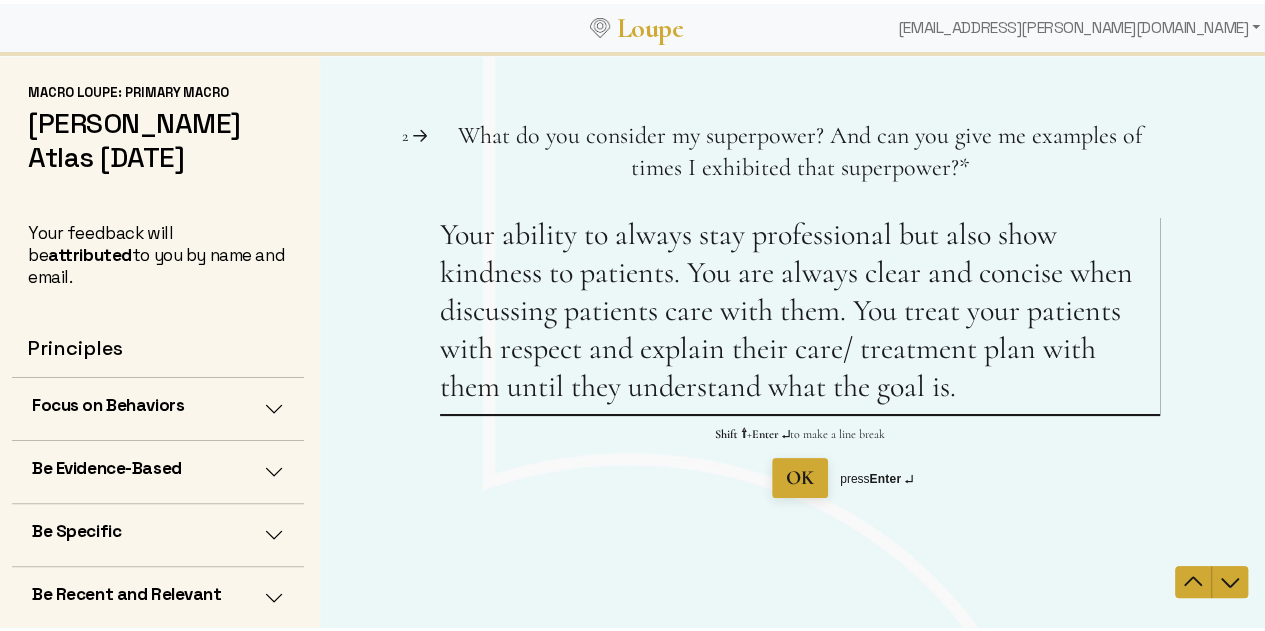 click on "Your ability to always stay professional but also show kindness to patients. You are always clear and concise when discussing patients care with them. You treat your patients with respect and explain their care/ treatment plan with them until they understand what the goal is." at bounding box center [800, 314] 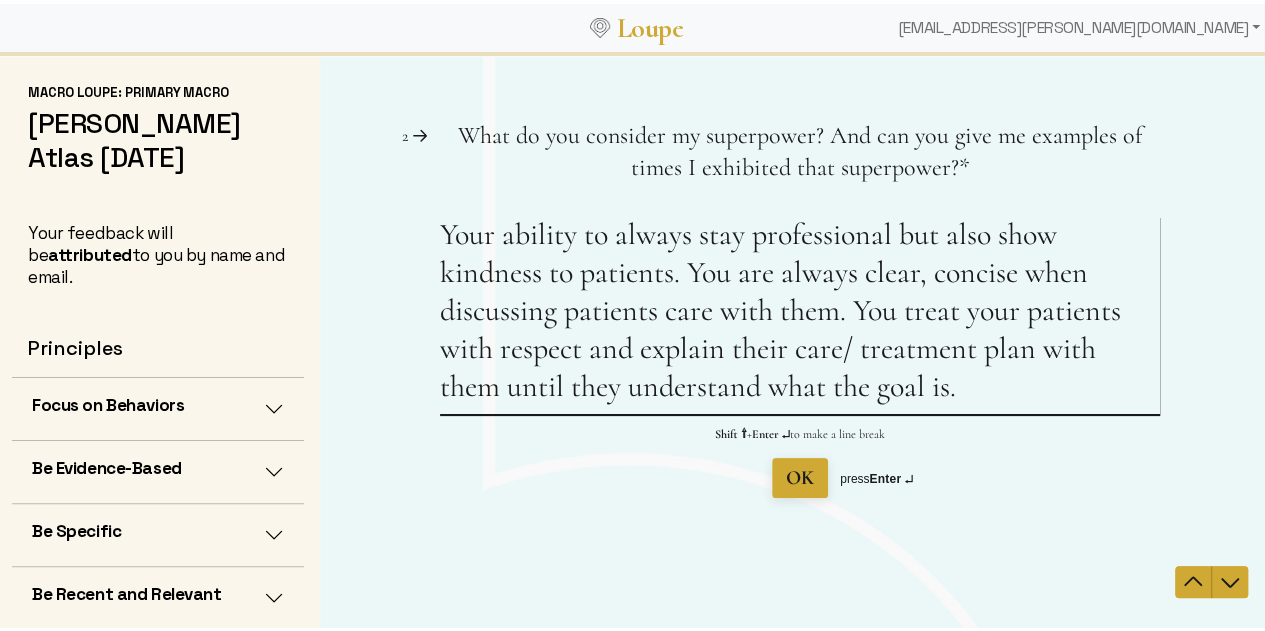 click on "Your ability to always stay professional but also show kindness to patients. You are always clear, concise when discussing patients care with them. You treat your patients with respect and explain their care/ treatment plan with them until they understand what the goal is." at bounding box center (800, 314) 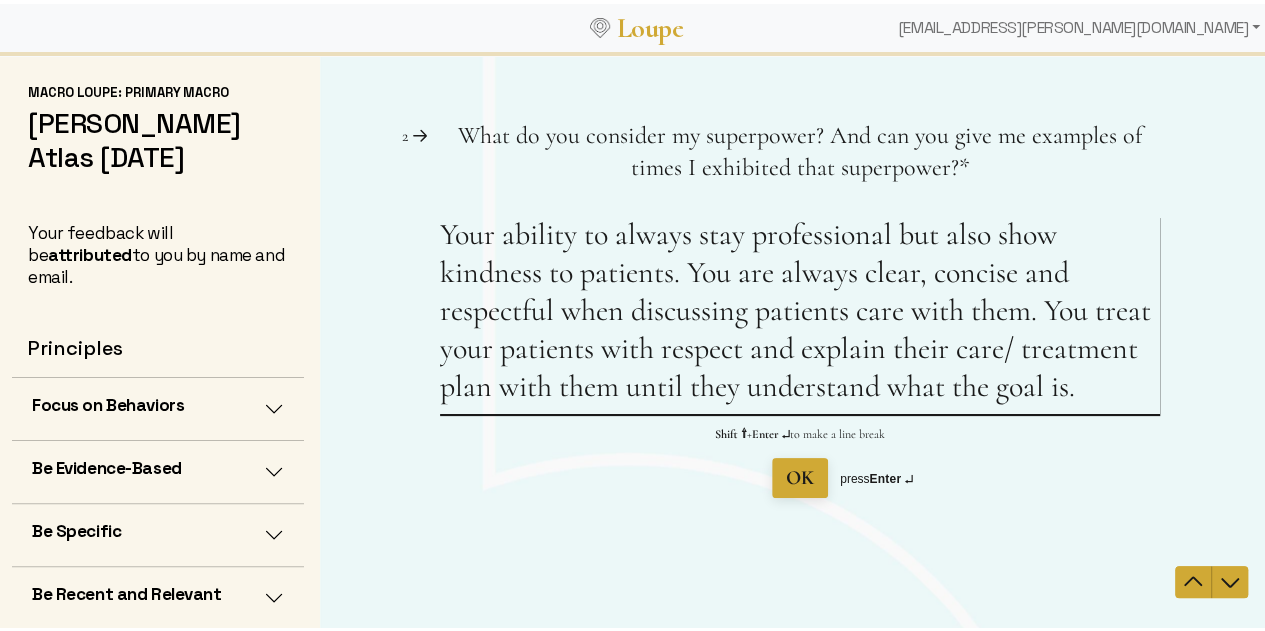 drag, startPoint x: 796, startPoint y: 347, endPoint x: 1099, endPoint y: 299, distance: 306.7784 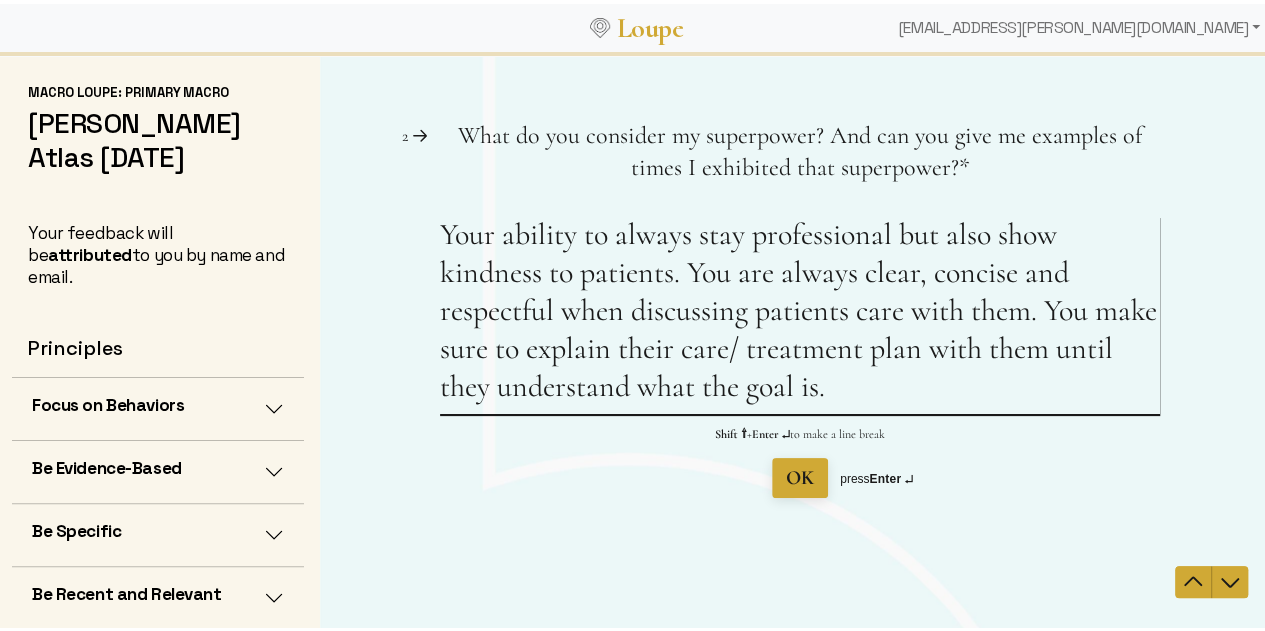 click on "Your ability to always stay professional but also show kindness to patients. You are always clear, concise and respectful when discussing patients care with them. You make sure to explain their care/ treatment plan with them until they understand what the goal is." at bounding box center (800, 314) 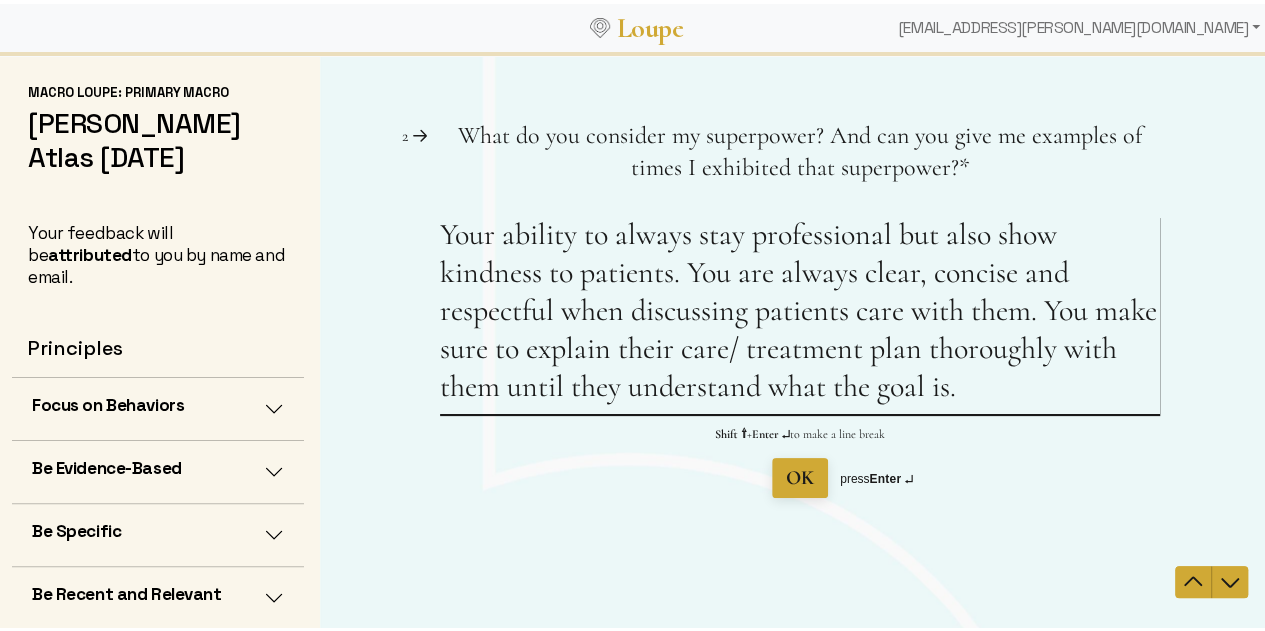 click on "Your ability to always stay professional but also show kindness to patients. You are always clear, concise and respectful when discussing patients care with them. You make sure to explain their care/ treatment plan thoroughly with them until they understand what the goal is." at bounding box center [800, 314] 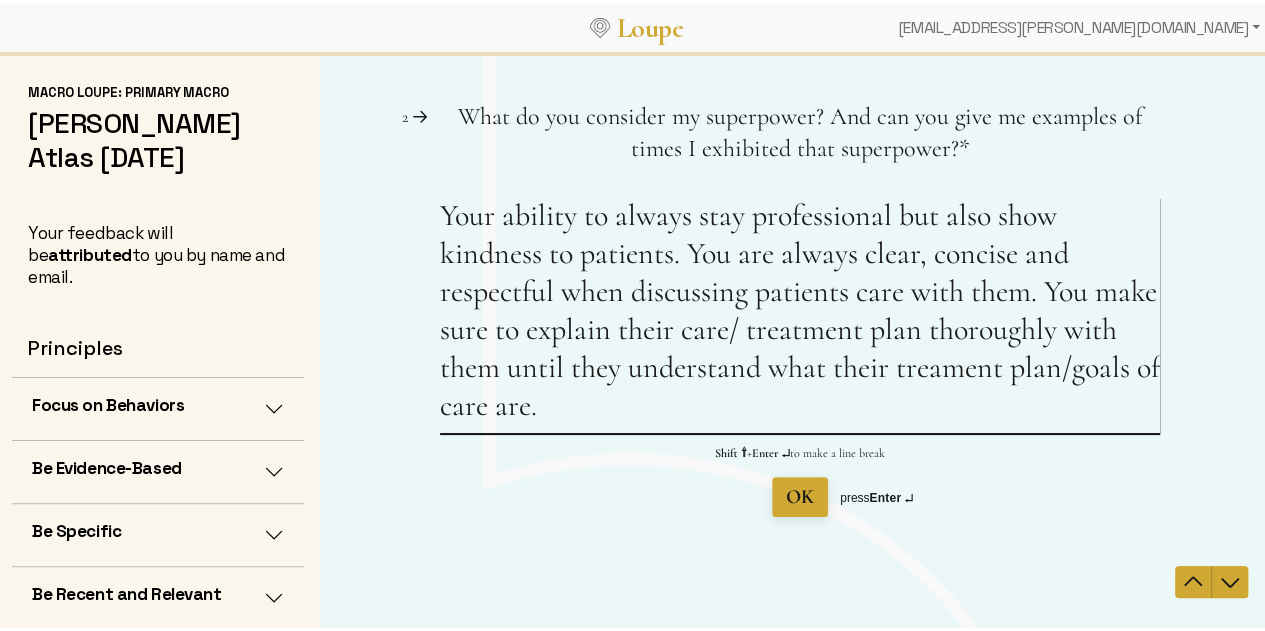 click on "Your ability to always stay professional but also show kindness to patients. You are always clear, concise and respectful when discussing patients care with them. You make sure to explain their care/ treatment plan thoroughly with them until they understand what their treament plan/goals of care are." at bounding box center [800, 314] 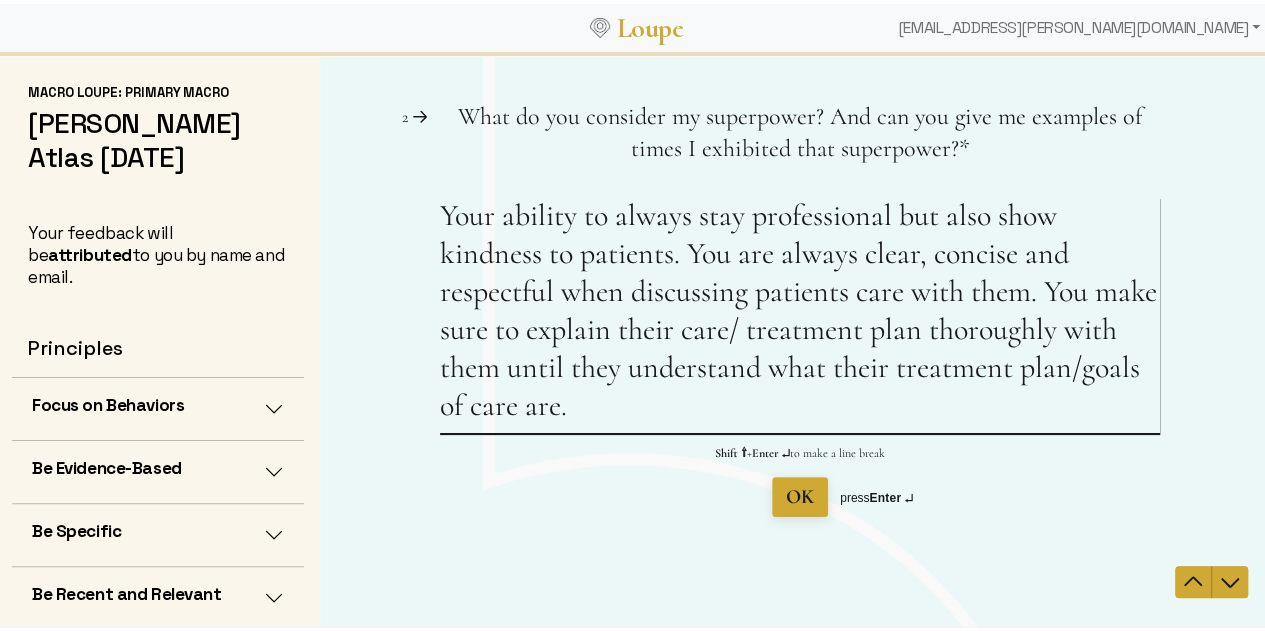 scroll, scrollTop: 0, scrollLeft: 0, axis: both 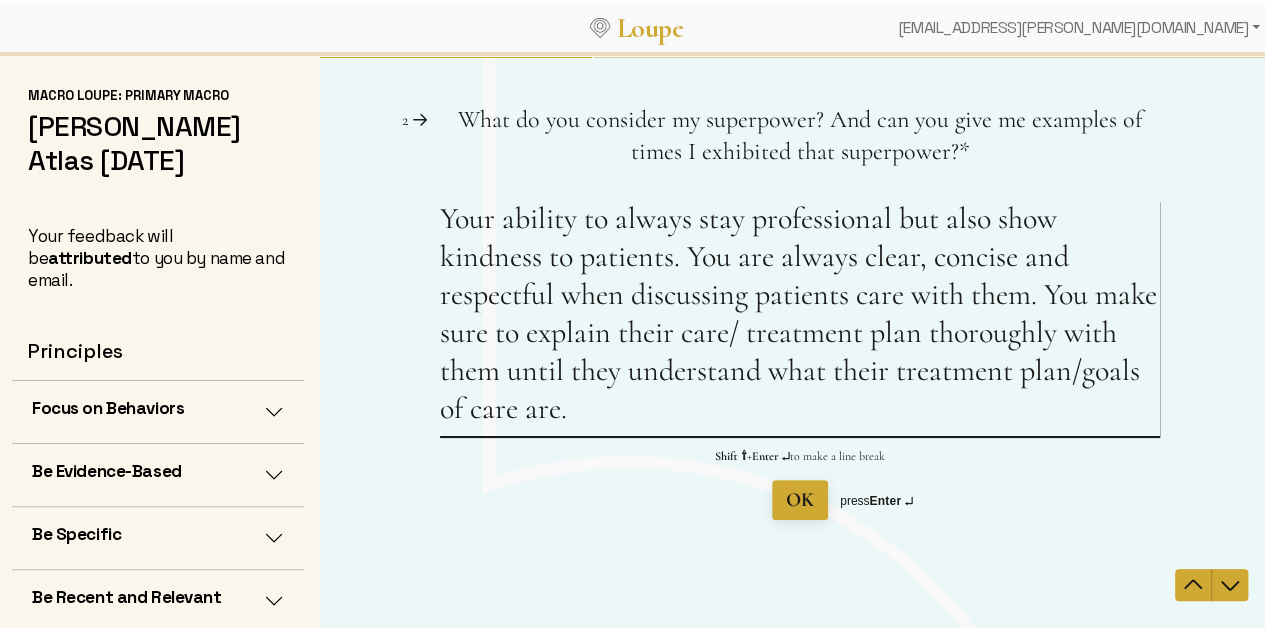 click on "Your ability to always stay professional but also show kindness to patients. You are always clear, concise and respectful when discussing patients care with them. You make sure to explain their care/ treatment plan thoroughly with them until they understand what their treatment plan/goals of care are." at bounding box center [800, 317] 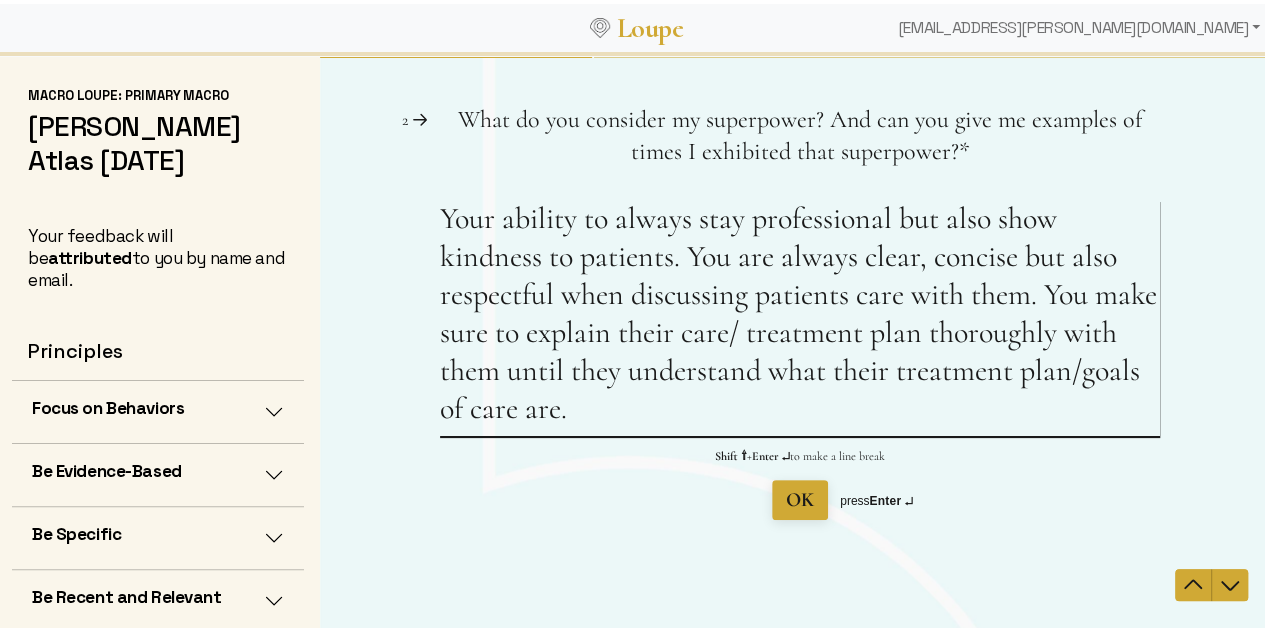 click on "Your ability to always stay professional but also show kindness to patients. You are always clear, concise but also respectful when discussing patients care with them. You make sure to explain their care/ treatment plan thoroughly with them until they understand what their treatment plan/goals of care are." at bounding box center (800, 317) 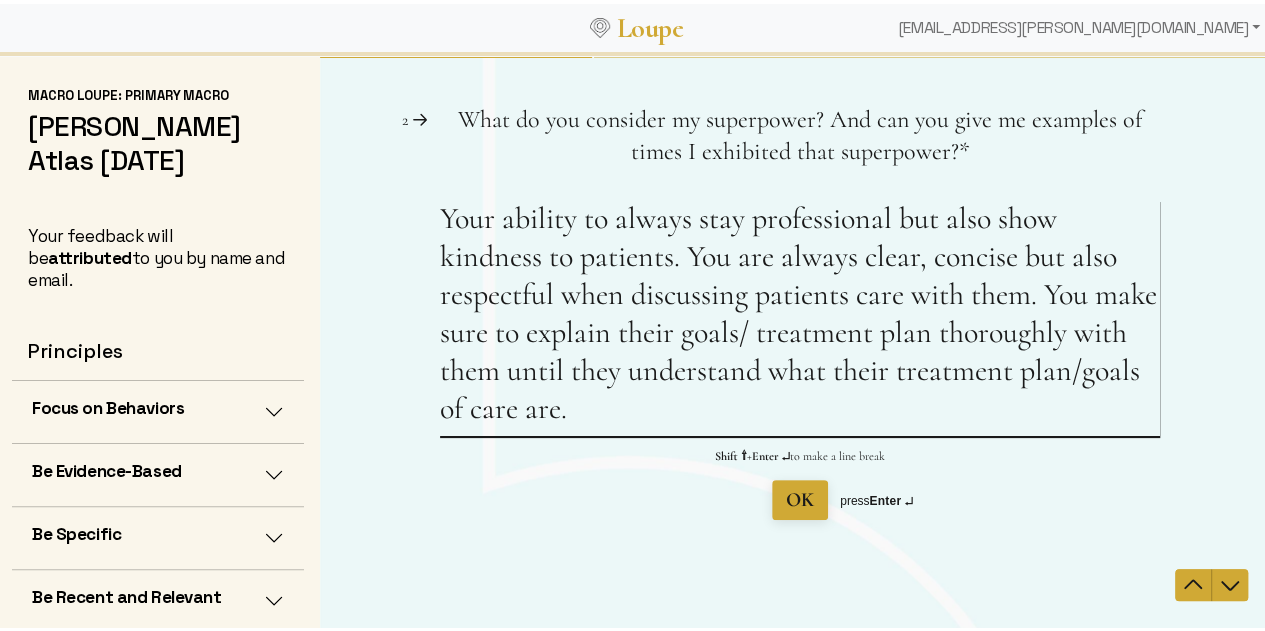 scroll, scrollTop: 3, scrollLeft: 0, axis: vertical 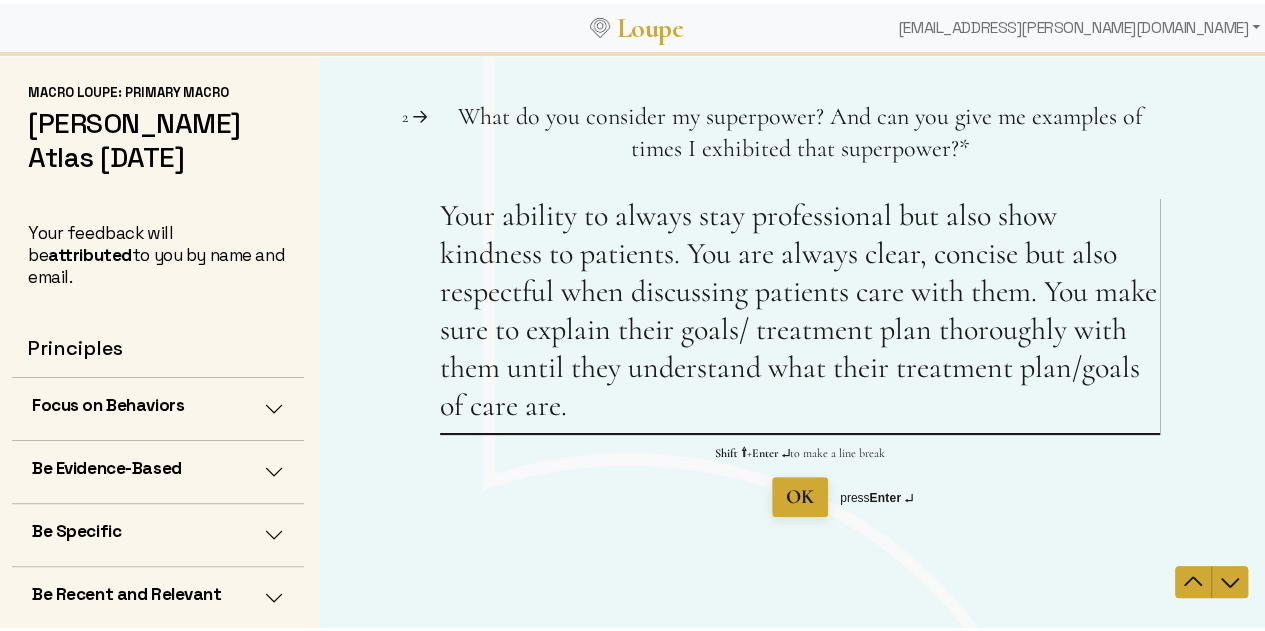 drag, startPoint x: 1056, startPoint y: 406, endPoint x: 757, endPoint y: 368, distance: 301.40503 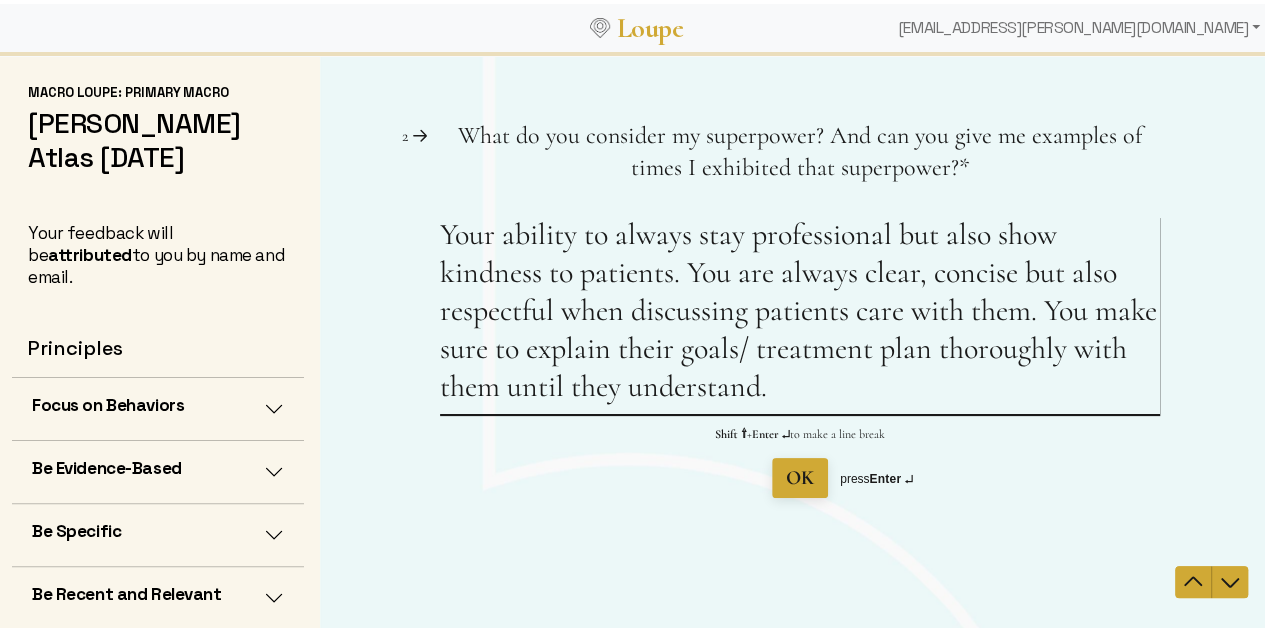 click on "Your ability to always stay professional but also show kindness to patients. You are always clear, concise but also respectful when discussing patients care with them. You make sure to explain their goals/ treatment plan thoroughly with them until they understand." at bounding box center (800, 314) 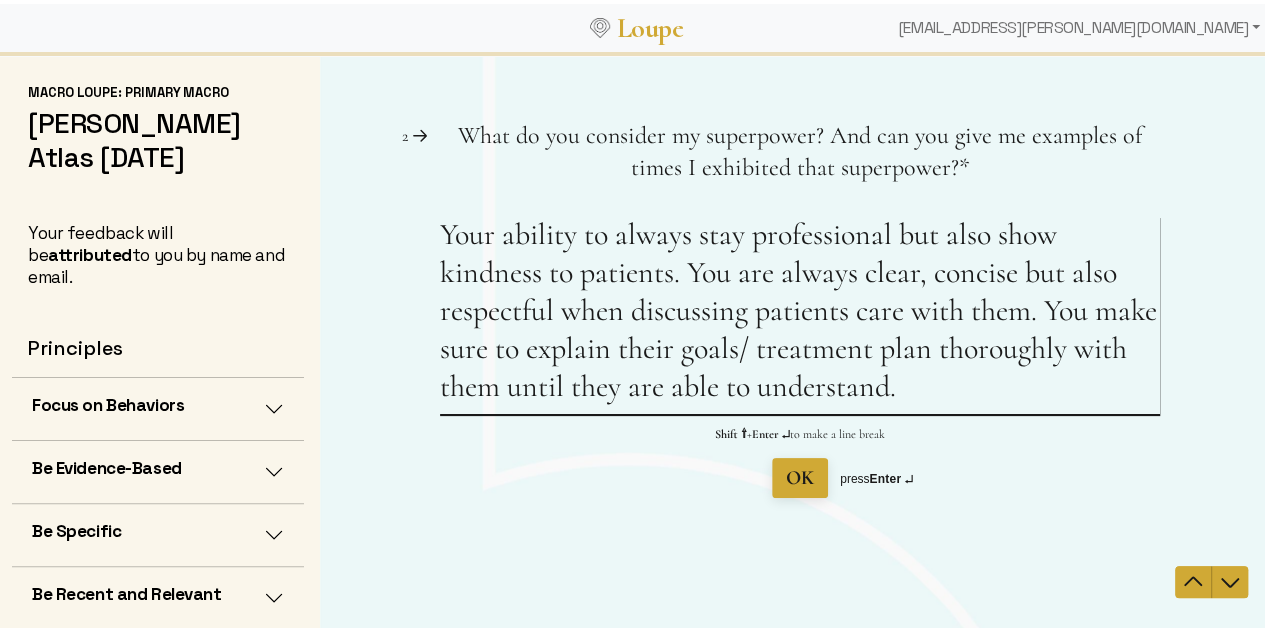 click on "Your ability to always stay professional but also show kindness to patients. You are always clear, concise but also respectful when discussing patients care with them. You make sure to explain their goals/ treatment plan thoroughly with them until they are able to understand." at bounding box center [800, 314] 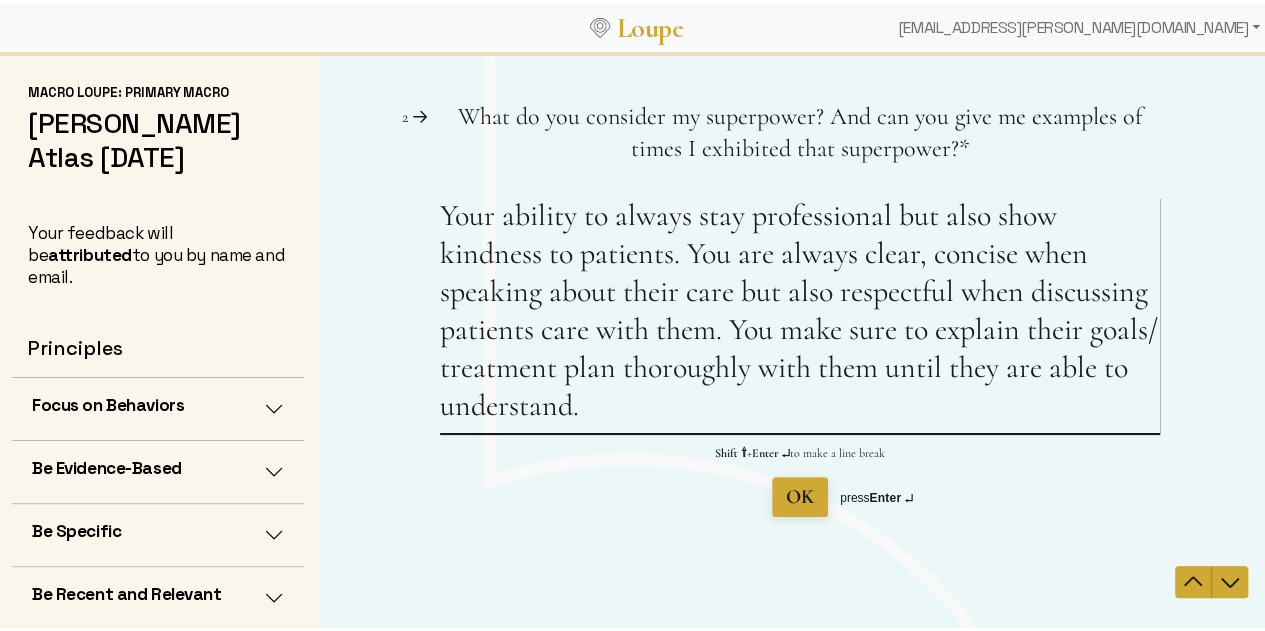 drag, startPoint x: 716, startPoint y: 333, endPoint x: 948, endPoint y: 298, distance: 234.62523 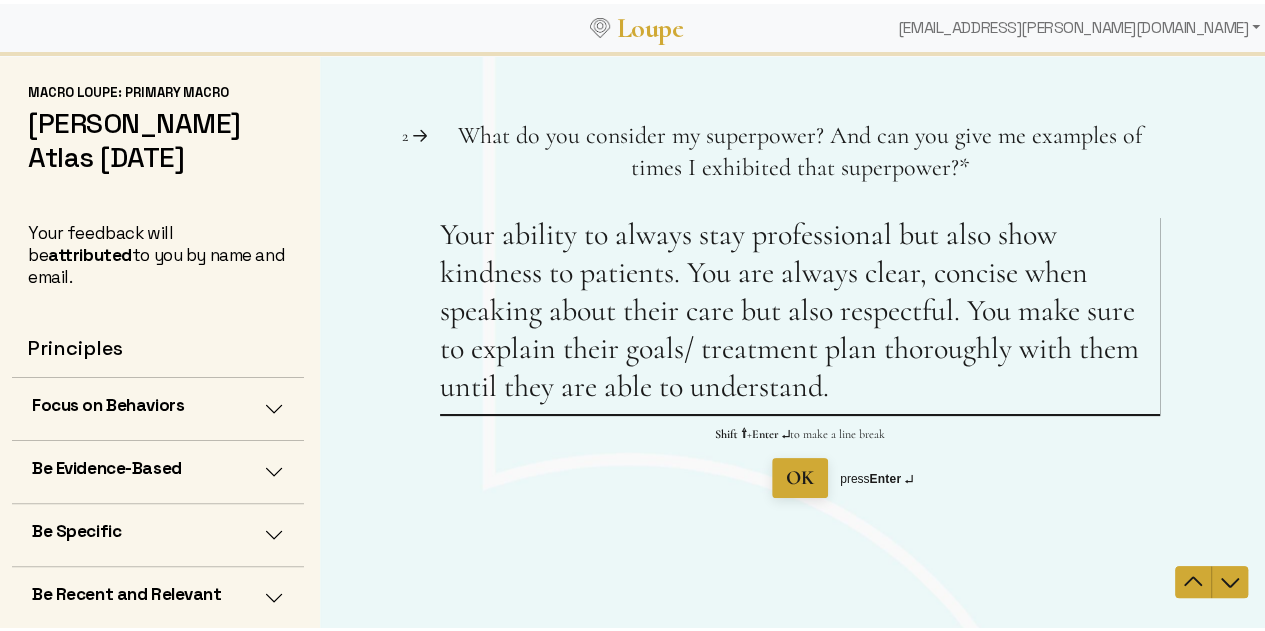 click on "Your ability to always stay professional but also show kindness to patients. You are always clear, concise when speaking about their care but also respectful. You make sure to explain their goals/ treatment plan thoroughly with them until they are able to understand." at bounding box center (800, 314) 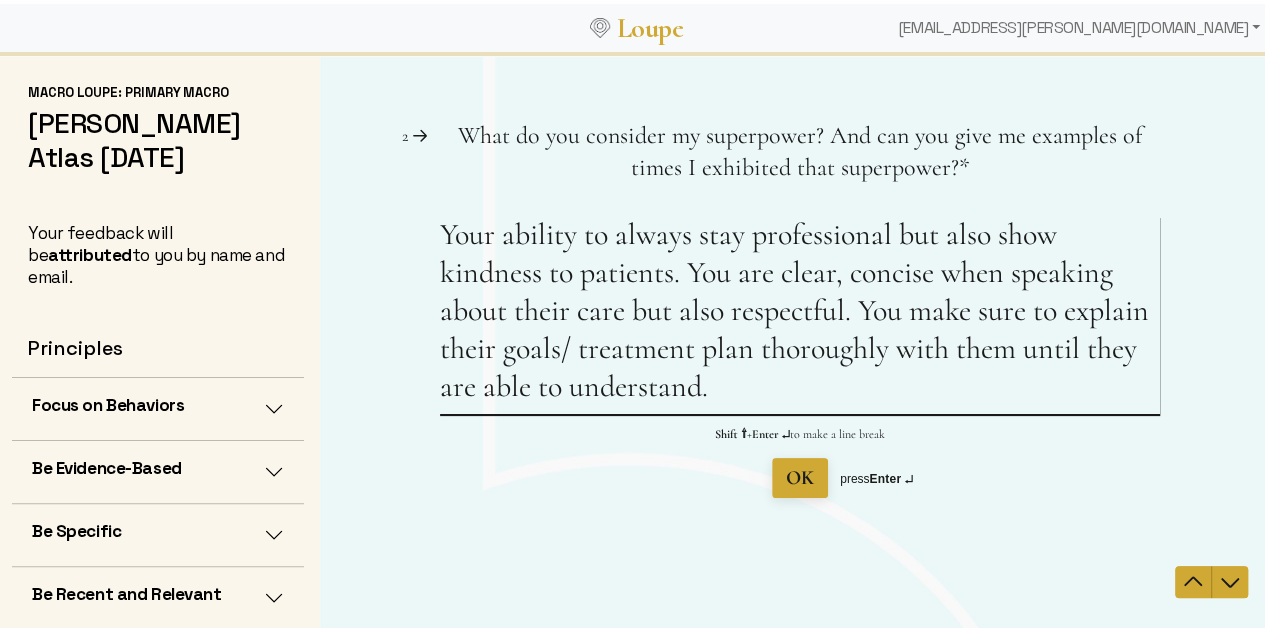click on "Your ability to always stay professional but also show kindness to patients. You are clear, concise when speaking about their care but also respectful. You make sure to explain their goals/ treatment plan thoroughly with them until they are able to understand." at bounding box center [800, 314] 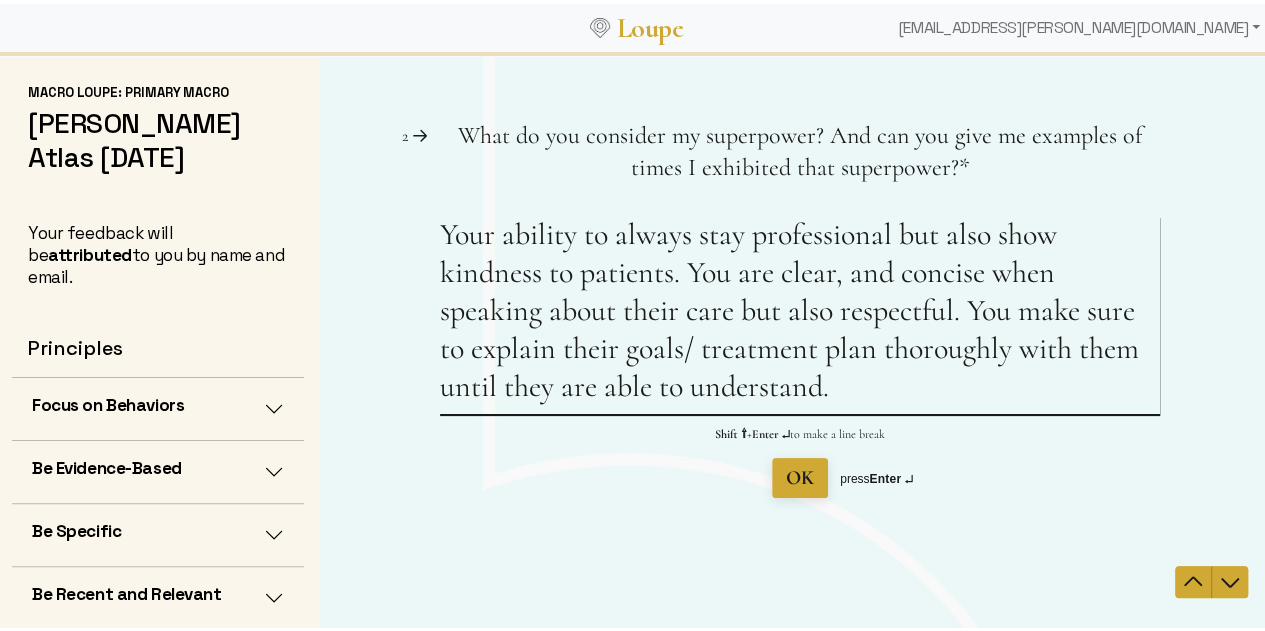 click on "Your ability to always stay professional but also show kindness to patients. You are clear, and concise when speaking about their care but also respectful. You make sure to explain their goals/ treatment plan thoroughly with them until they are able to understand." at bounding box center [800, 314] 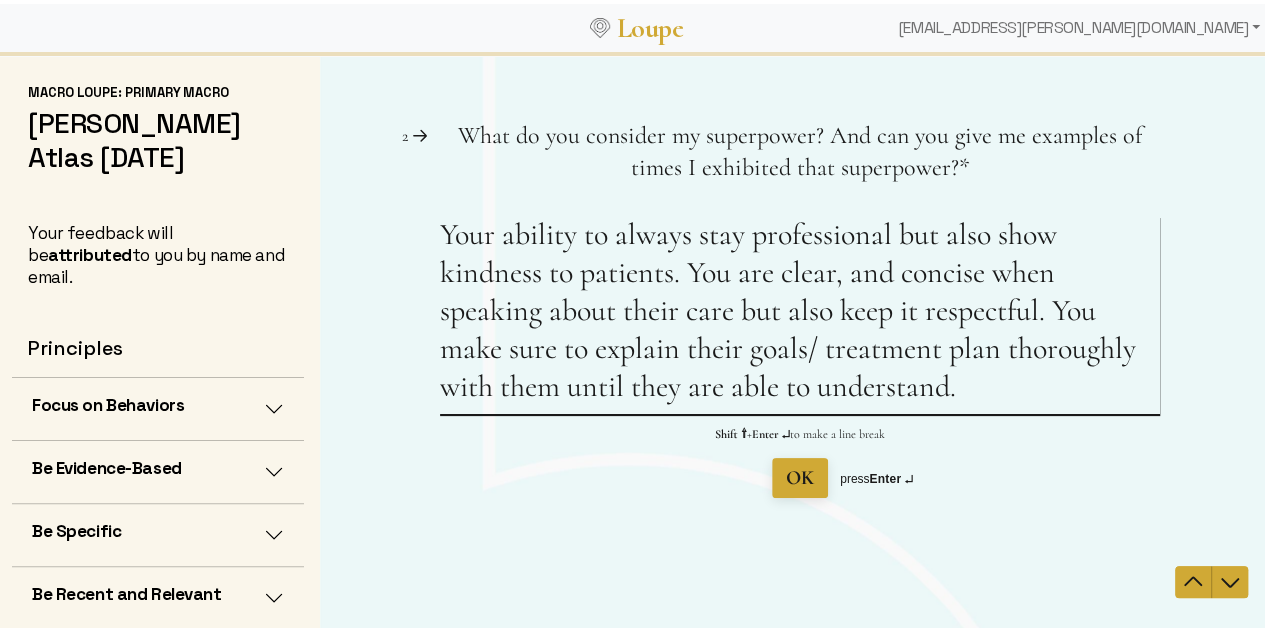 type on "Your ability to always stay professional but also show kindness to patients. You are clear, and concise when speaking about their care but also keep it respectful. You make sure to explain their goals/ treatment plan thoroughly with them until they are able to understand." 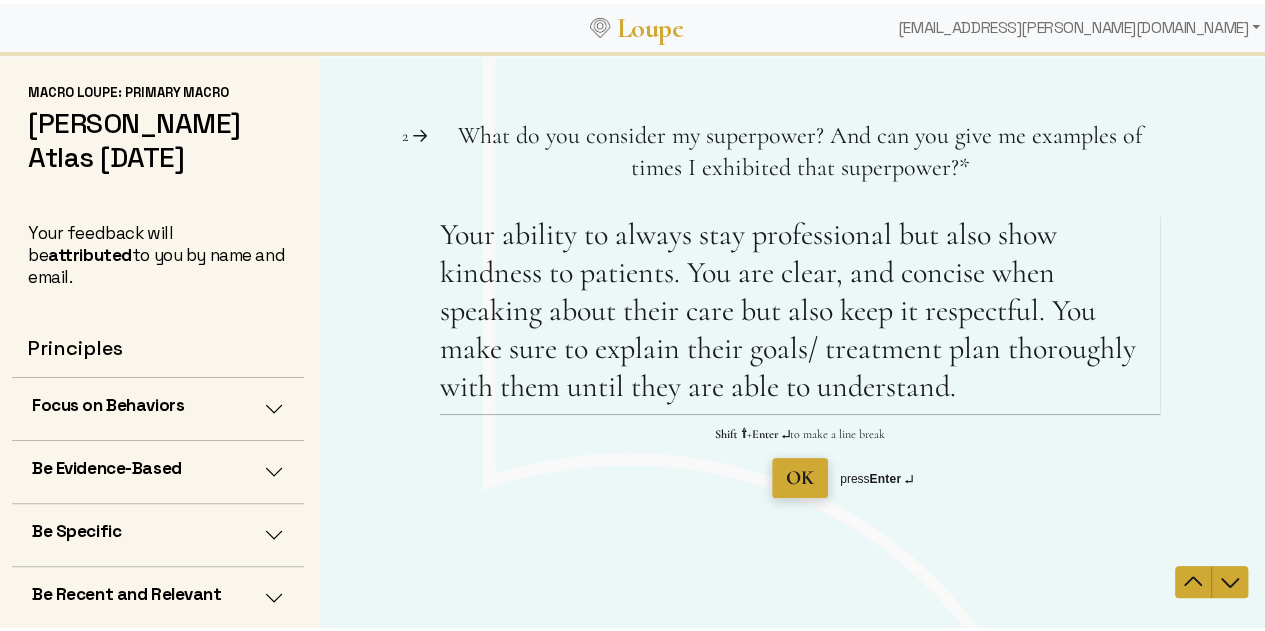click on "OK" at bounding box center [800, 477] 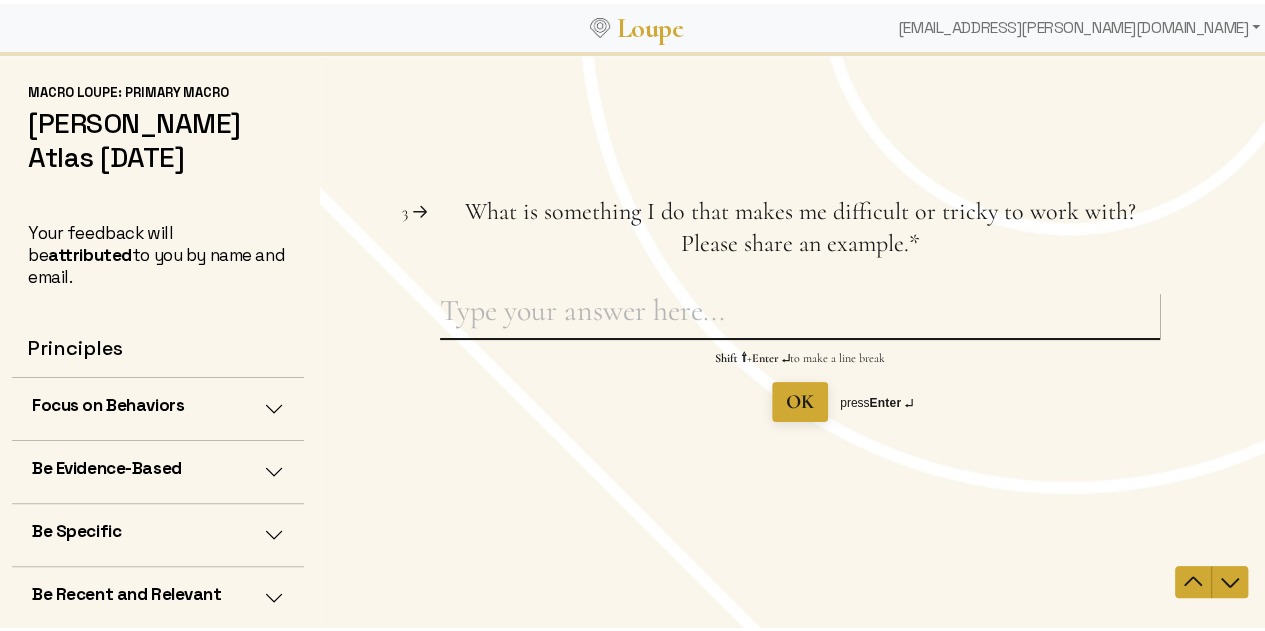 click on "What is something I do that makes me difficult or tricky to work with? Please share an example.  This question is required." at bounding box center [800, 314] 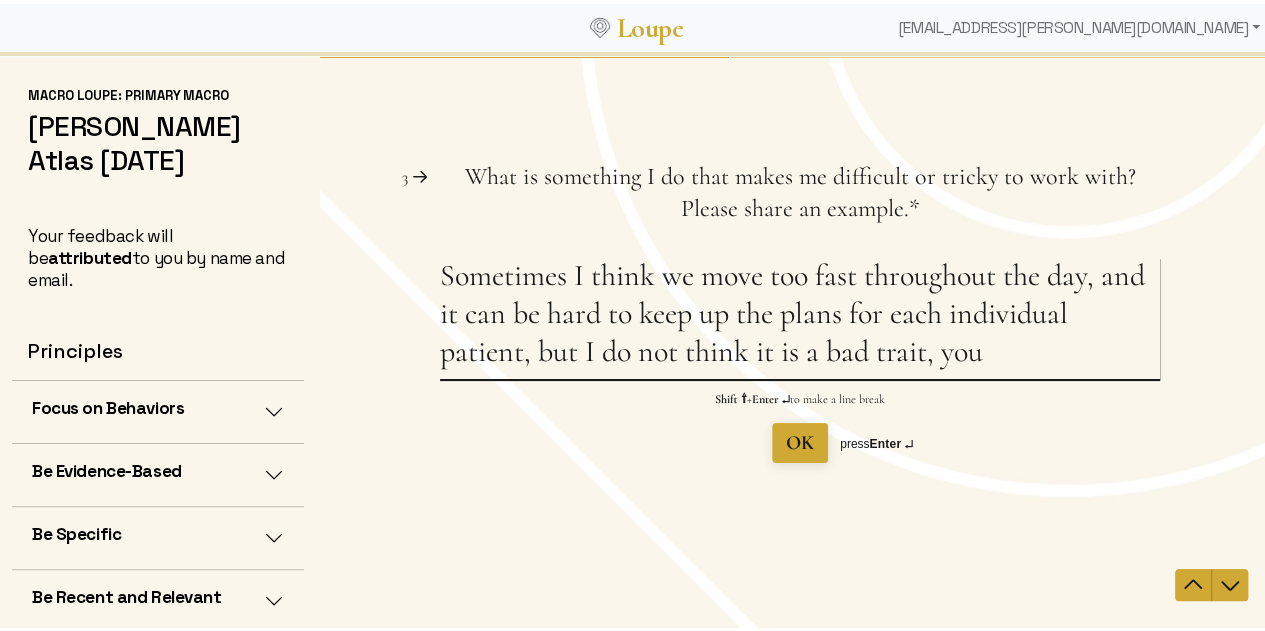 click on "Sometimes I think we move too fast throughout the day, and it can be hard to keep up the plans for each individual patient, but I do not think it is a bad trait, you" at bounding box center [800, 317] 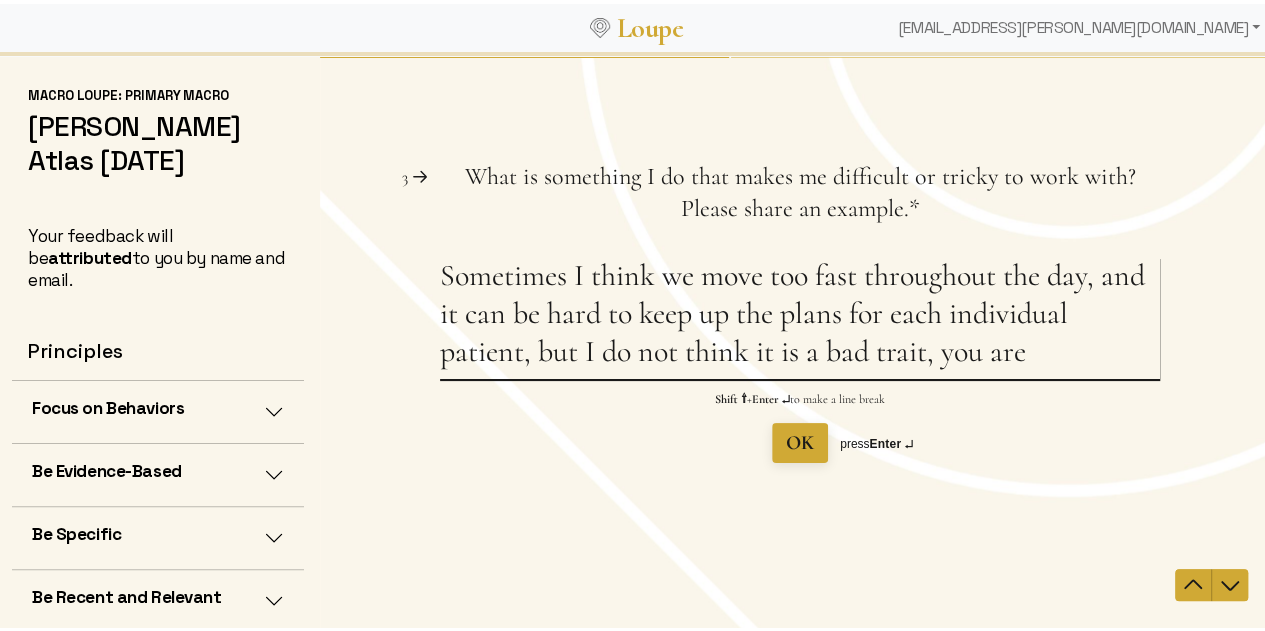 drag, startPoint x: 1059, startPoint y: 359, endPoint x: 928, endPoint y: 366, distance: 131.18689 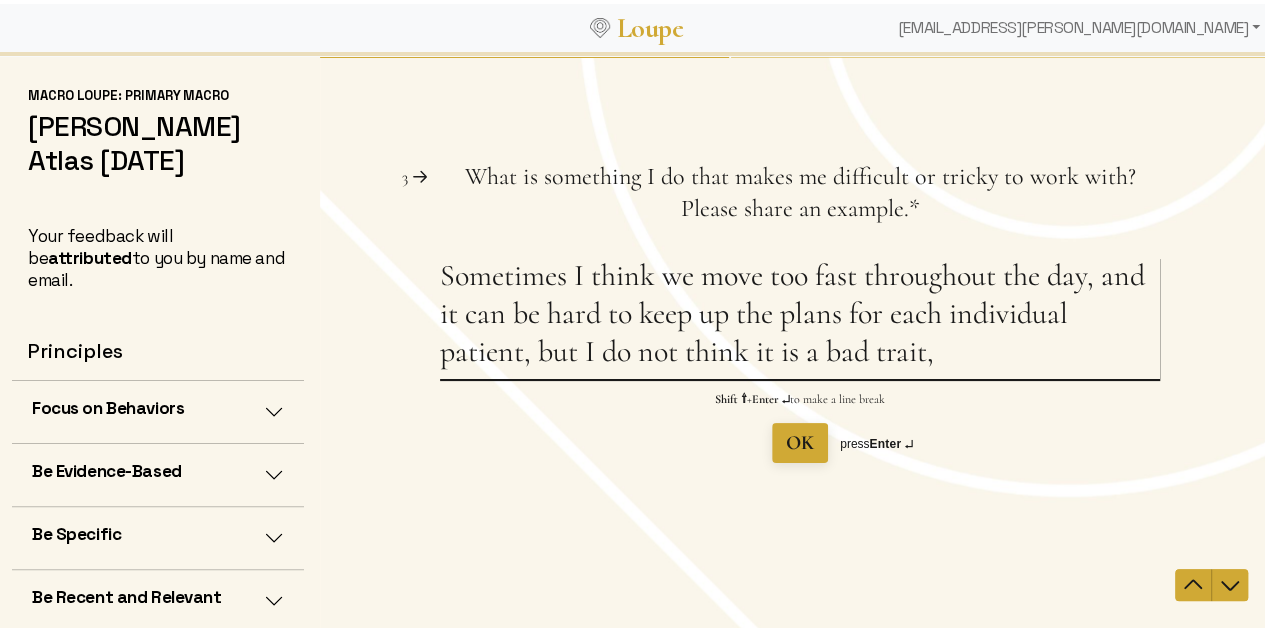 click on "Sometimes I think we move too fast throughout the day, and it can be hard to keep up the plans for each individual patient, but I do not think it is a bad trait," at bounding box center (800, 317) 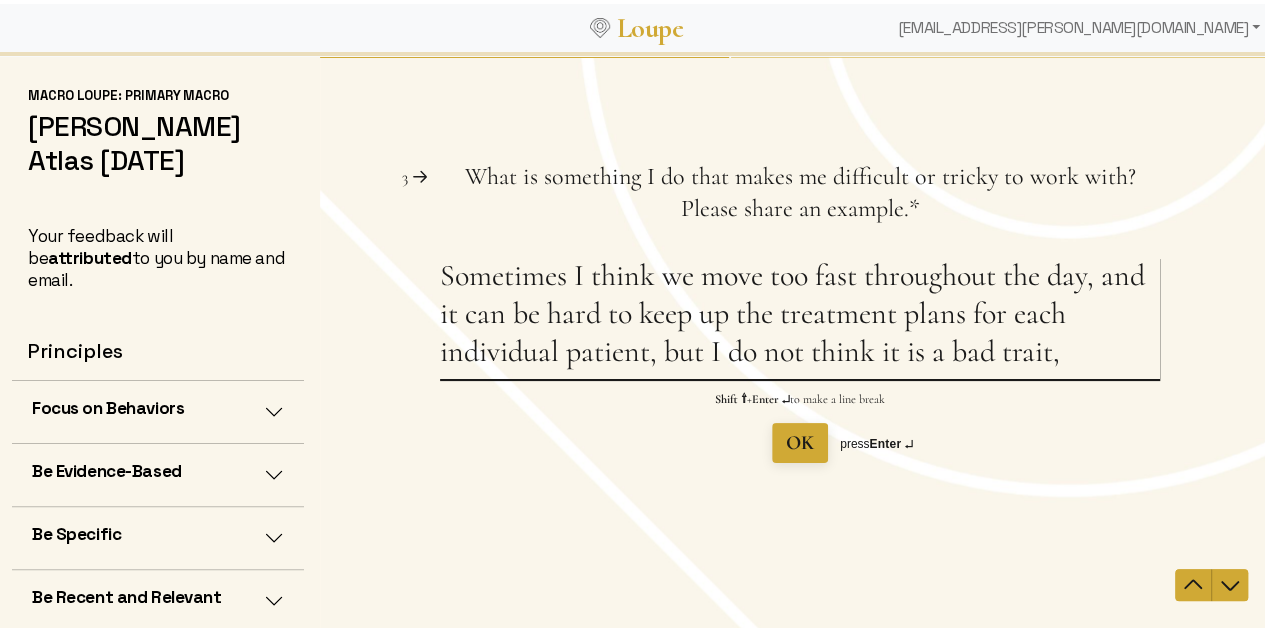 click on "Sometimes I think we move too fast throughout the day, and it can be hard to keep up the treatment plans for each individual patient, but I do not think it is a bad trait," at bounding box center (800, 317) 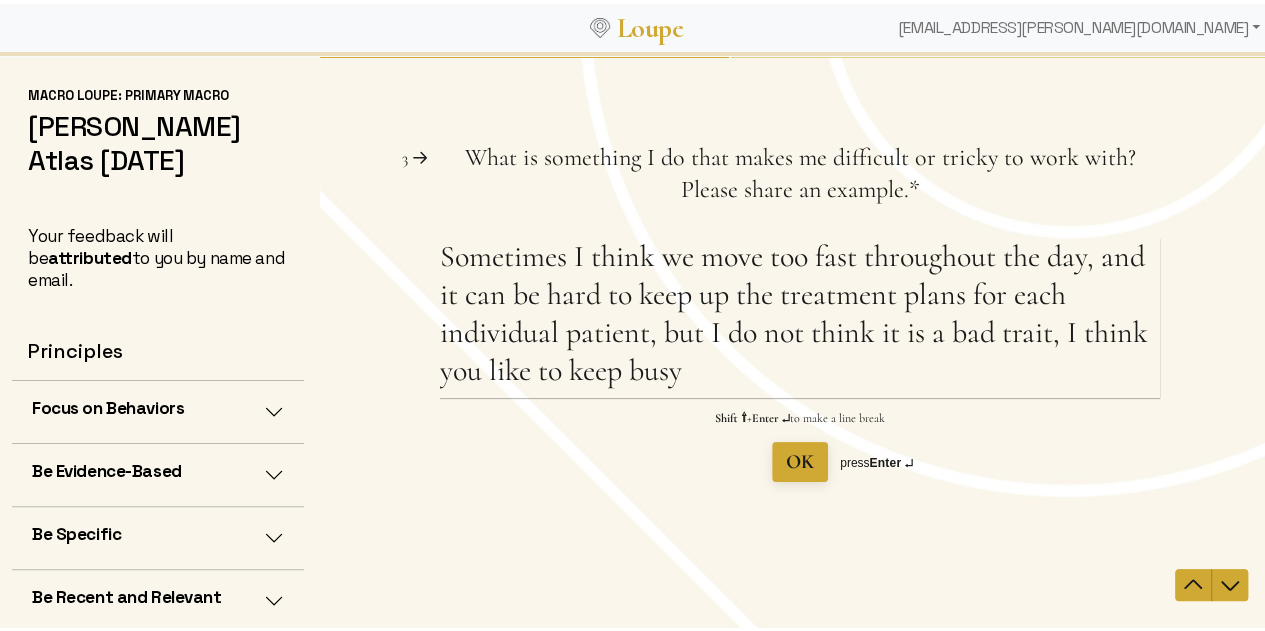 click on "Question 3 3 What is something I do that makes me difficult or tricky to work with? Please share an example.  This question is required. * Sometimes I think we move too fast throughout the day, and it can be hard to keep up the treatment plans for each individual patient, but I do not think it is a bad trait, I think you like to keep busy Shift ⇧  +  Enter ↵  to make a line break OK press  Enter ↵" at bounding box center [800, 311] 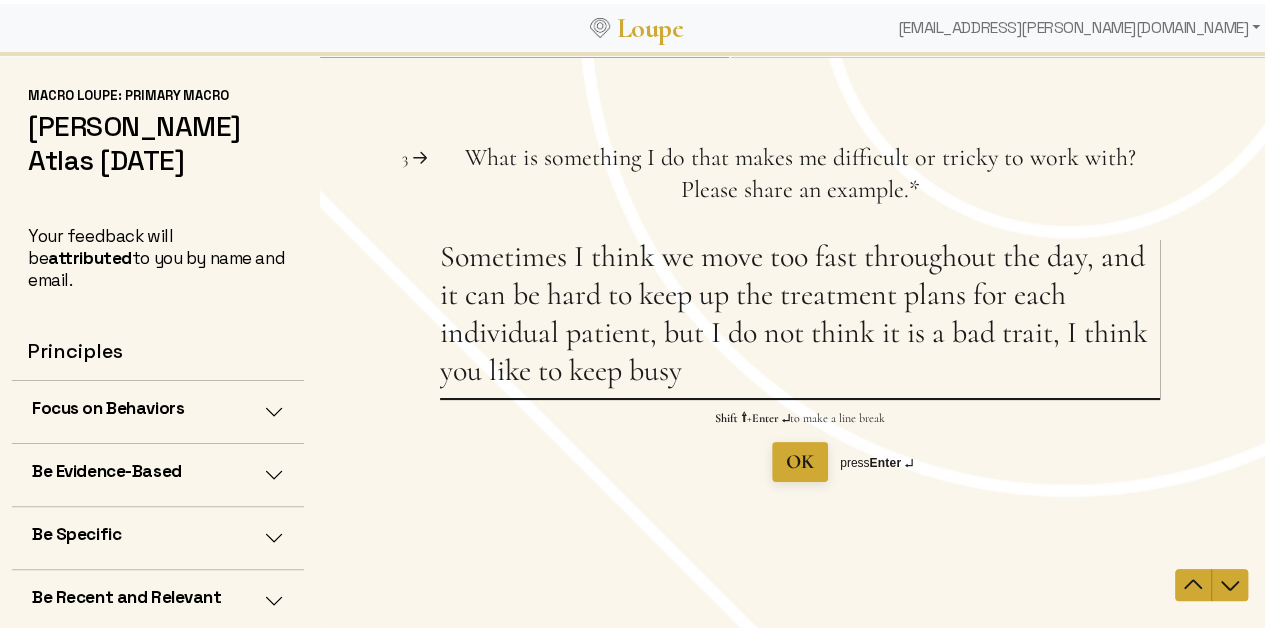click on "Sometimes I think we move too fast throughout the day, and it can be hard to keep up the treatment plans for each individual patient, but I do not think it is a bad trait, I think you like to keep busy" at bounding box center [800, 317] 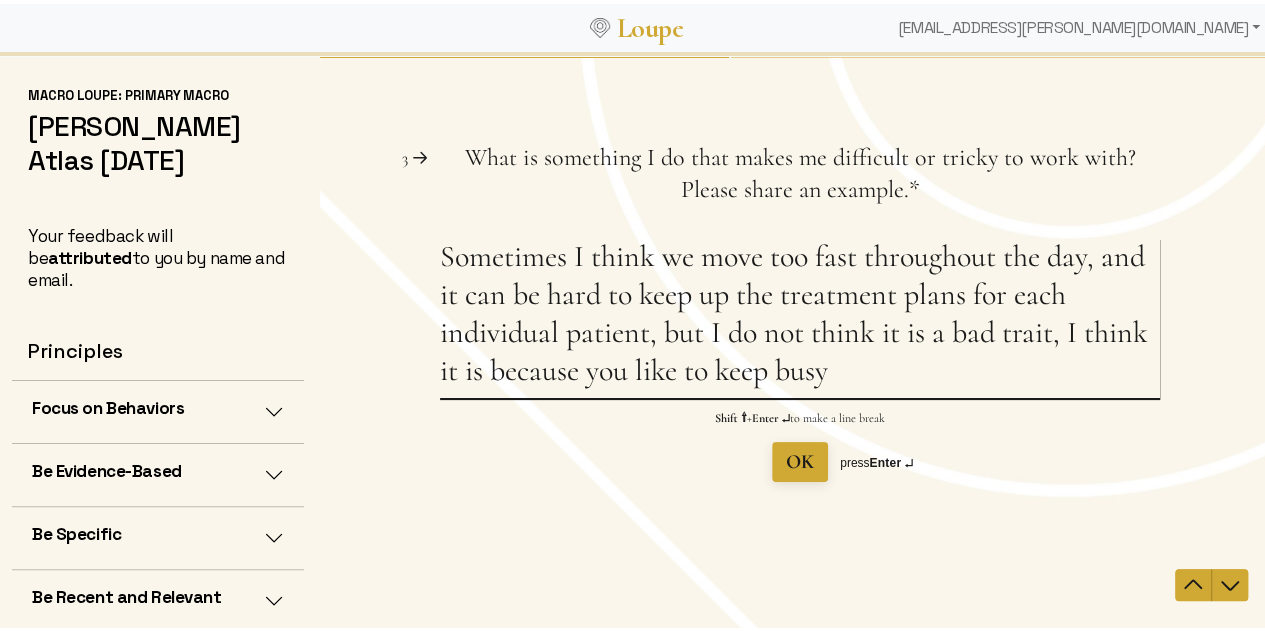 click on "Sometimes I think we move too fast throughout the day, and it can be hard to keep up the treatment plans for each individual patient, but I do not think it is a bad trait, I think it is because you like to keep busy" at bounding box center [800, 317] 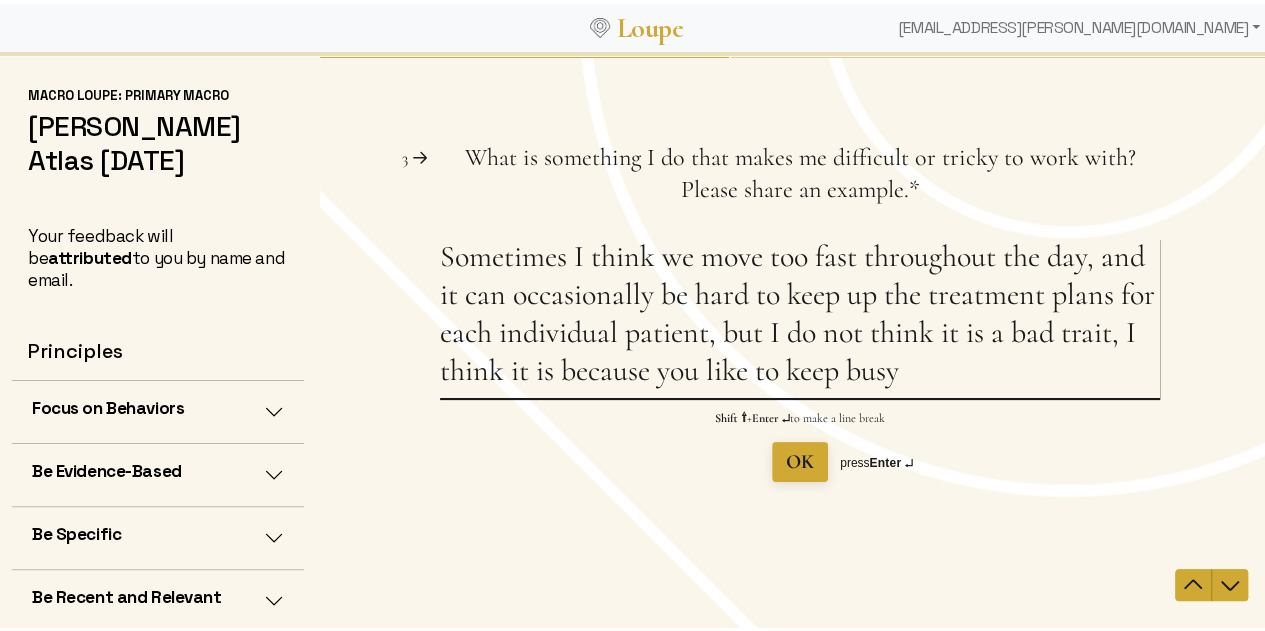 click on "Sometimes I think we move too fast throughout the day, and it can occasionally be hard to keep up the treatment plans for each individual patient, but I do not think it is a bad trait, I think it is because you like to keep busy" at bounding box center (800, 317) 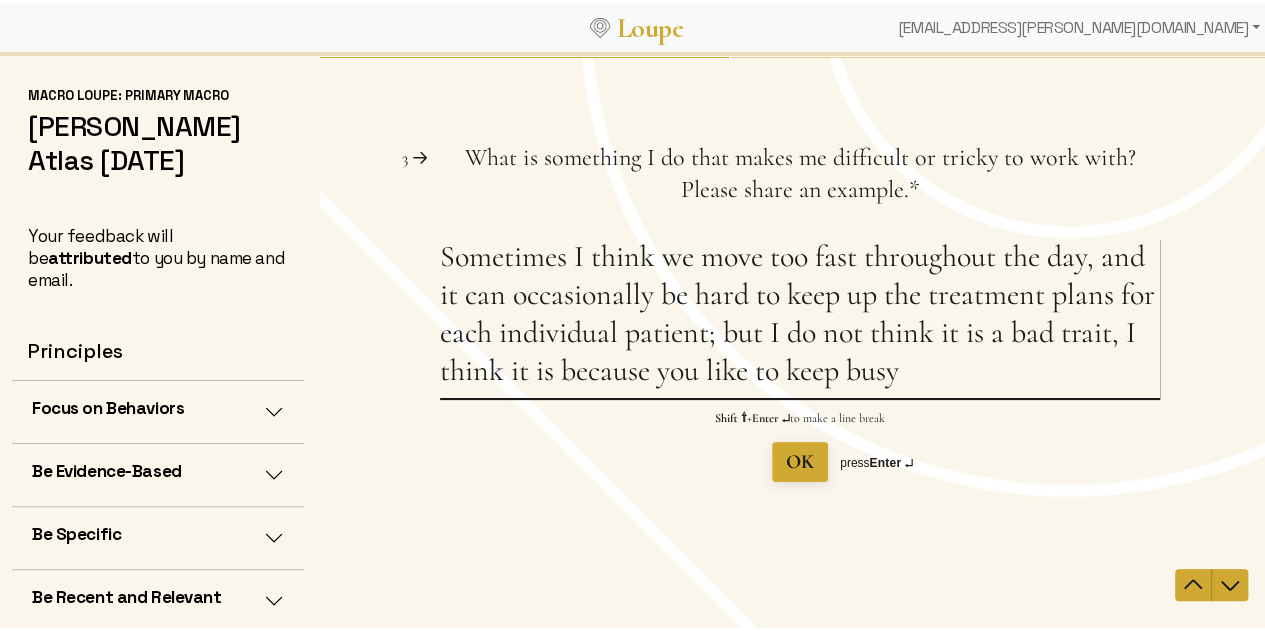 click on "Sometimes I think we move too fast throughout the day, and it can occasionally be hard to keep up the treatment plans for each individual patient; but I do not think it is a bad trait, I think it is because you like to keep busy" at bounding box center [800, 317] 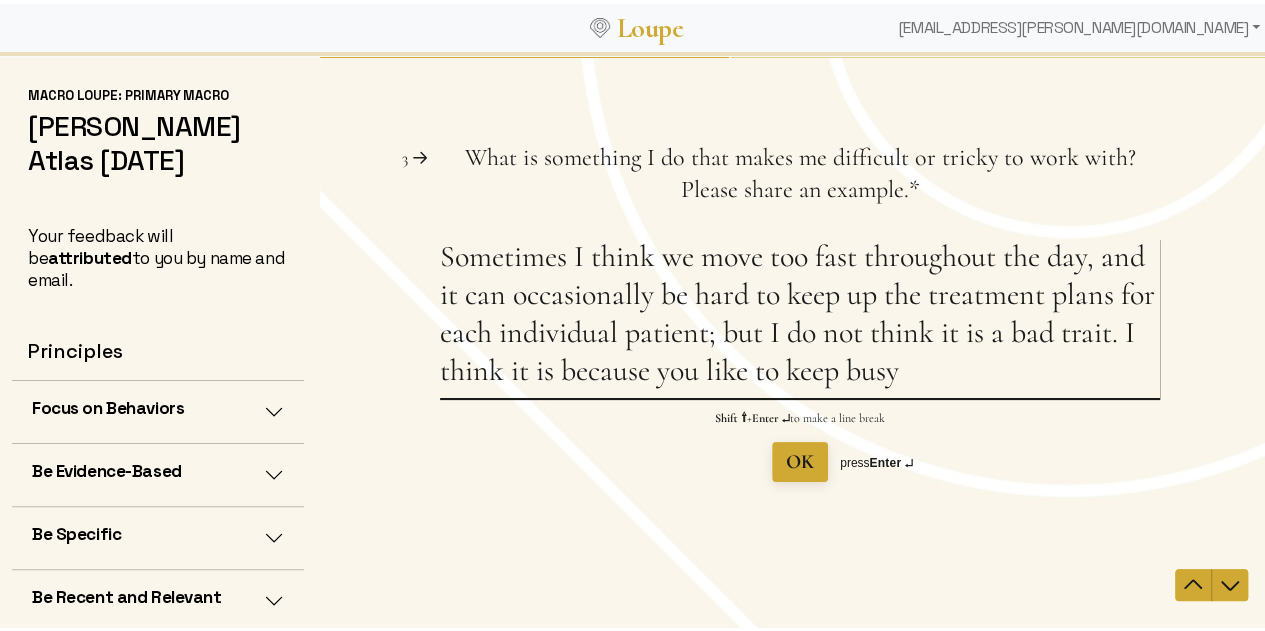 click on "Sometimes I think we move too fast throughout the day, and it can occasionally be hard to keep up the treatment plans for each individual patient; but I do not think it is a bad trait. I think it is because you like to keep busy" at bounding box center [800, 317] 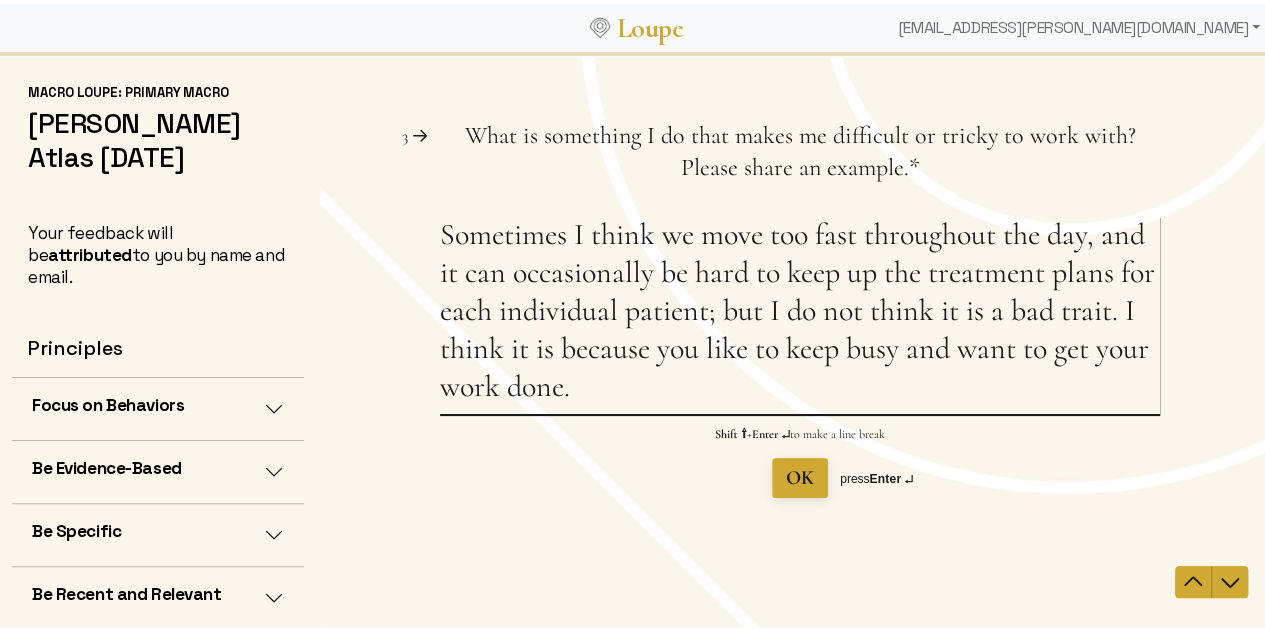 scroll, scrollTop: 0, scrollLeft: 0, axis: both 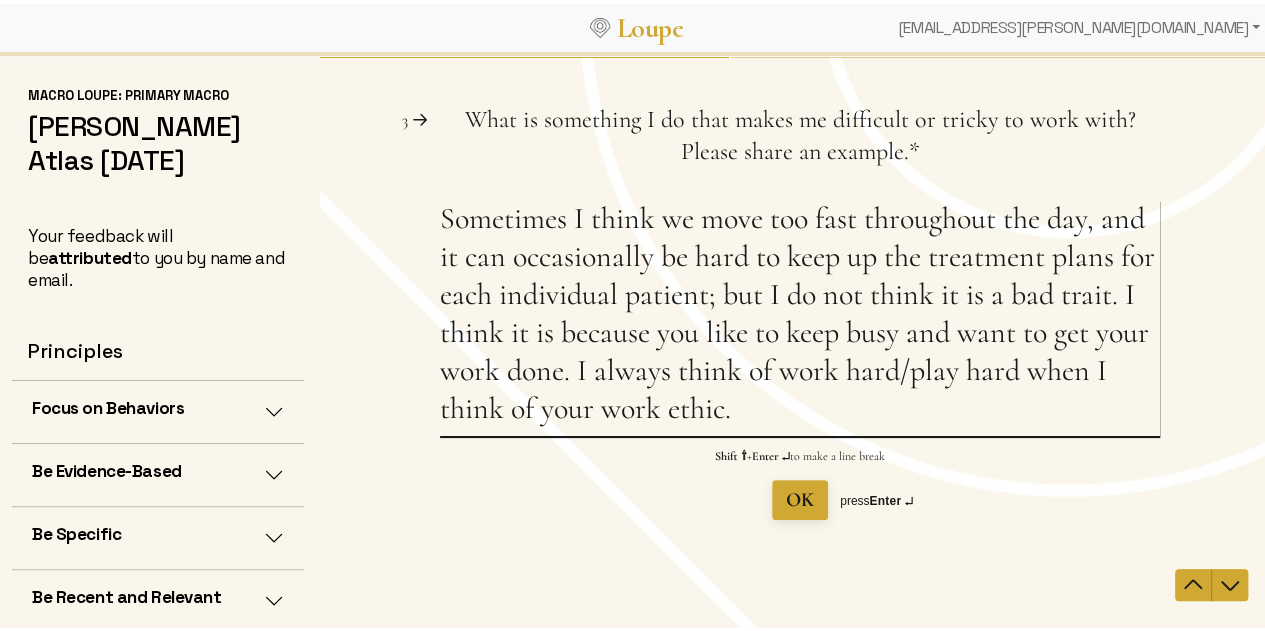 type on "Sometimes I think we move too fast throughout the day, and it can occasionally be hard to keep up the treatment plans for each individual patient; but I do not think it is a bad trait. I think it is because you like to keep busy and want to get your work done. I always think of work hard/play hard when I think of your work ethic." 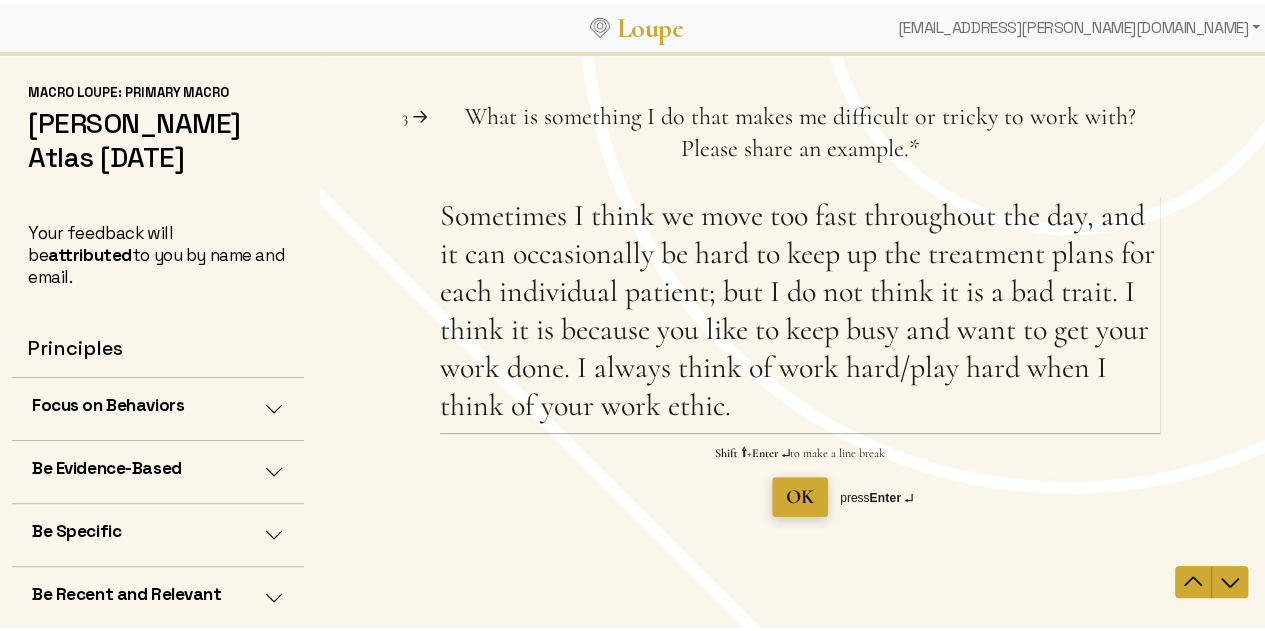 click on "OK" at bounding box center (800, 496) 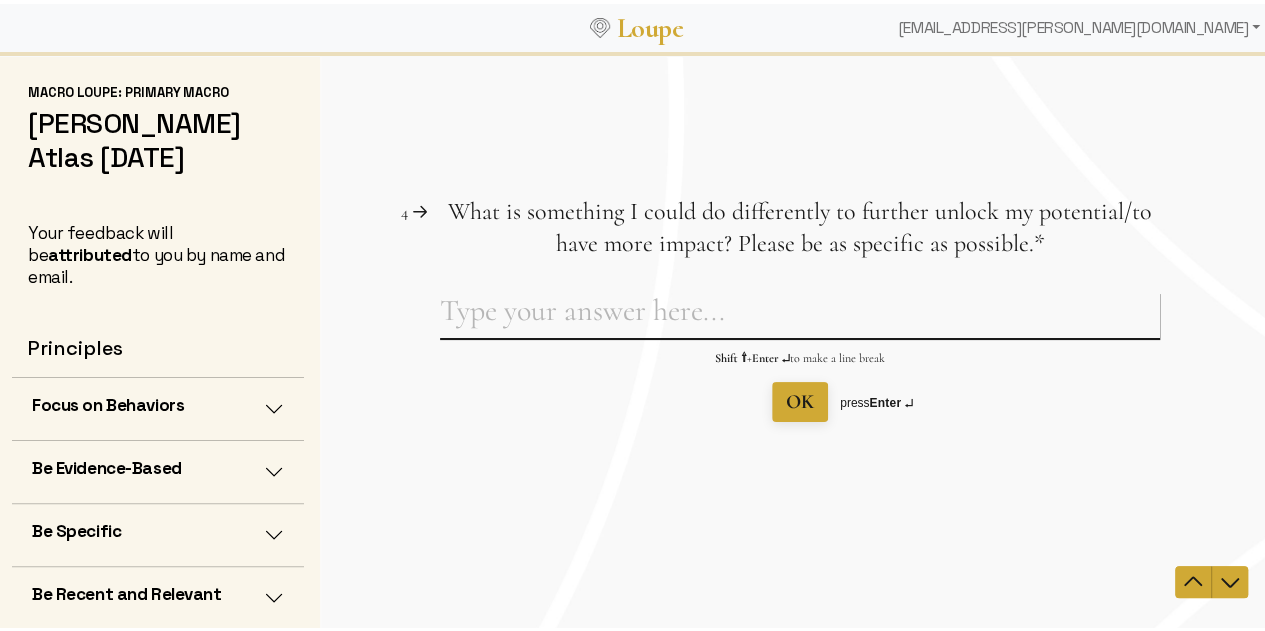 click on "What is something I could do differently to further unlock my potential/to have more impact? Please be as specific as possible.  This question is required." at bounding box center [800, 314] 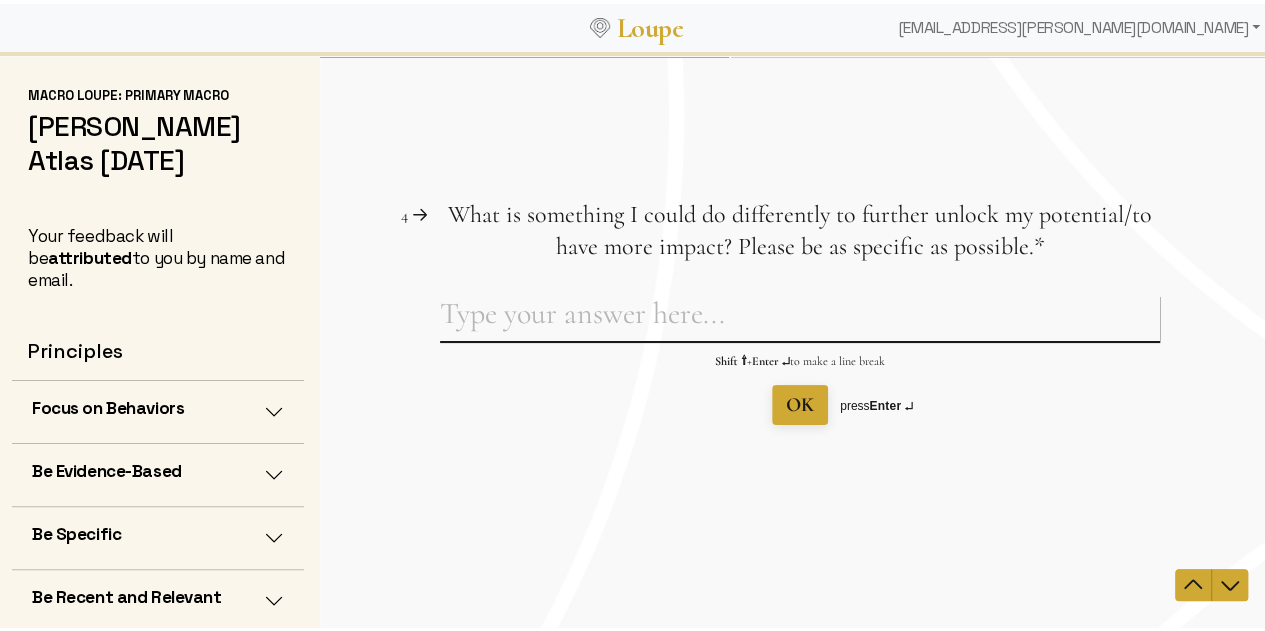 scroll, scrollTop: 3, scrollLeft: 0, axis: vertical 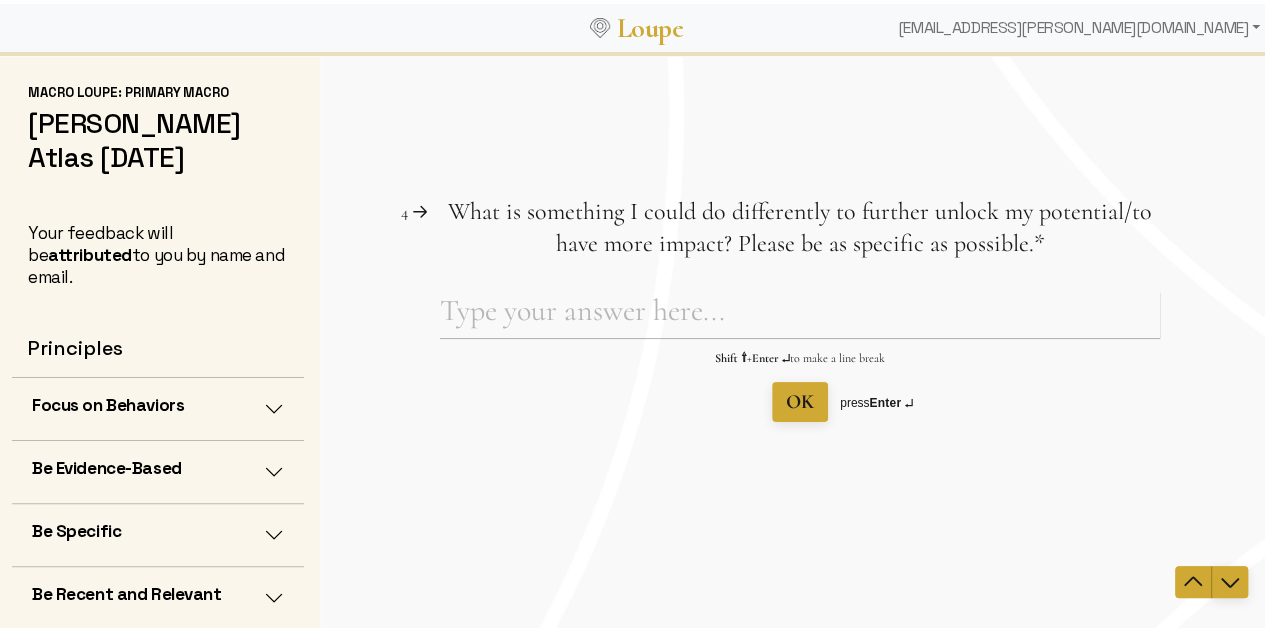click 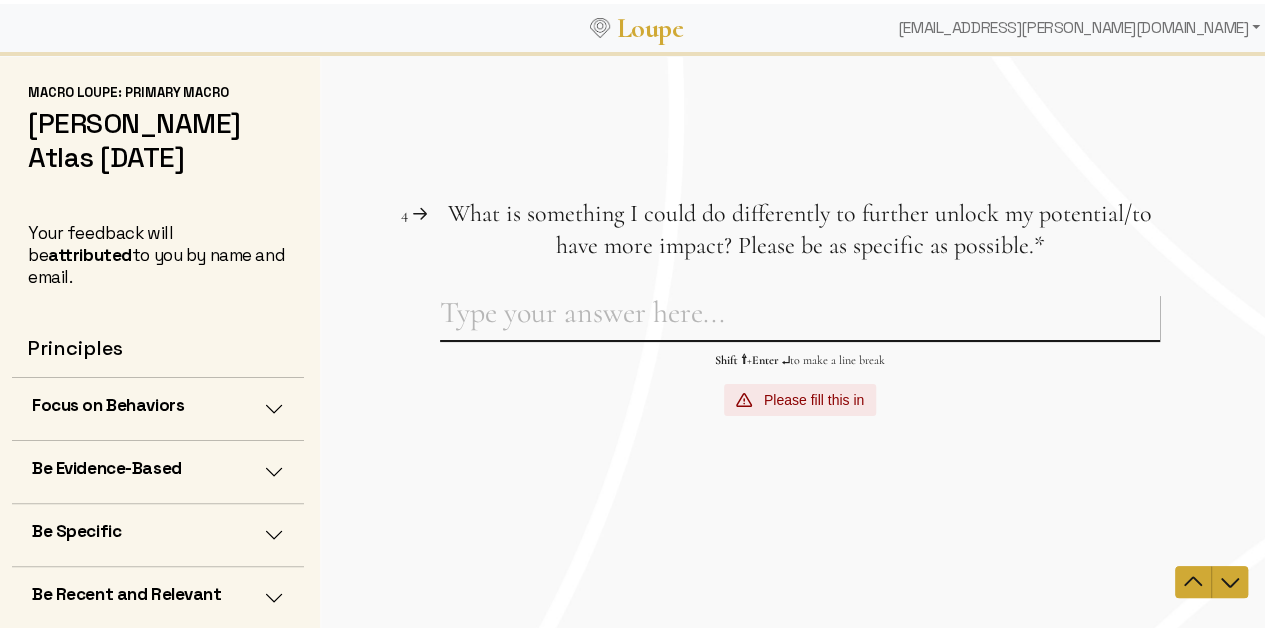 click on "What is something I could do differently to further unlock my potential/to have more impact? Please be as specific as possible.  This question is required." at bounding box center [800, 316] 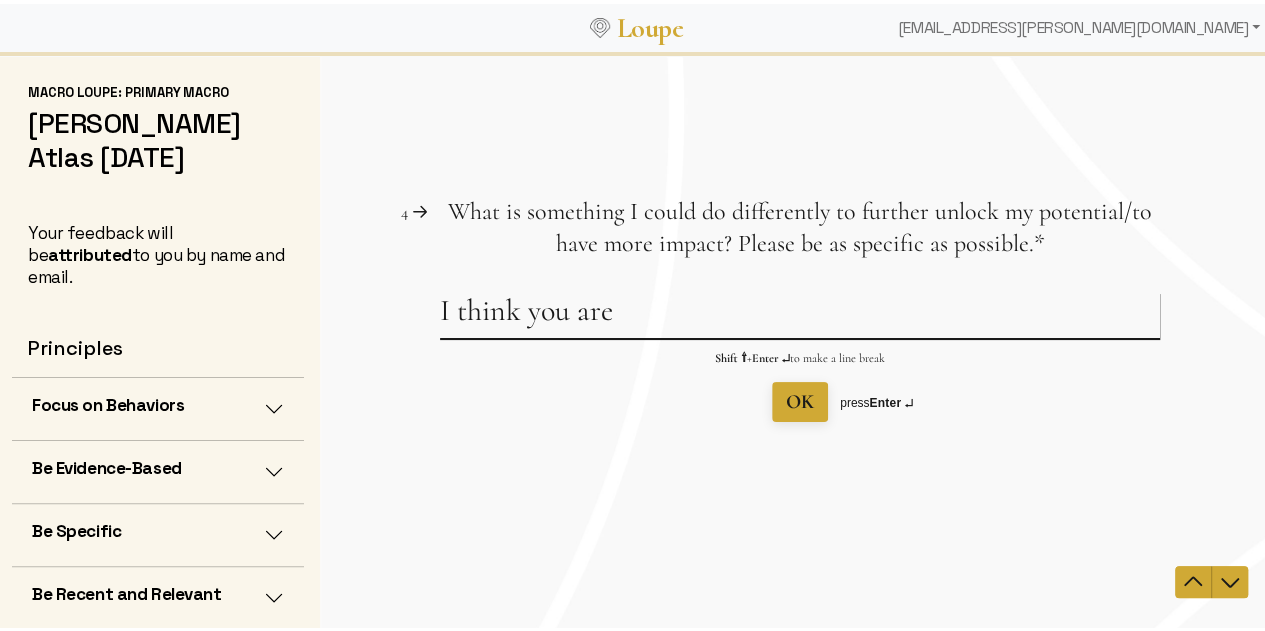 drag, startPoint x: 727, startPoint y: 323, endPoint x: 375, endPoint y: 309, distance: 352.2783 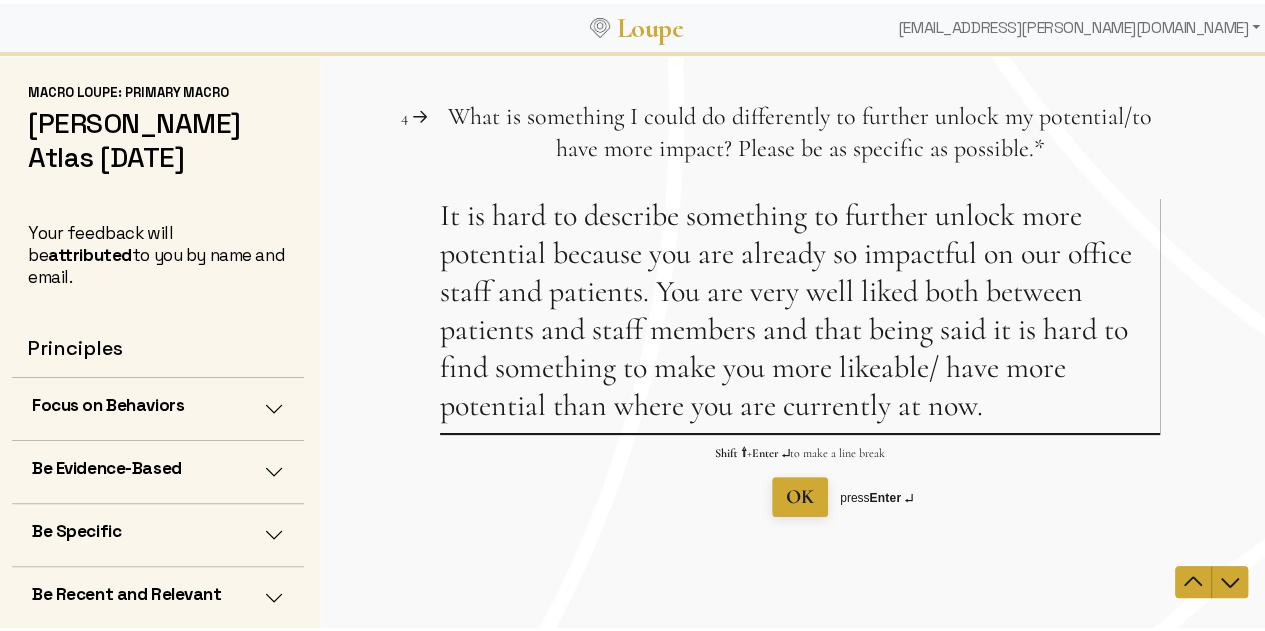 scroll, scrollTop: 0, scrollLeft: 0, axis: both 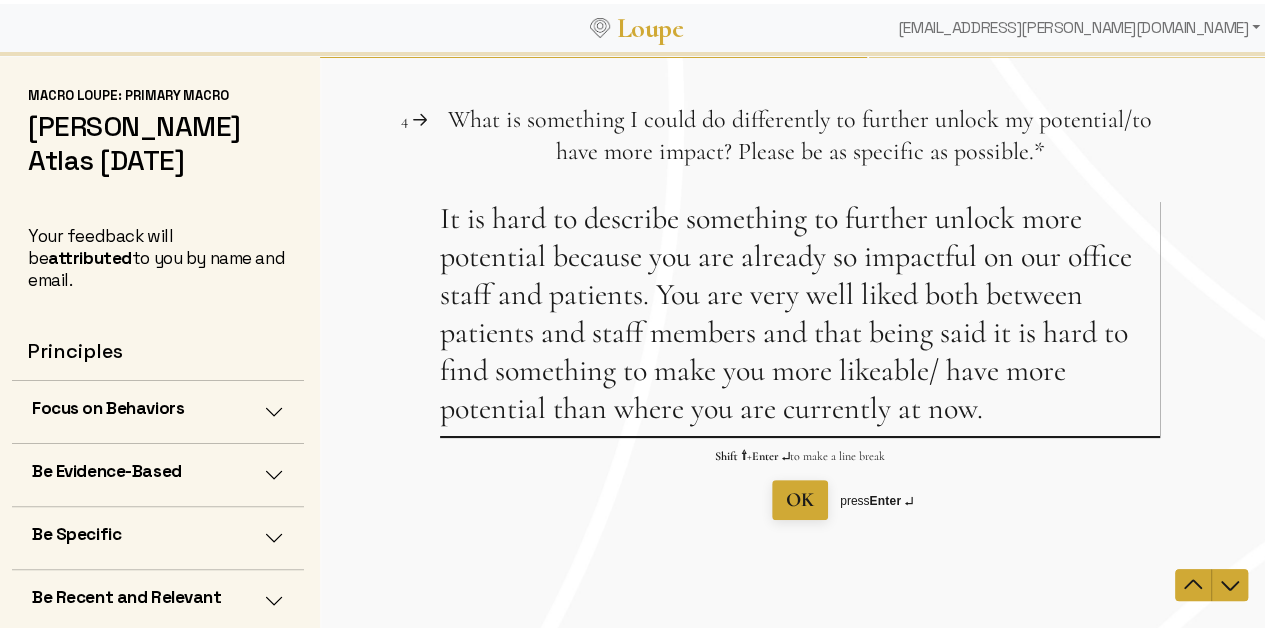 drag, startPoint x: 634, startPoint y: 301, endPoint x: 977, endPoint y: 248, distance: 347.0706 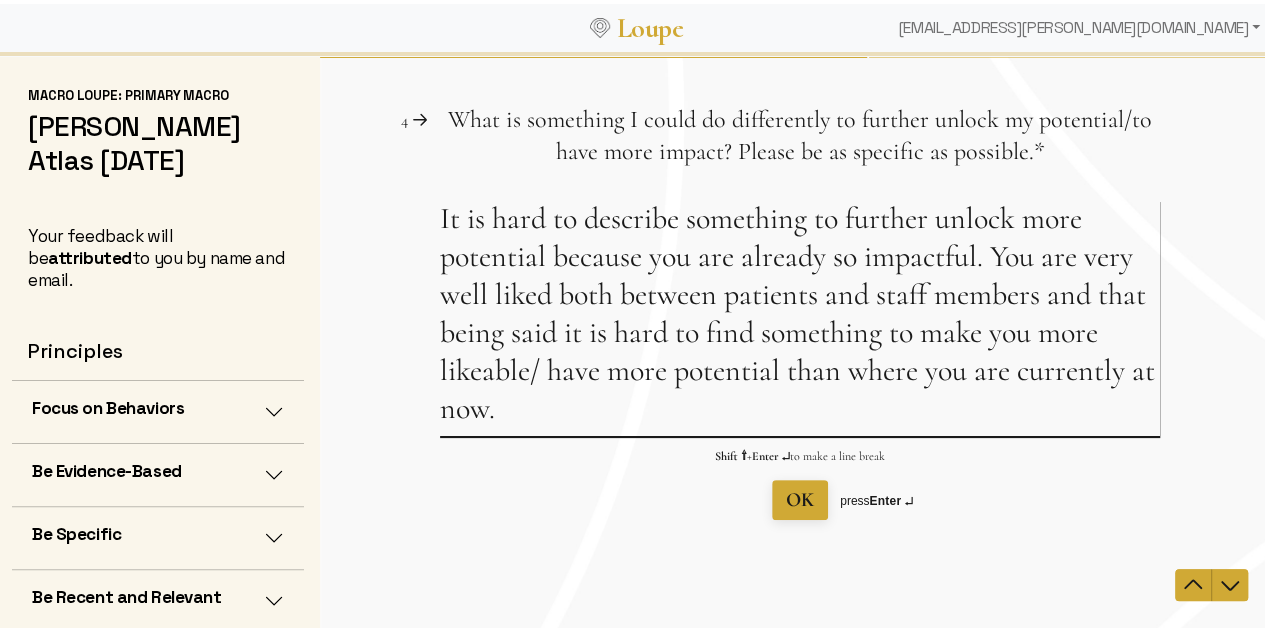 click on "It is hard to describe something to further unlock more potential because you are already so impactful. You are very well liked both between patients and staff members and that being said it is hard to find something to make you more likeable/ have more potential than where you are currently at now." at bounding box center [800, 317] 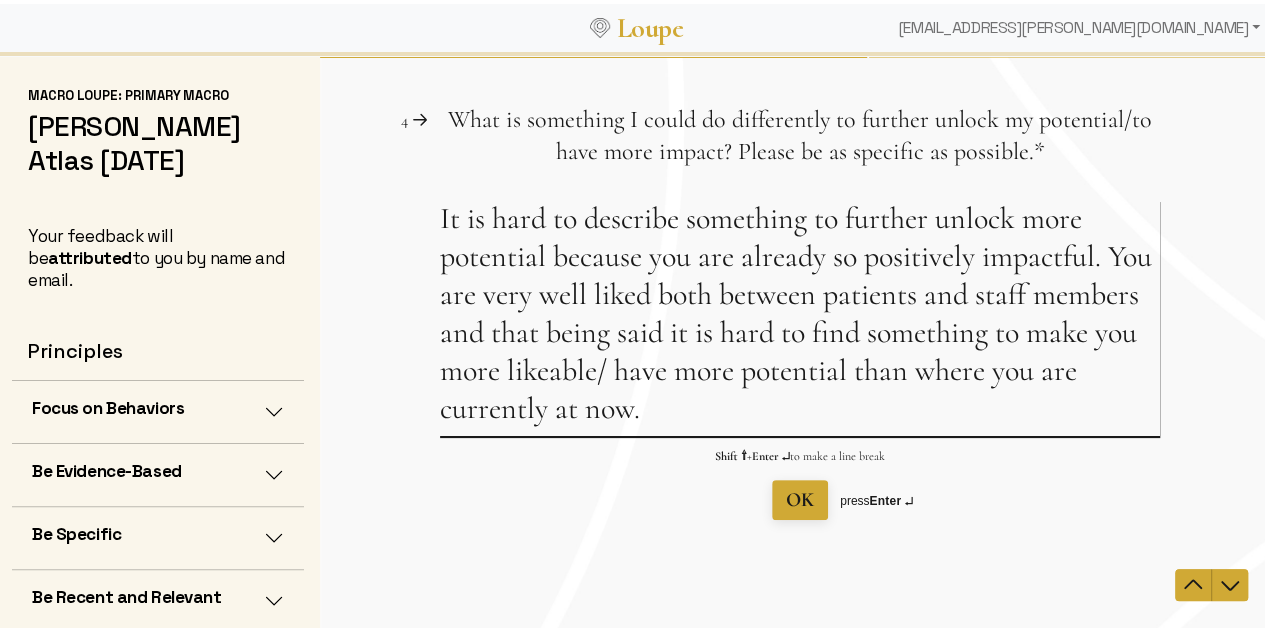 type on "It is hard to describe something to further unlock more potential because you are already so positively impactful. You are very well liked both between patients and staff members and that being said it is hard to find something to make you more likeable/ have more potential than where you are currently at now." 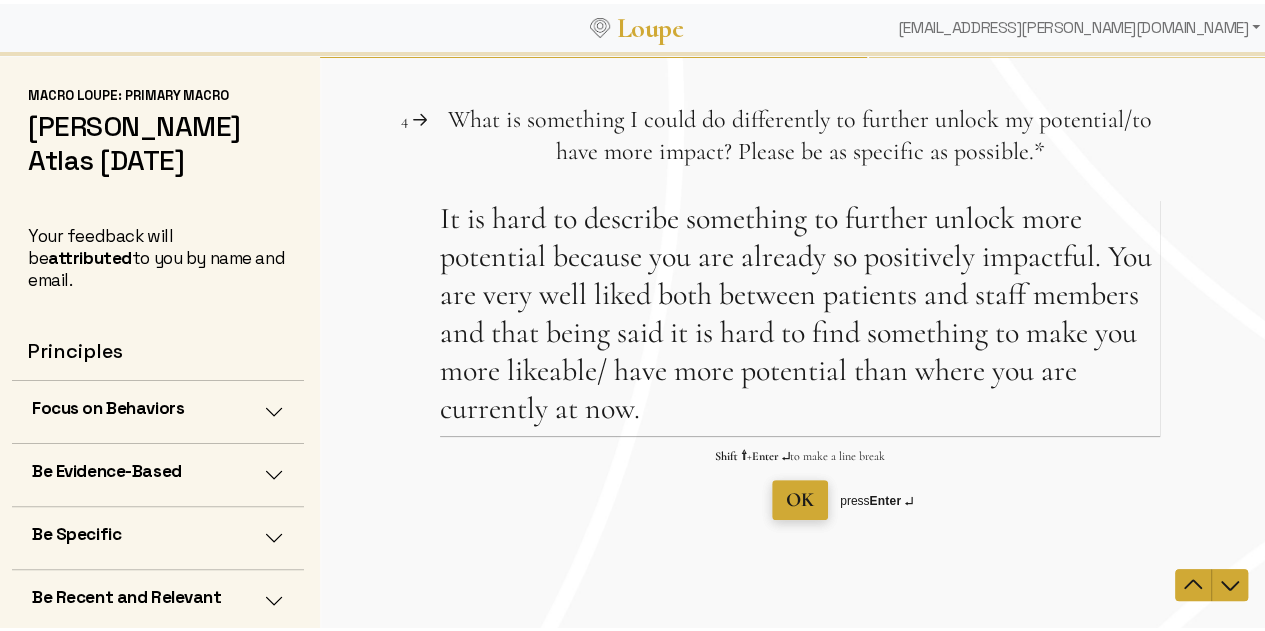click on "OK" at bounding box center (800, 499) 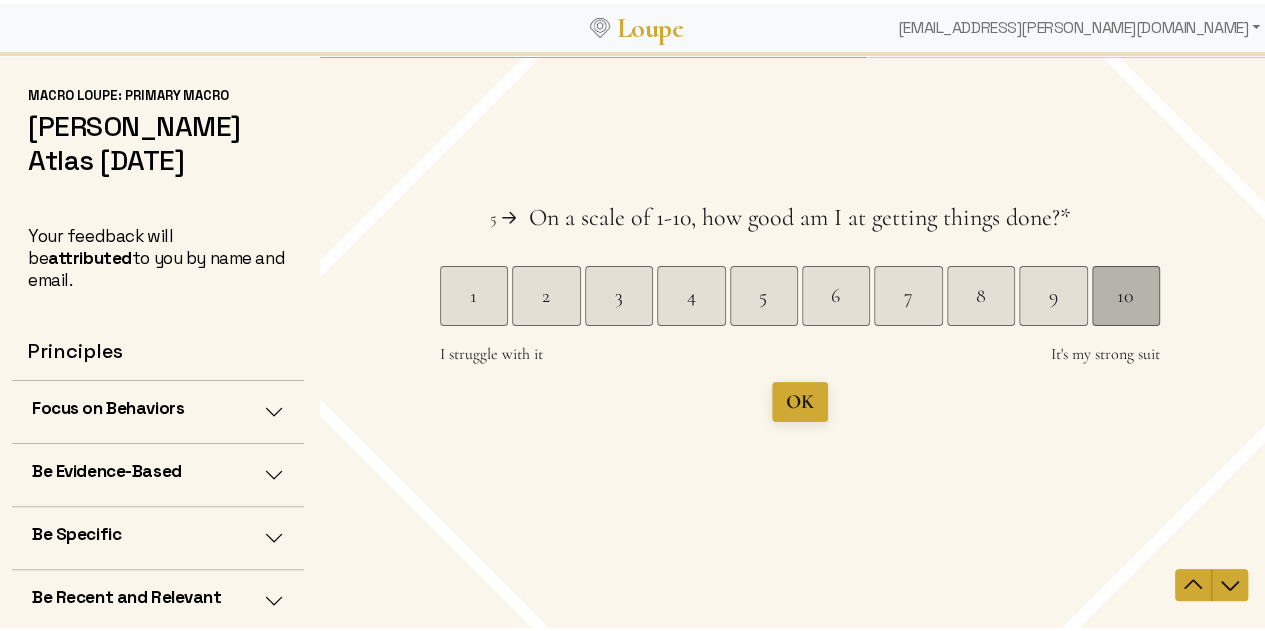 click on "10" at bounding box center (1125, 295) 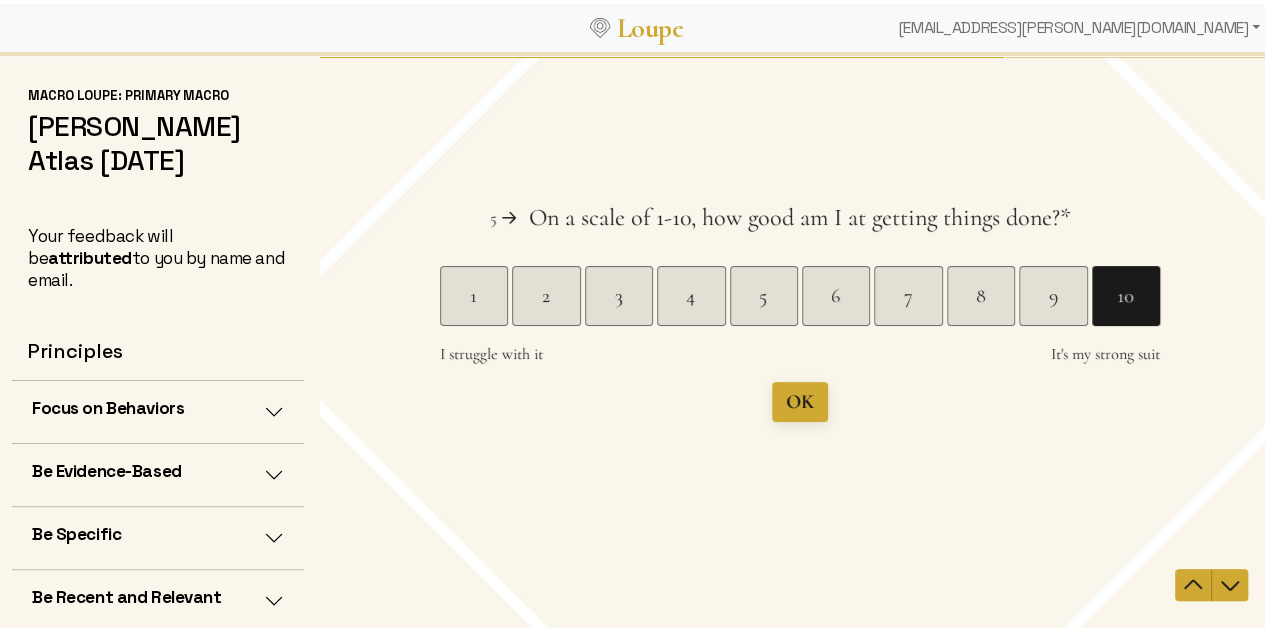 click at bounding box center (800, 342) 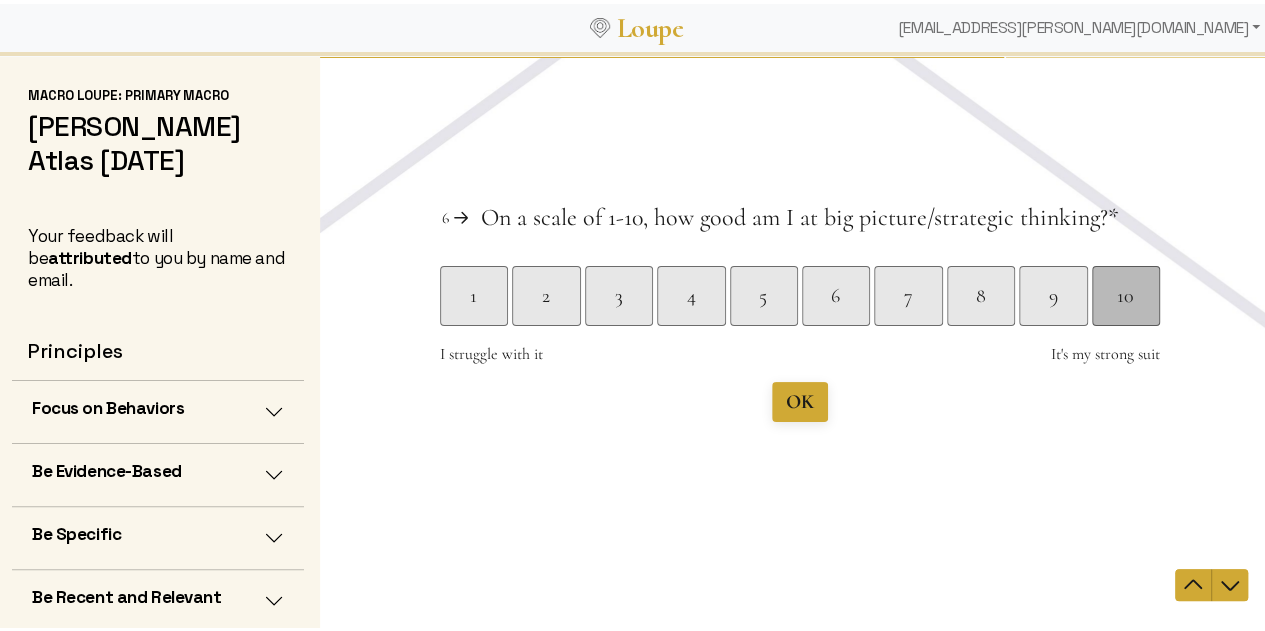 click on "10" at bounding box center (1125, 295) 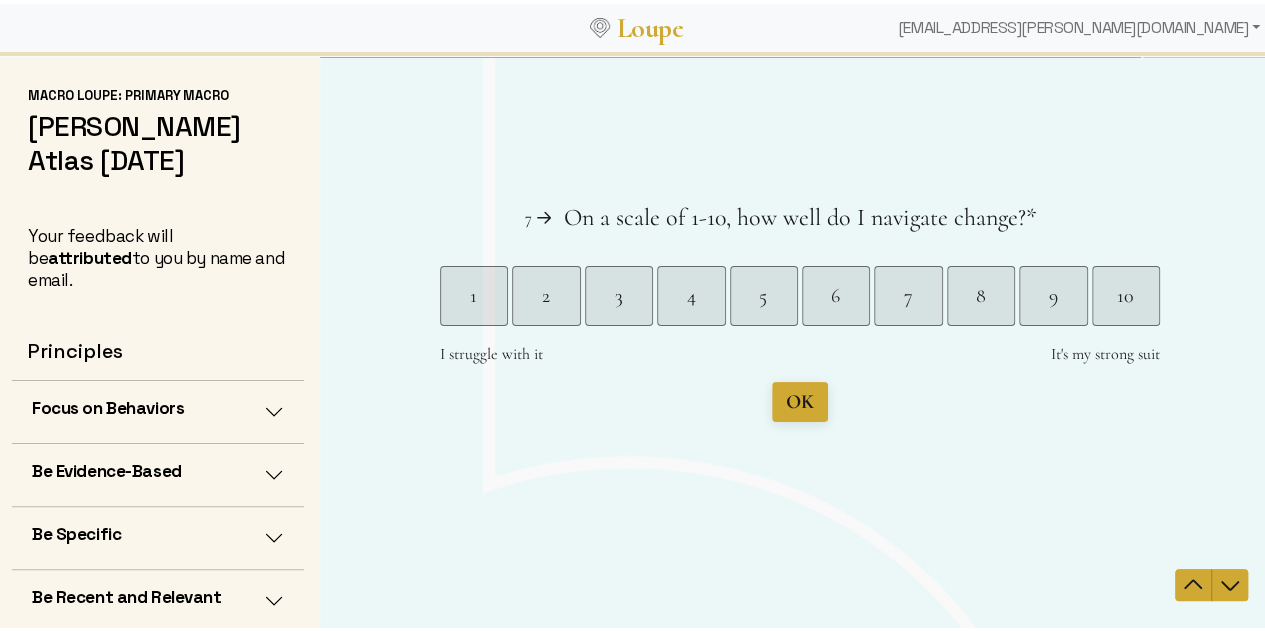 click at bounding box center (800, 342) 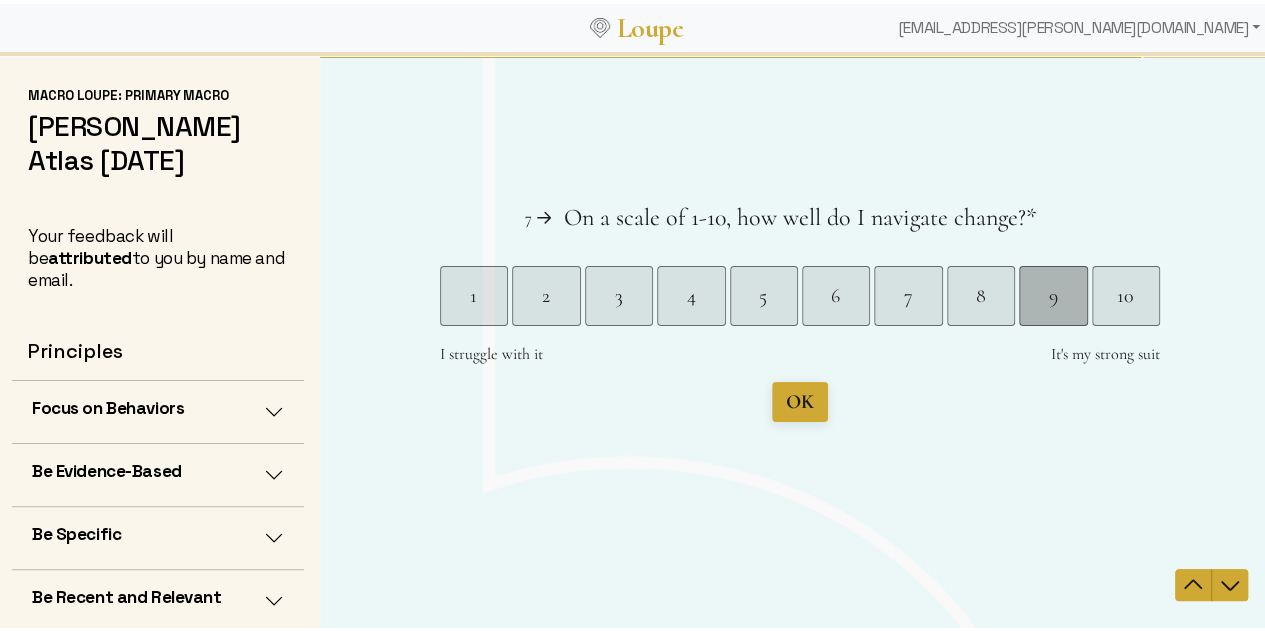 drag, startPoint x: 1103, startPoint y: 285, endPoint x: 1055, endPoint y: 300, distance: 50.289165 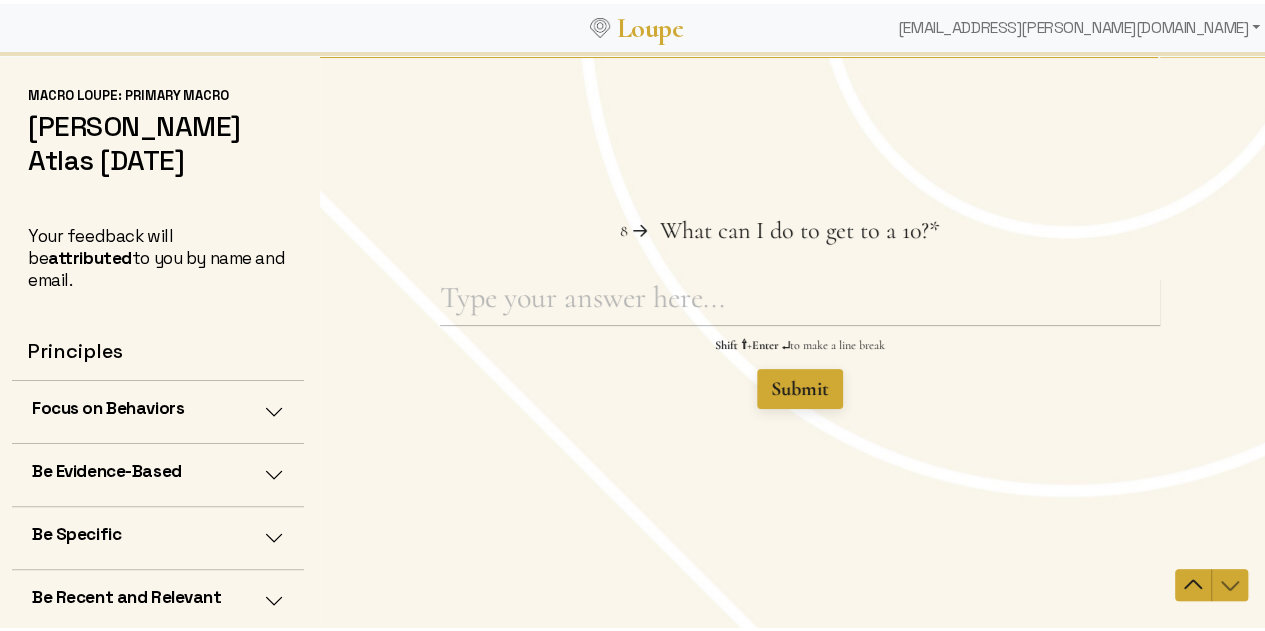 click on "Question 7 7 On a scale of 1-10, how well do I navigate change?  This question is required. * 1 2 3 4 5 6 7 8 9 10 I struggle with it It's my strong suit I struggle with it ,  1 ,  It's my strong suit ,  10 OK press  Enter ↵ Question 8 8 What can I do to get to a 10?  This question is required. * Shift ⇧  +  Enter ↵  to make a line break Submit" at bounding box center (800, 342) 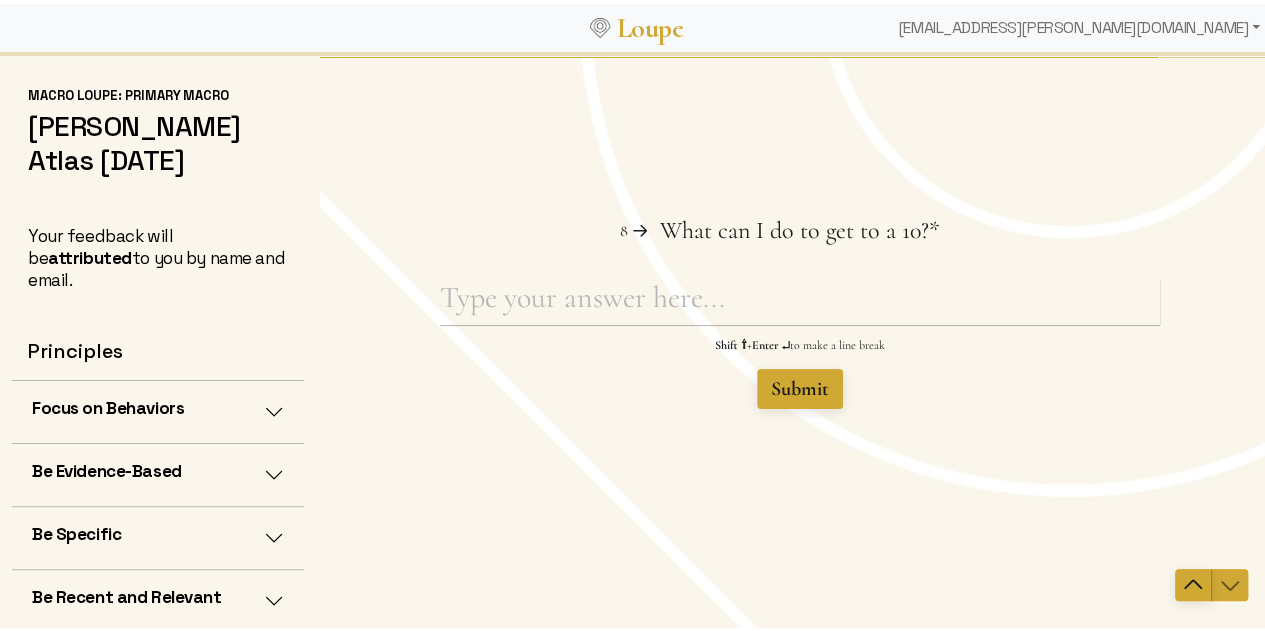 click 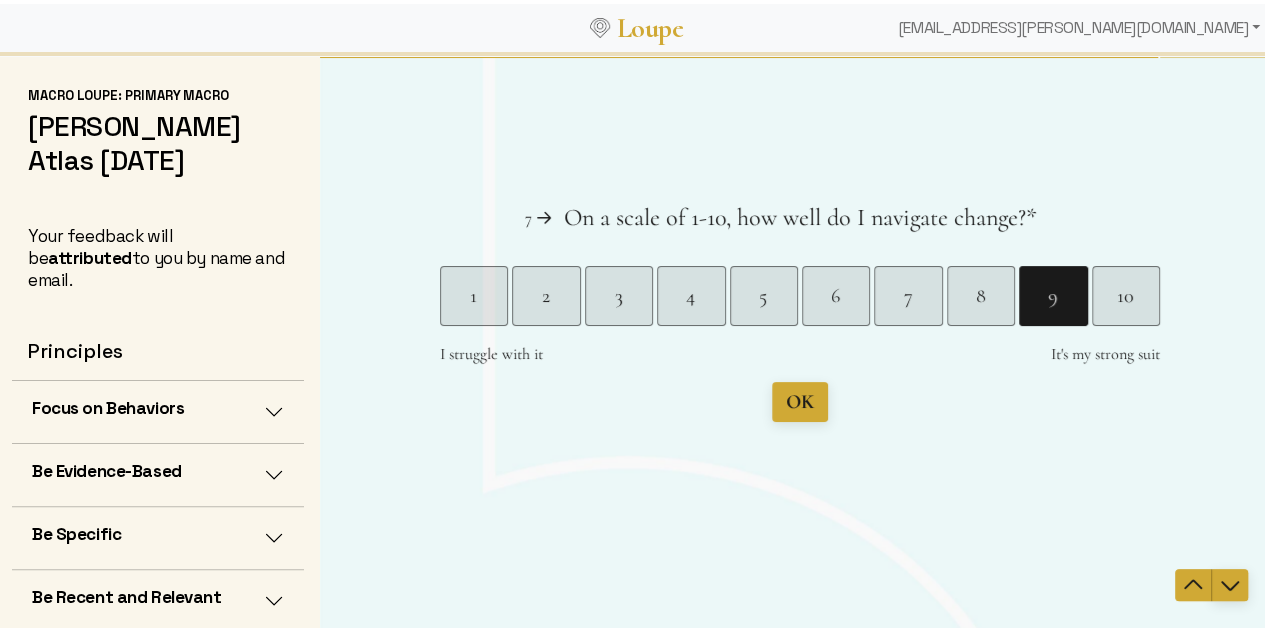 click 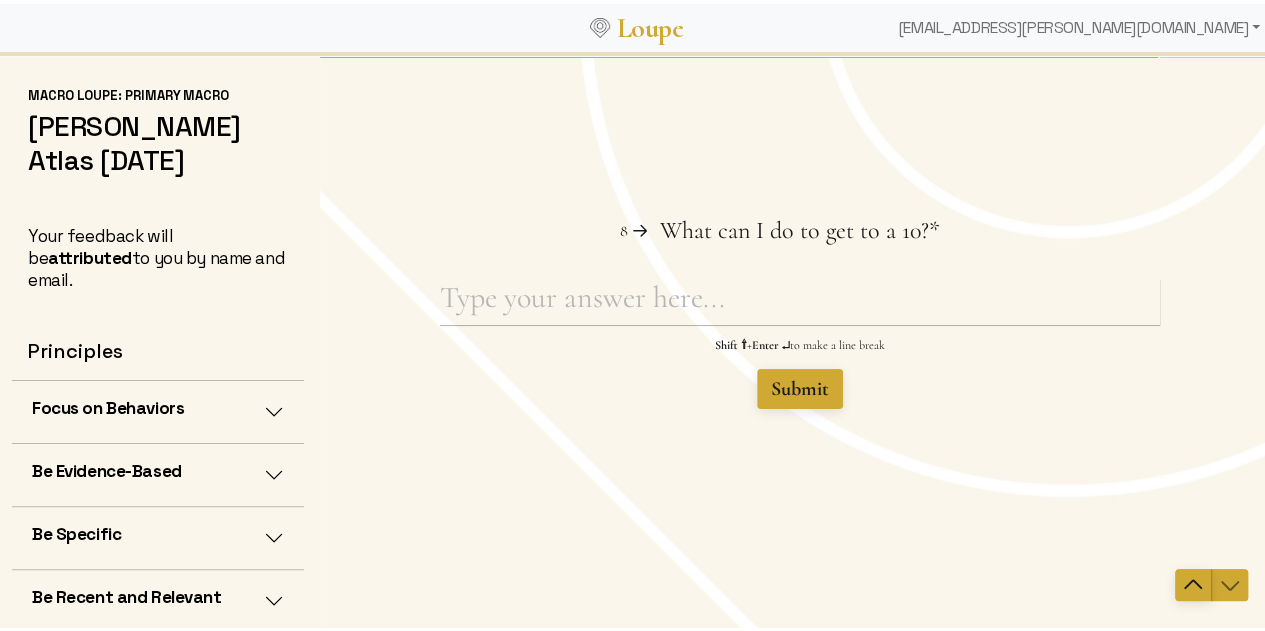 click 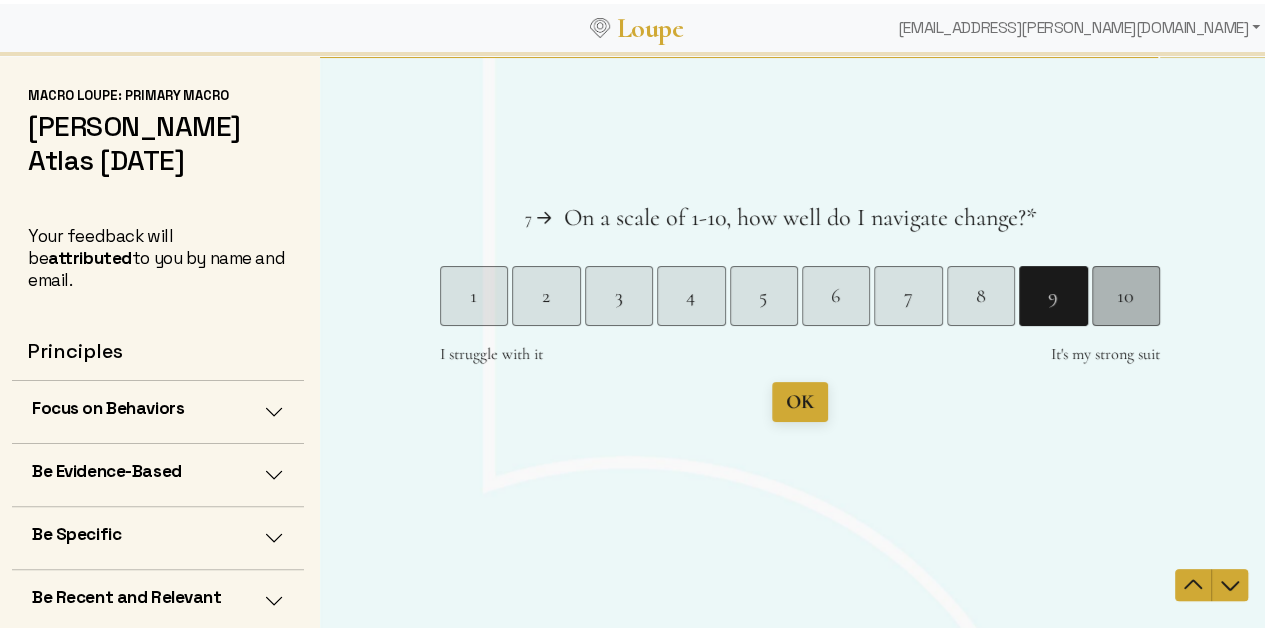 click on "10" at bounding box center (1126, 295) 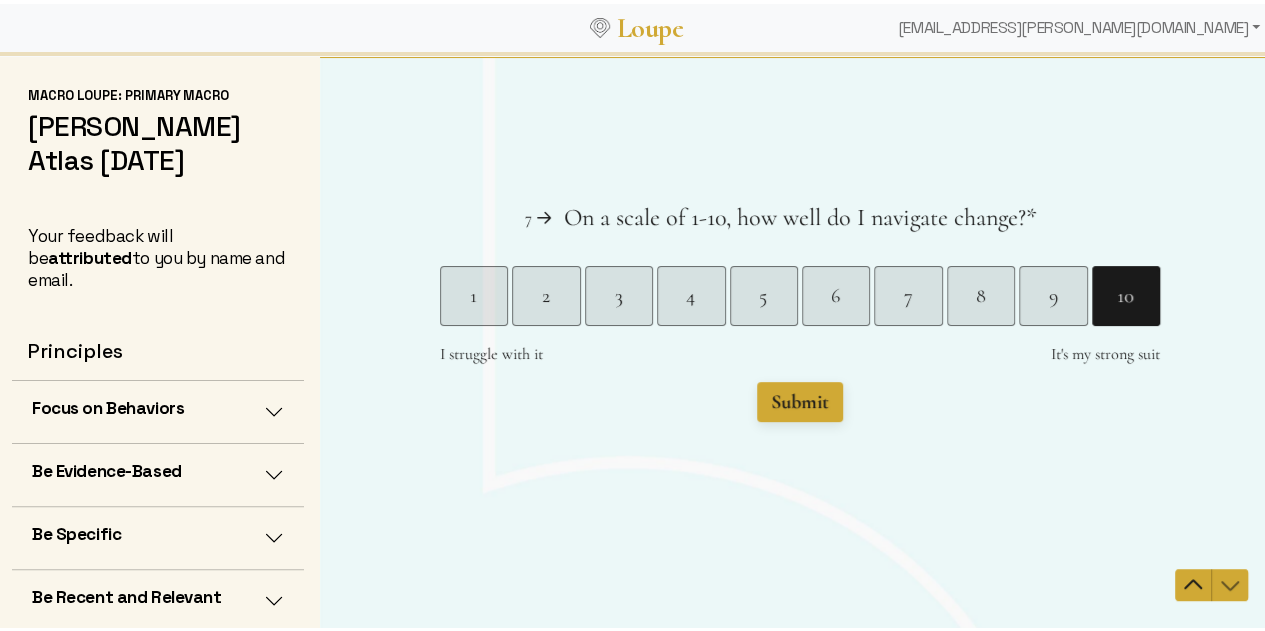 click on "Submit" at bounding box center (800, 401) 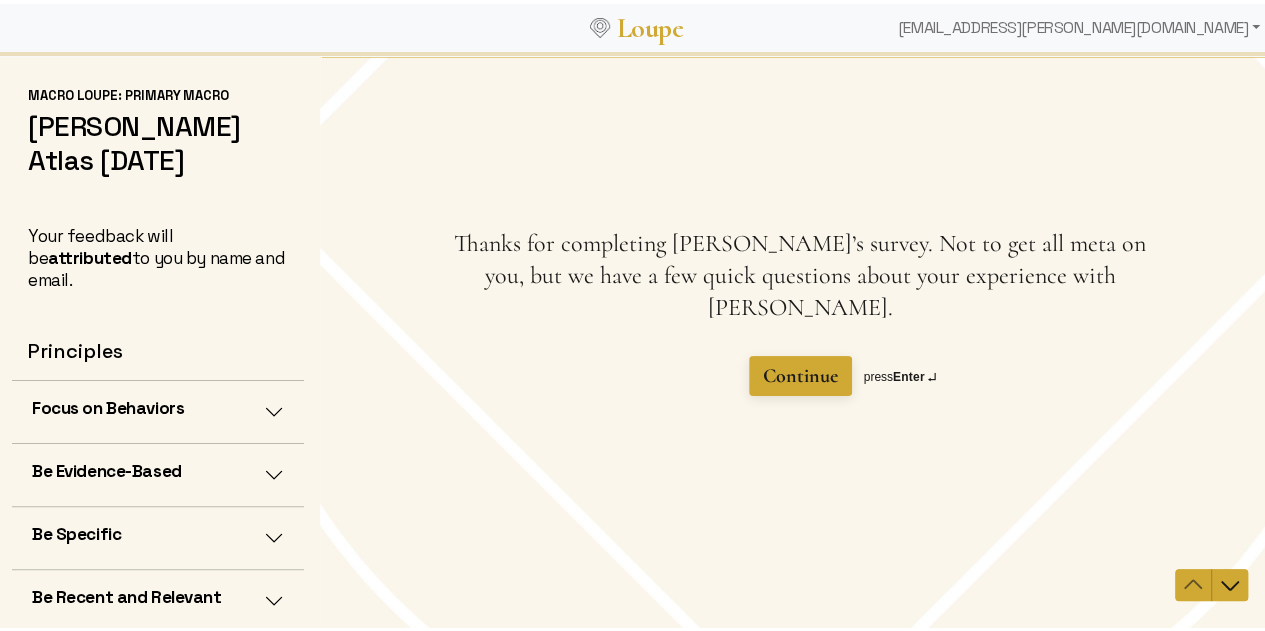 scroll, scrollTop: 3, scrollLeft: 0, axis: vertical 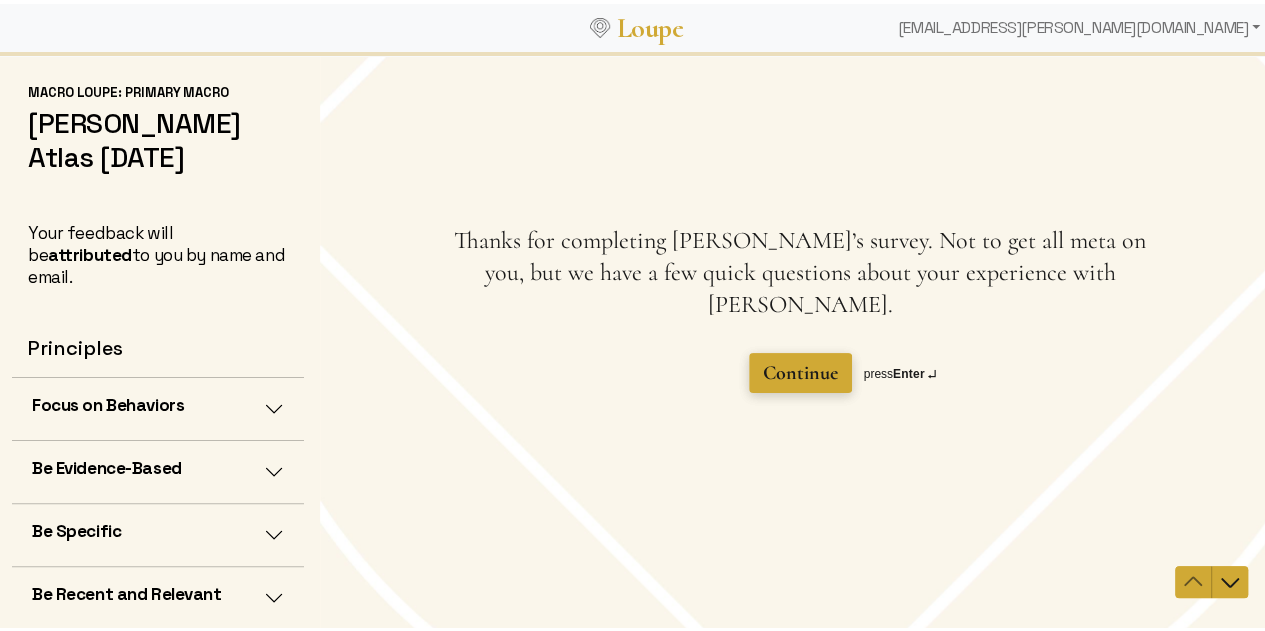 click on "Continue" at bounding box center [800, 372] 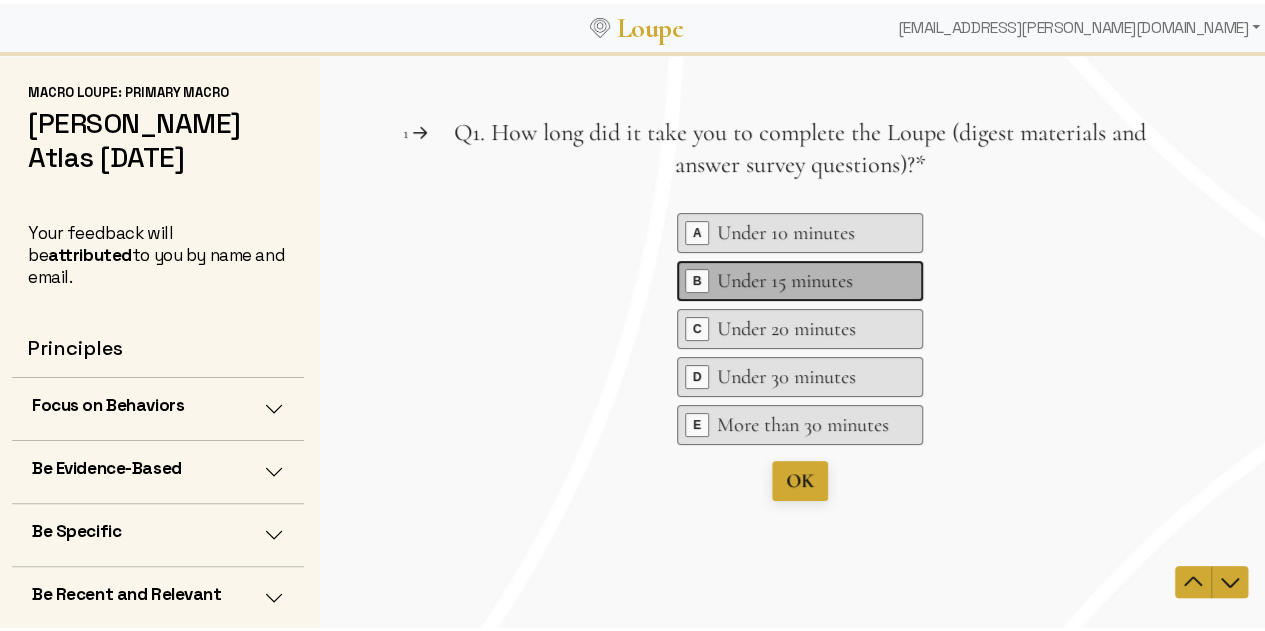 click on "Under 15 minutes" at bounding box center (803, 280) 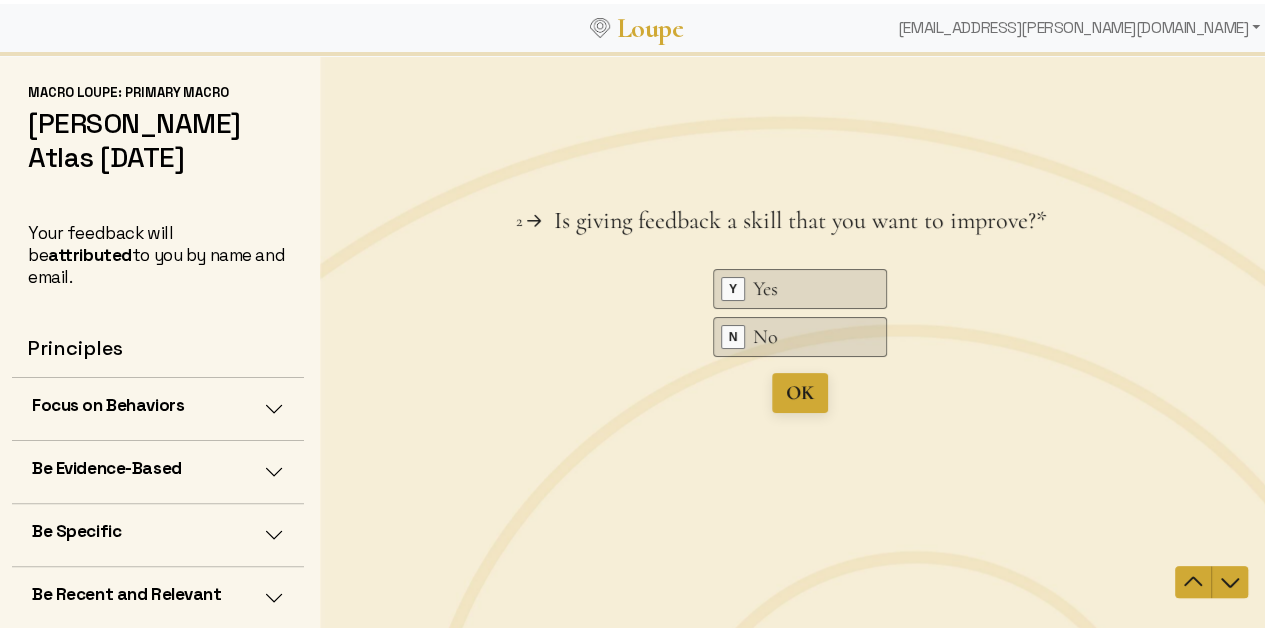 click on "Question 2 2 Is giving feedback a skill that you want to improve? This question is required. * Key Y Yes Key N No OK press  Enter ↵" at bounding box center [800, 339] 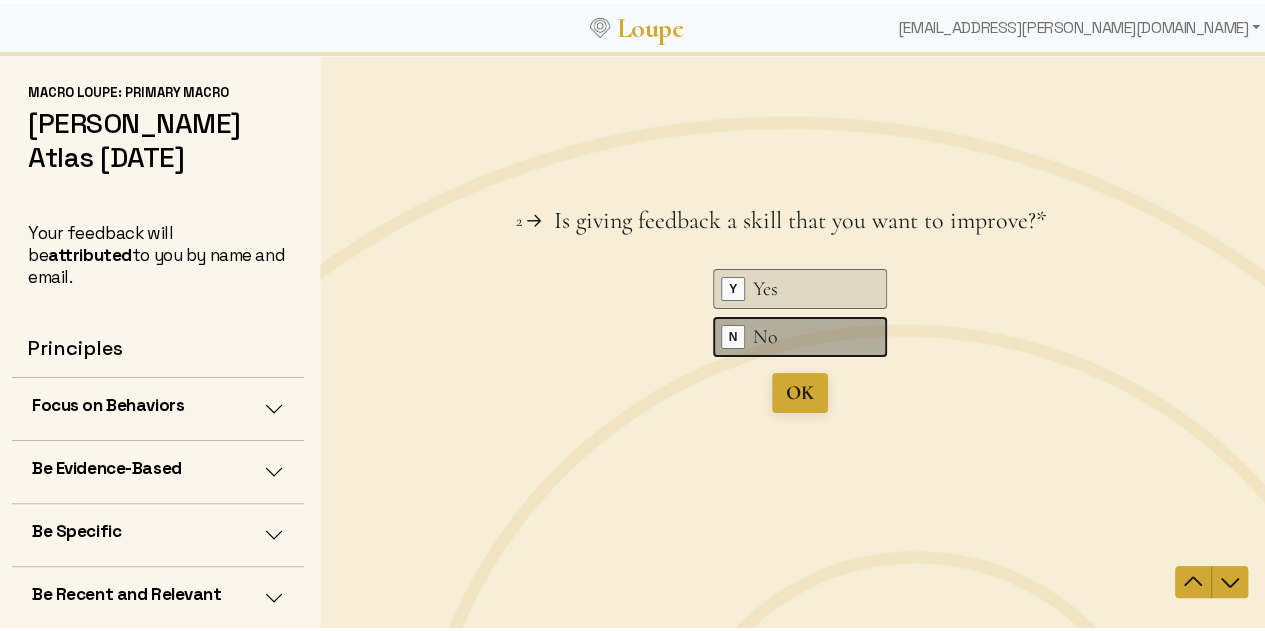 click on "No" at bounding box center [803, 336] 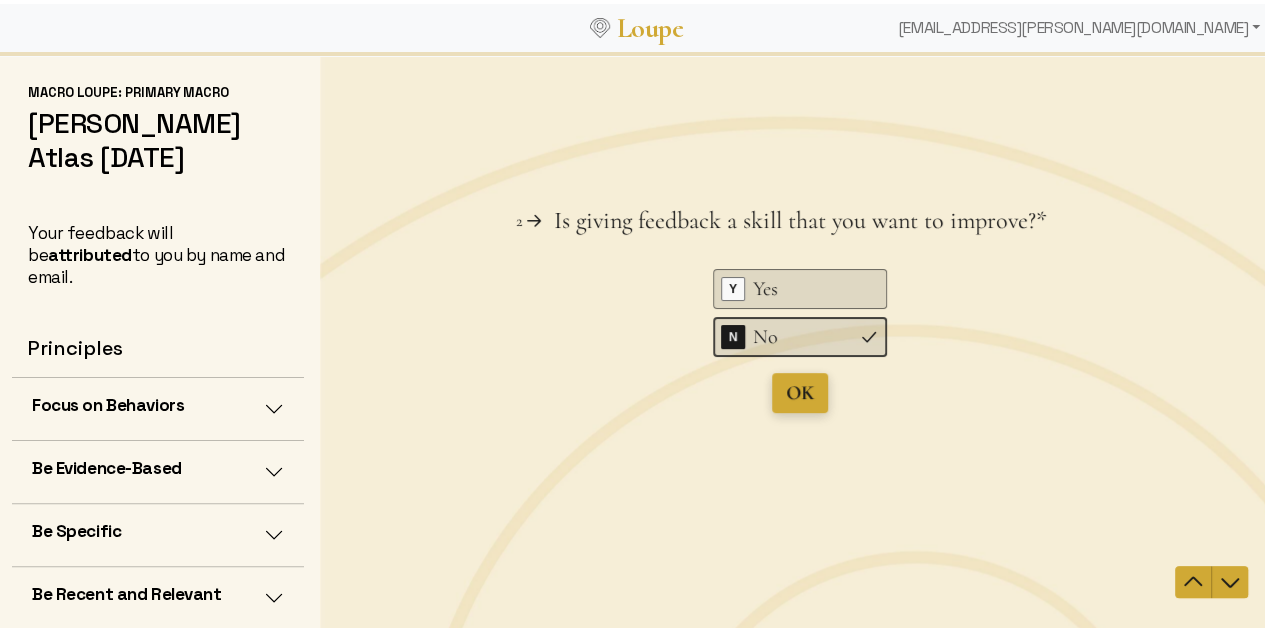 click on "OK" at bounding box center [800, 392] 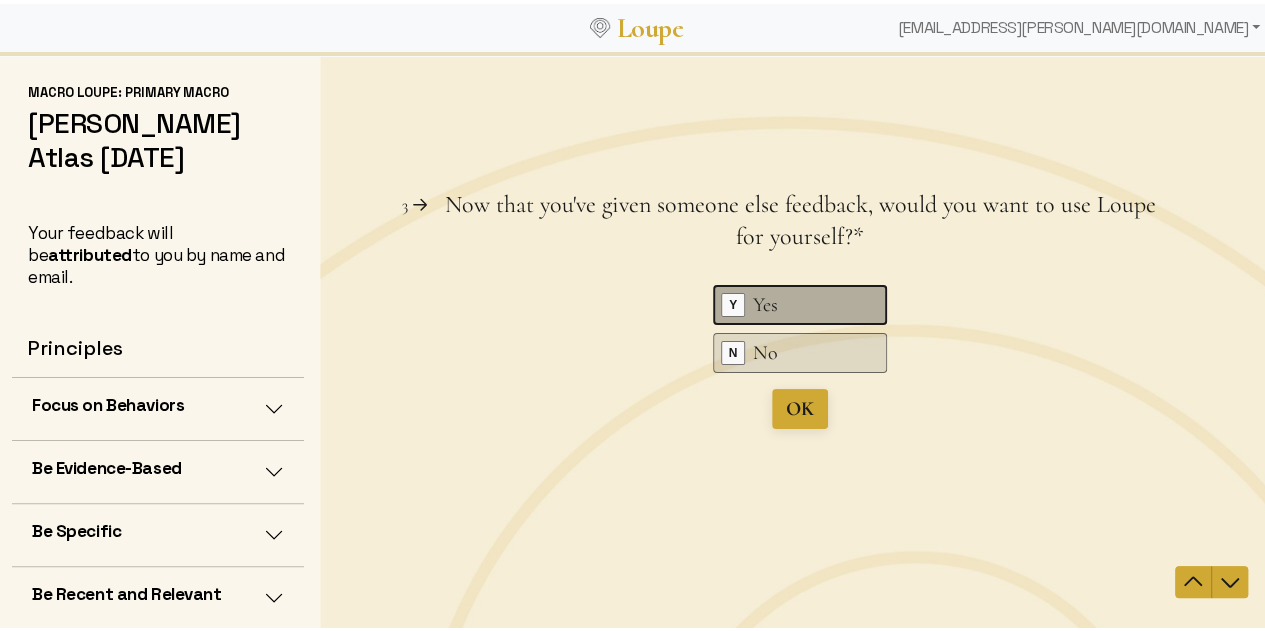 click on "Yes" at bounding box center (803, 304) 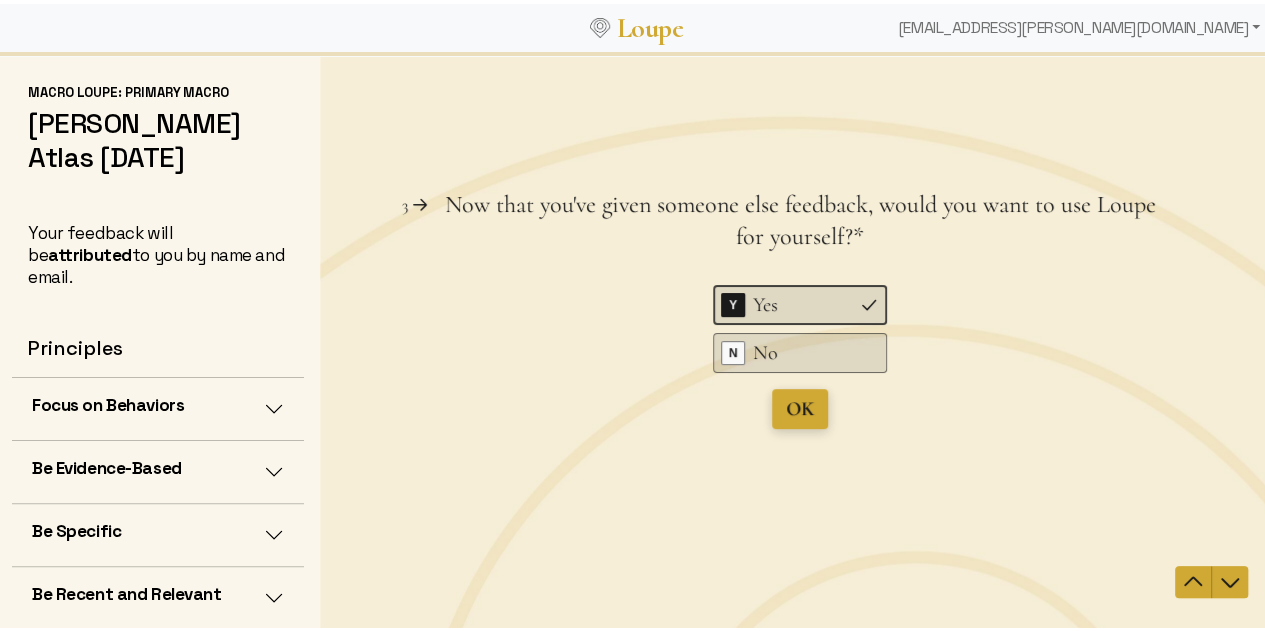 click on "OK" at bounding box center (800, 408) 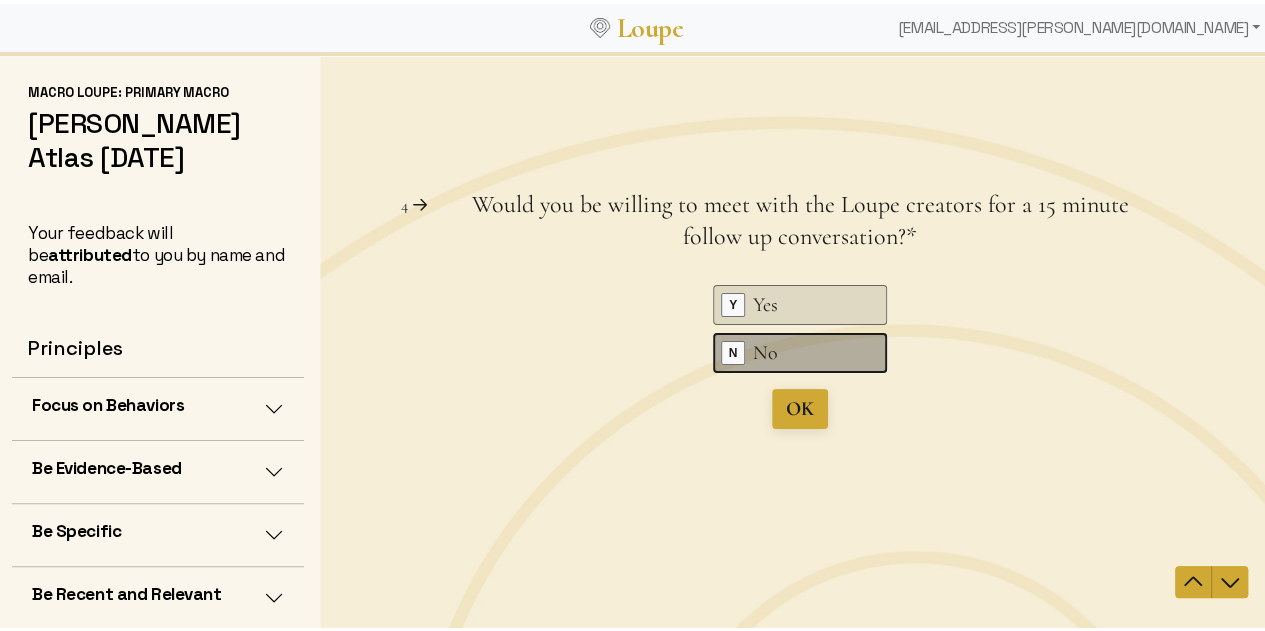 click on "No" at bounding box center [803, 352] 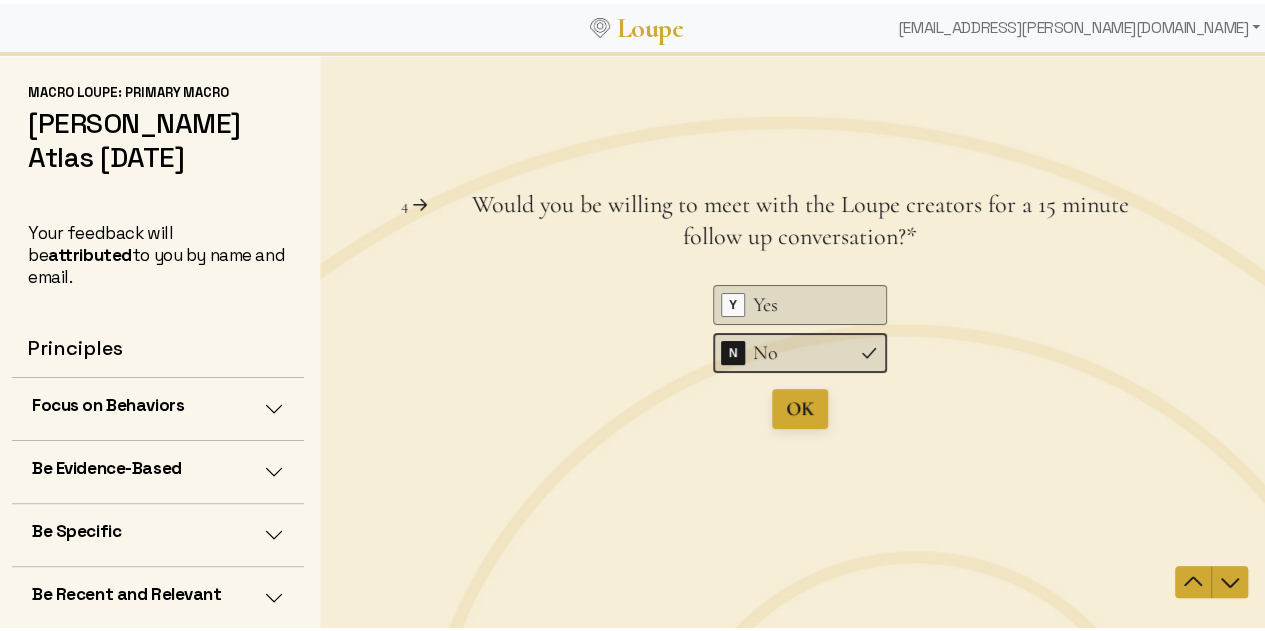 click on "Question 3 3 Now that you've given someone else feedback, would you want to use Loupe for yourself? This question is required. * Key Y Yes Key N No OK press  Enter ↵ Question 4 4 Would you be willing to meet with the Loupe creators for a 15 minute follow up conversation?  This question is required. * Key Y Yes Key N No OK press  Enter ↵ Question 5 5 Finally, is there anything else you would like to share with us about your experience using Loupe?  Shift ⇧  +  Enter ↵  to make a line break Submit" at bounding box center [800, 339] 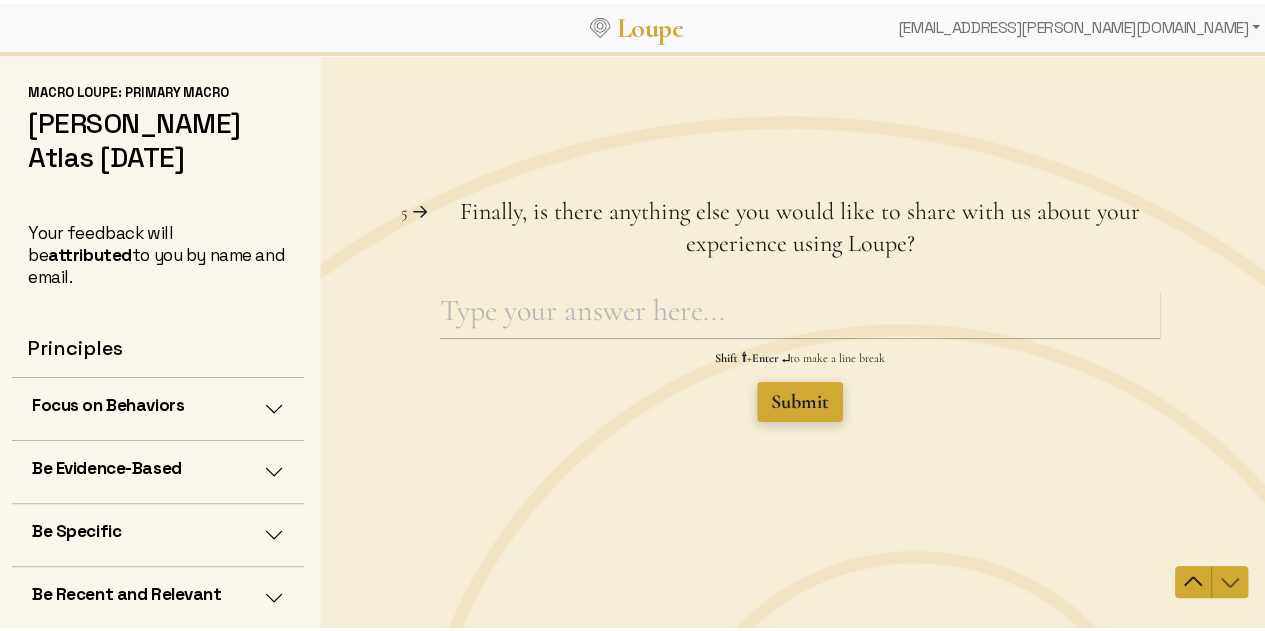 click on "Submit" at bounding box center [800, 401] 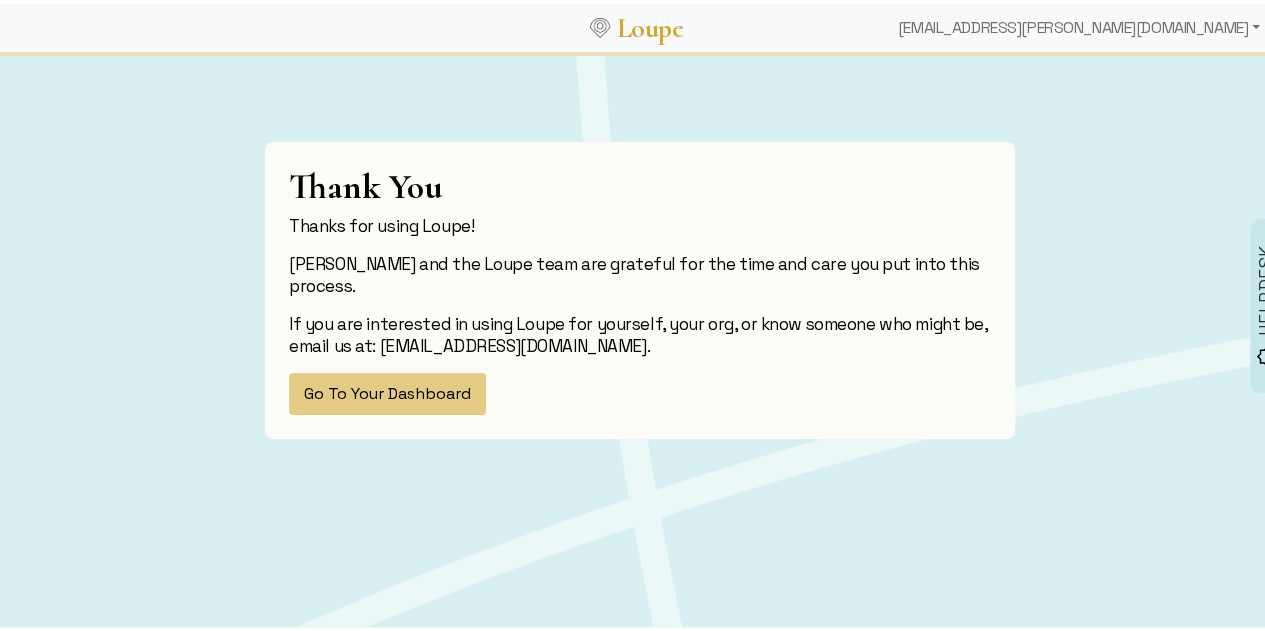 scroll, scrollTop: 0, scrollLeft: 0, axis: both 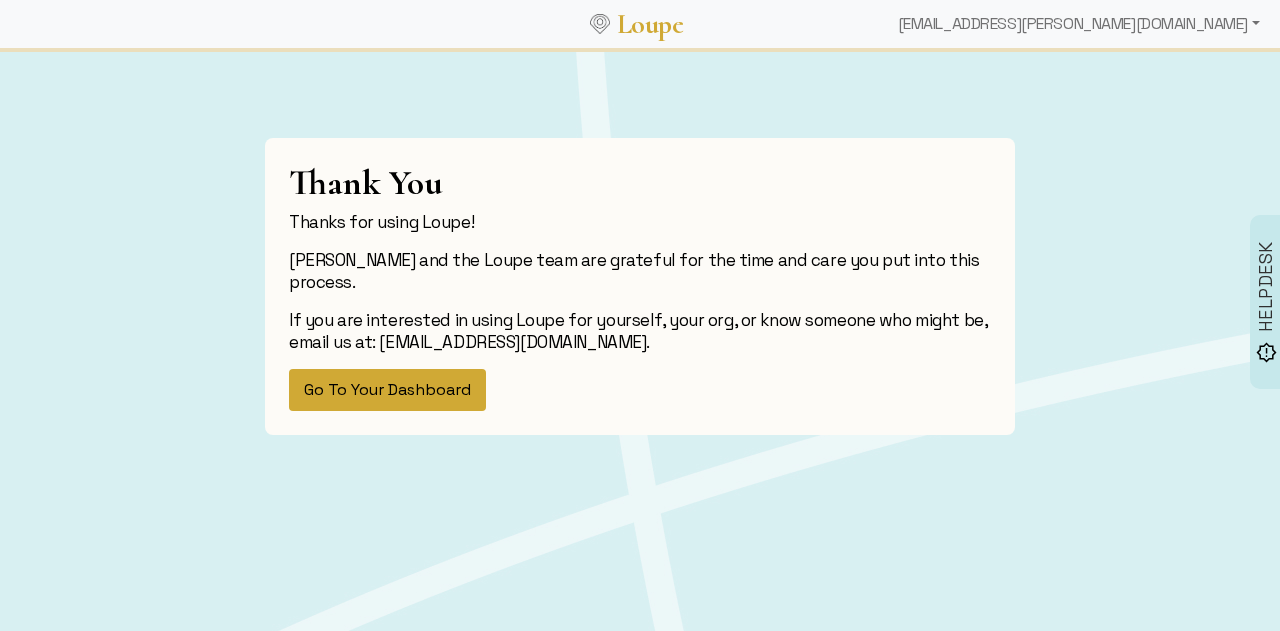 click on "Go To Your Dashboard" 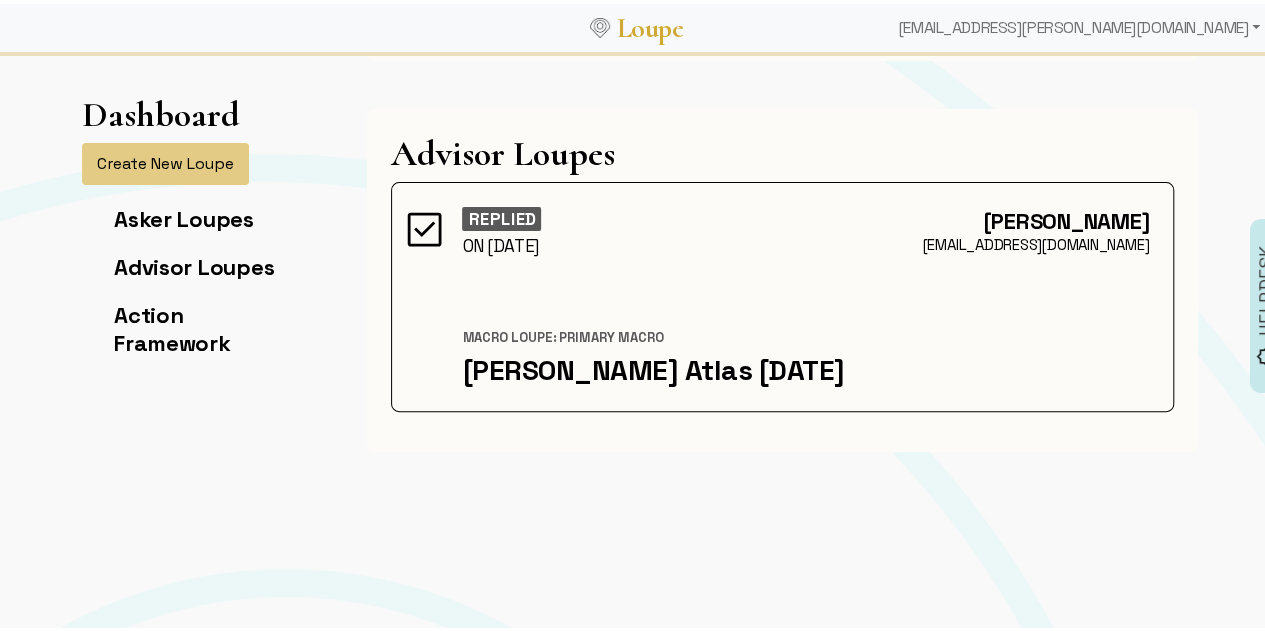scroll, scrollTop: 206, scrollLeft: 0, axis: vertical 